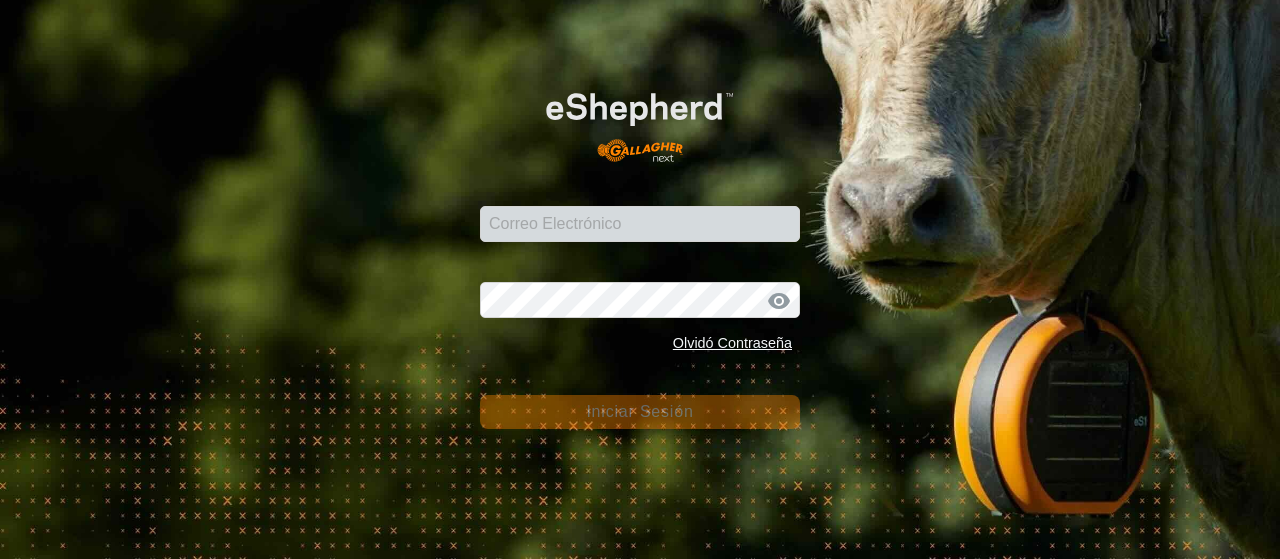 scroll, scrollTop: 0, scrollLeft: 0, axis: both 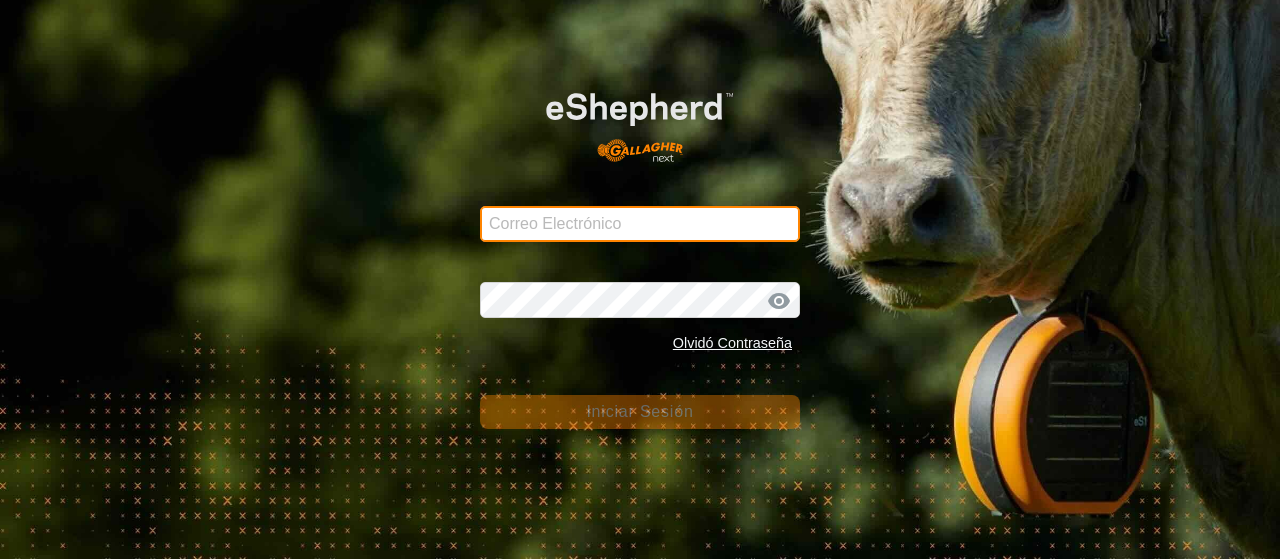 type on "[EMAIL_ADDRESS][DOMAIN_NAME]" 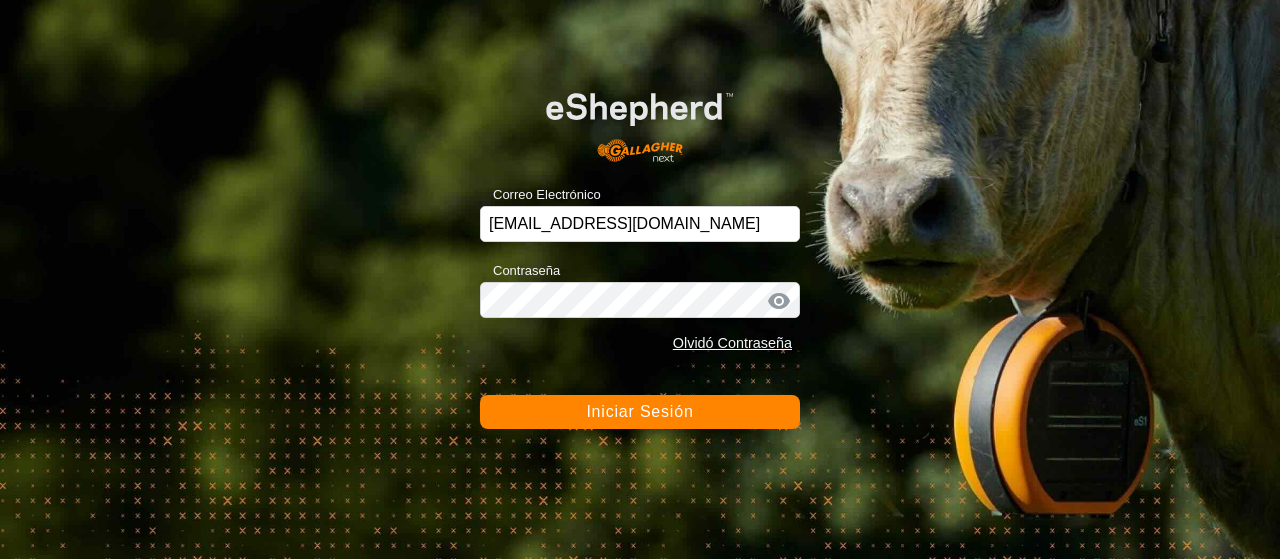 drag, startPoint x: 6, startPoint y: 553, endPoint x: 669, endPoint y: 419, distance: 676.40594 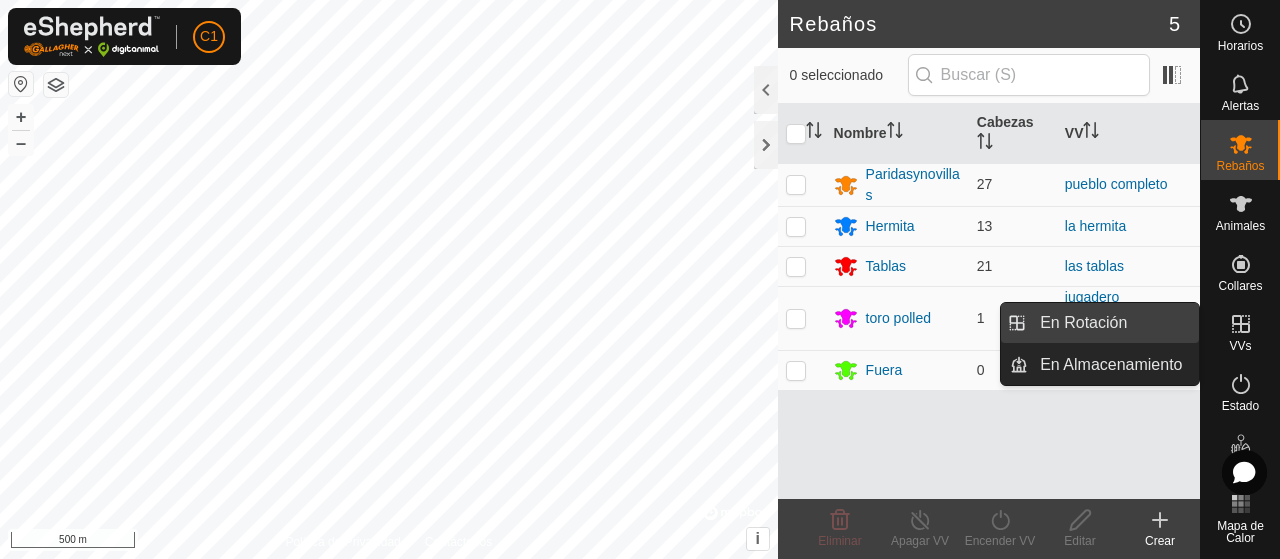 click on "En Rotación" at bounding box center [1113, 323] 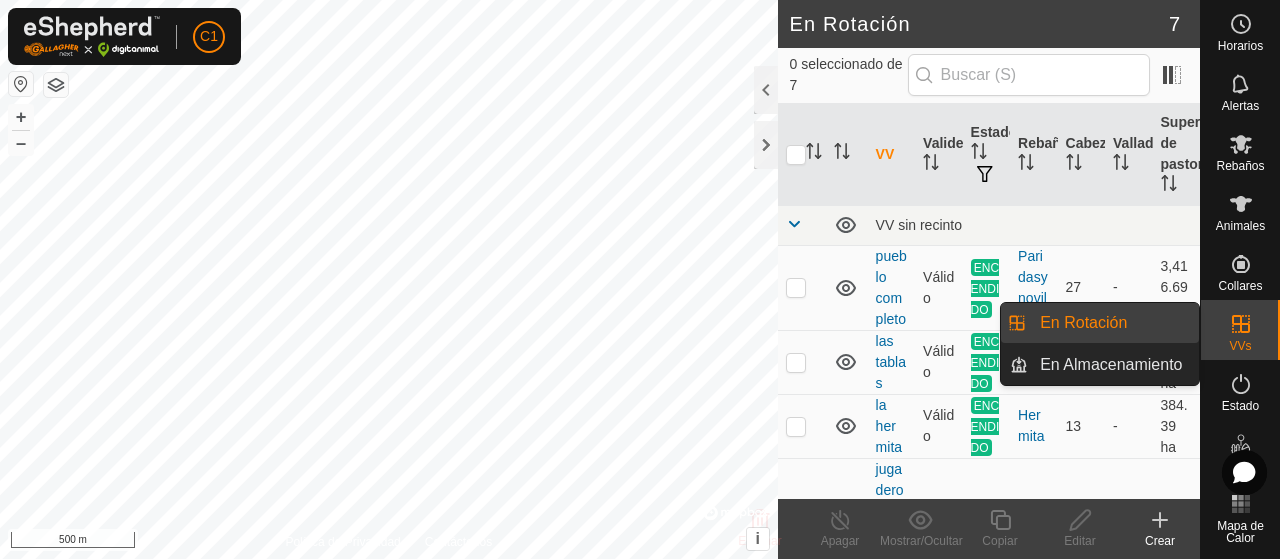 click 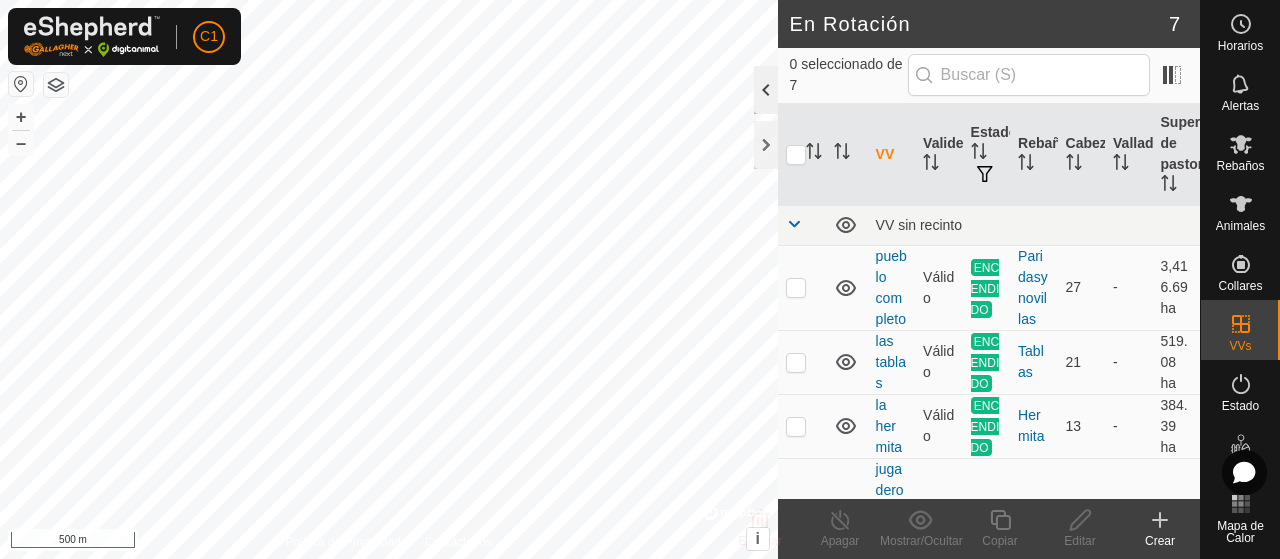 click 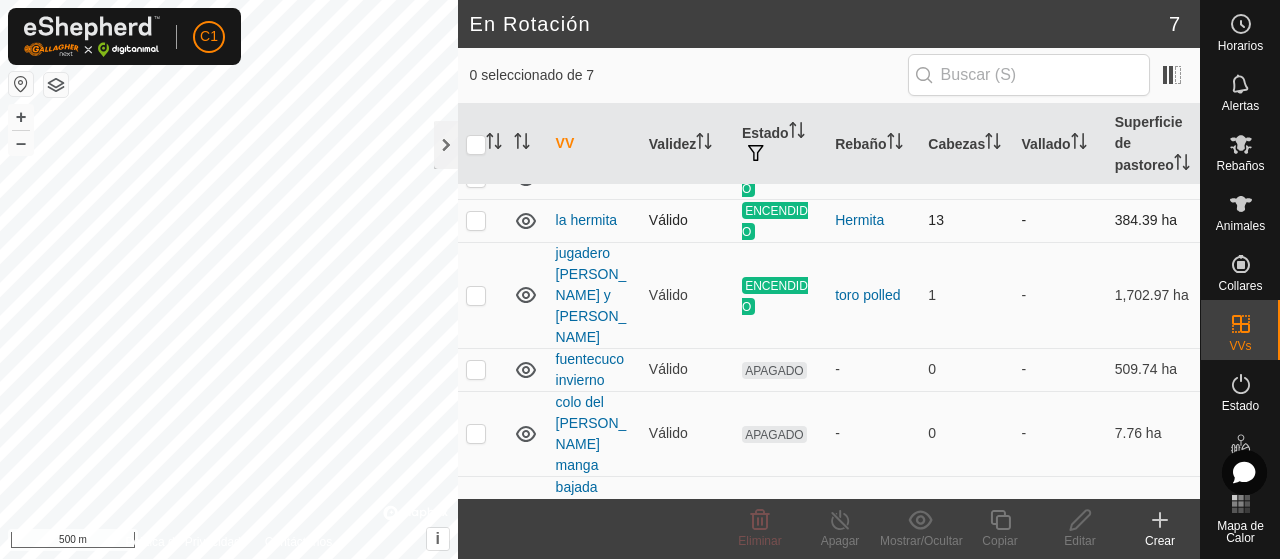 scroll, scrollTop: 0, scrollLeft: 0, axis: both 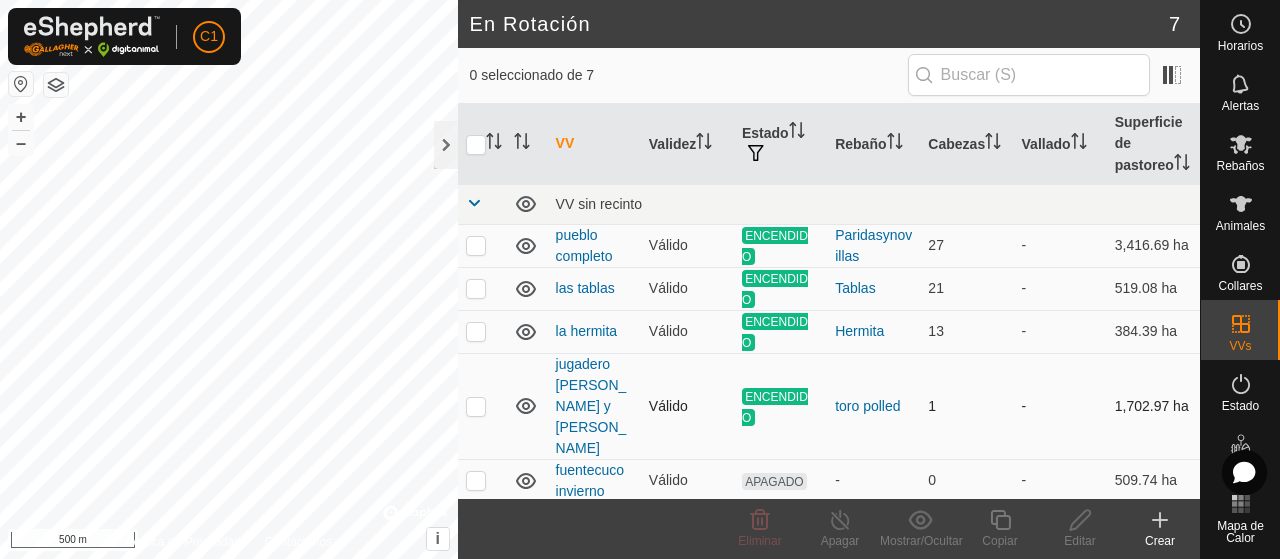 click at bounding box center (476, 406) 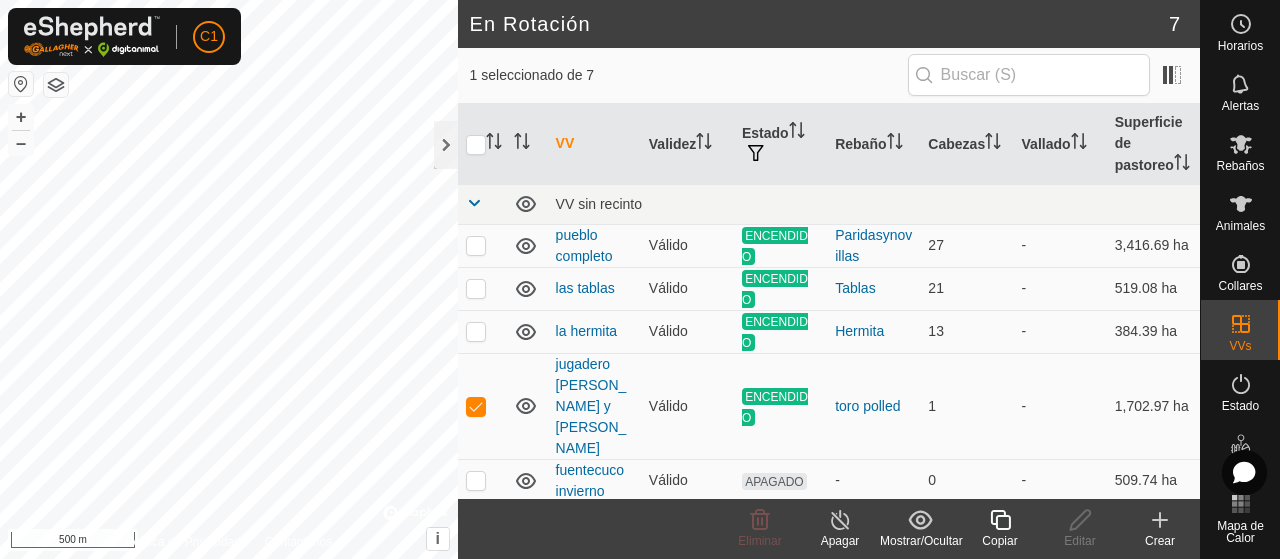 click 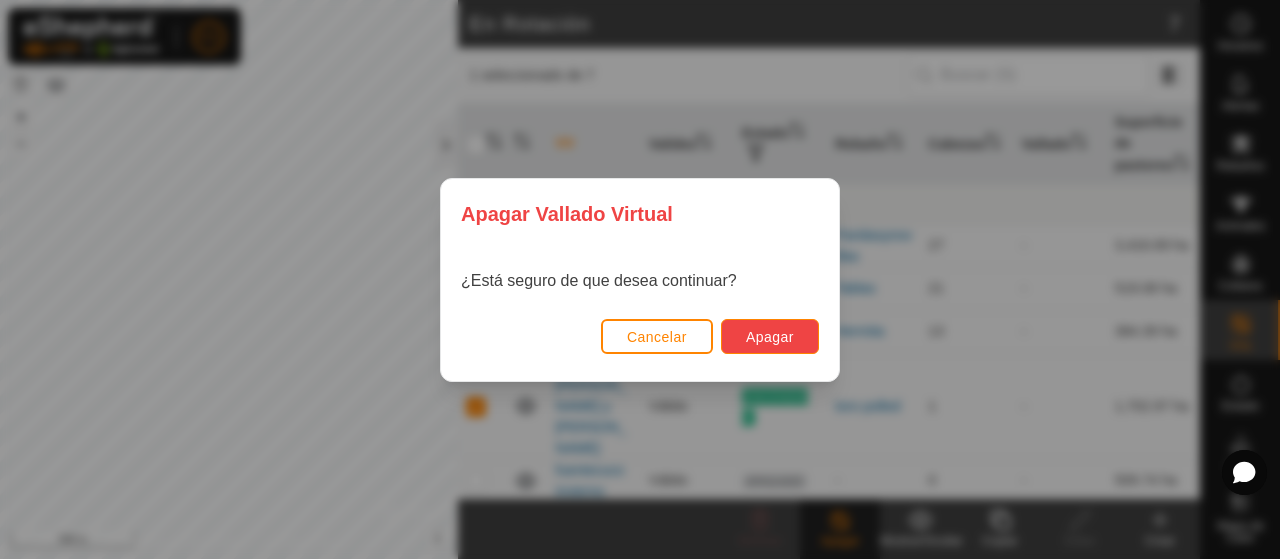 click on "Apagar" at bounding box center [770, 336] 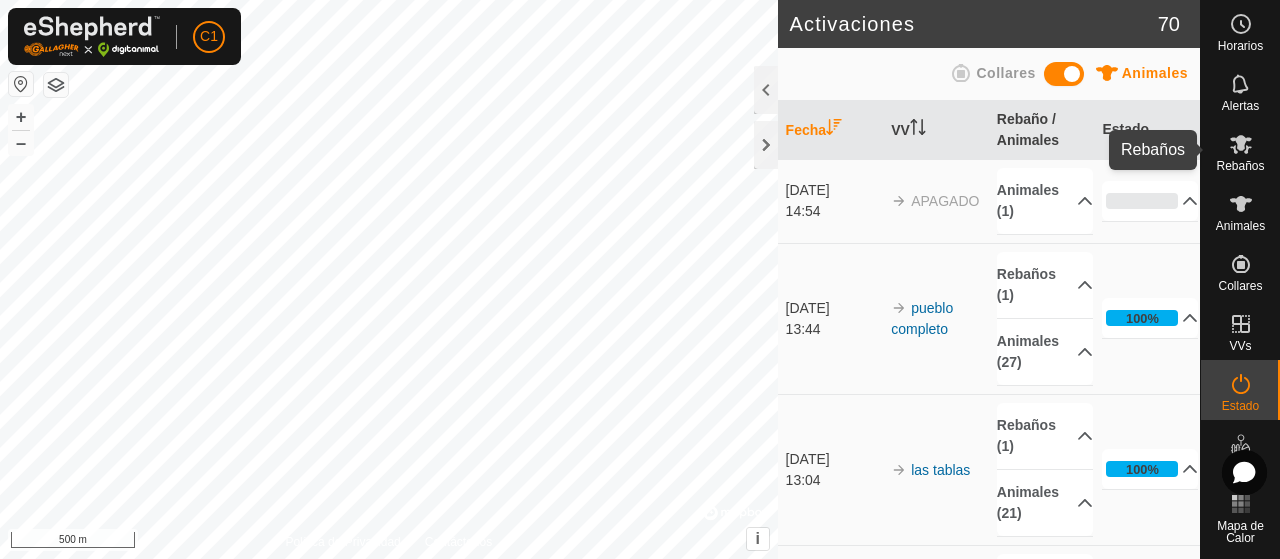 click 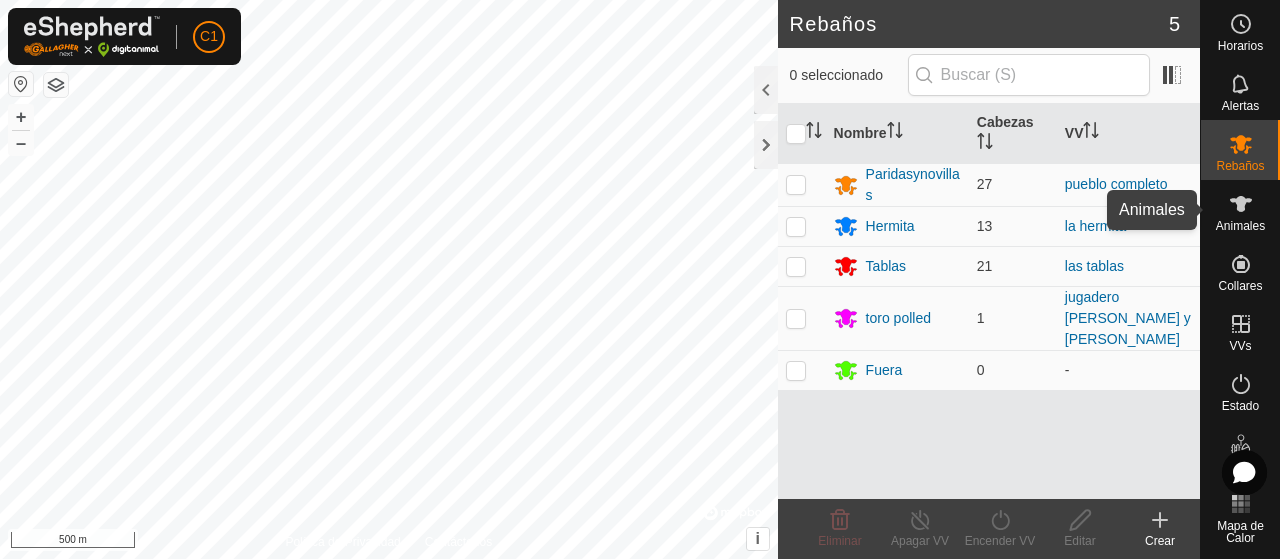 click at bounding box center [1241, 204] 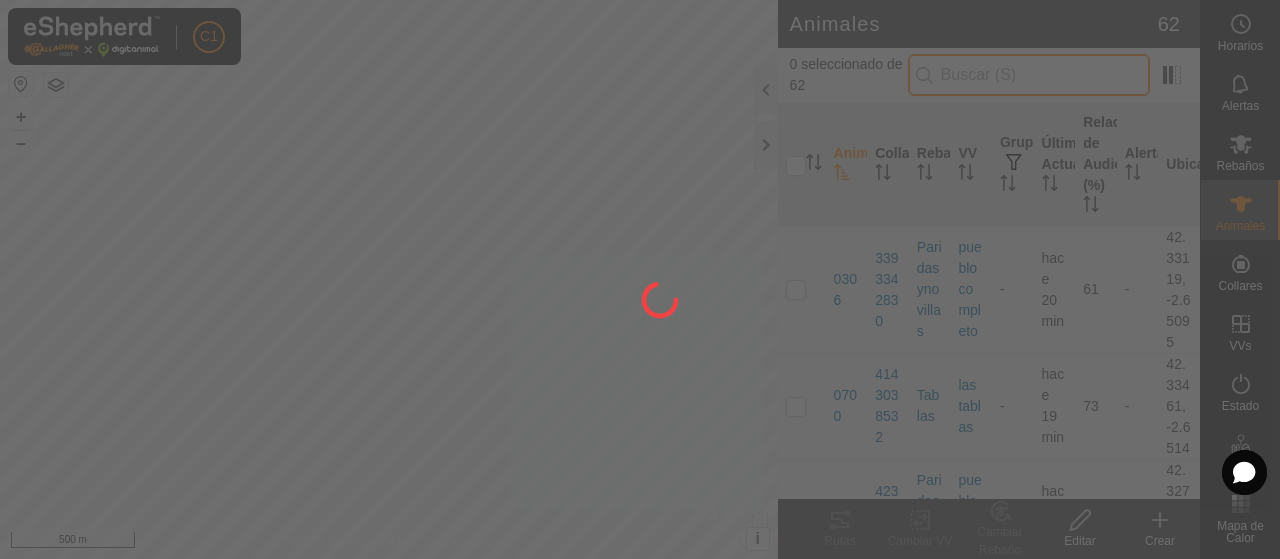 click at bounding box center [1029, 75] 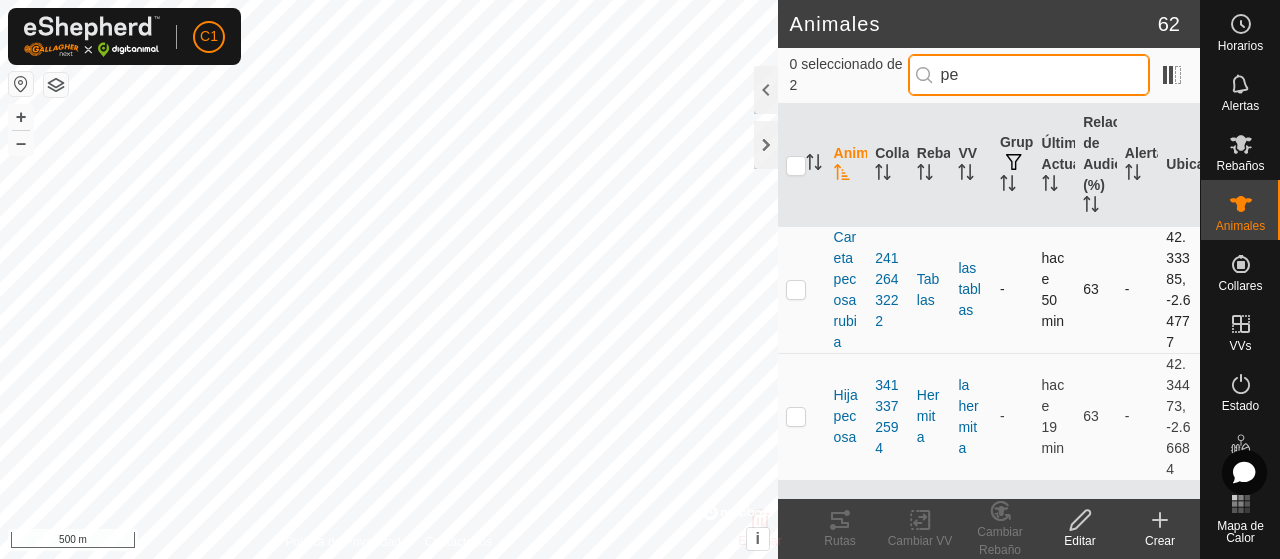 type on "pe" 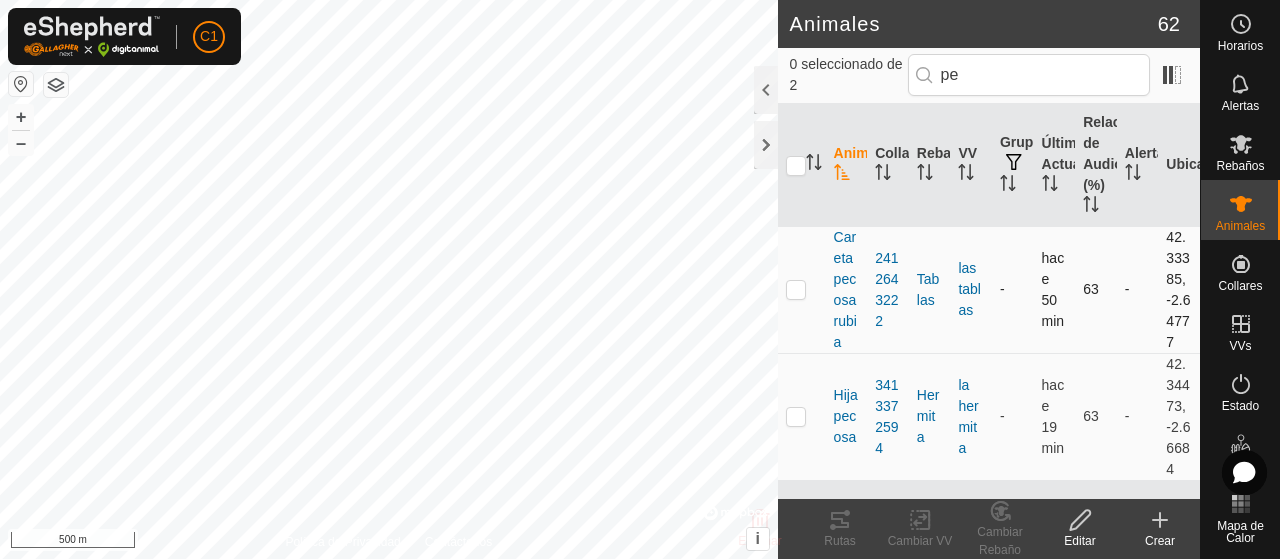 click at bounding box center (796, 289) 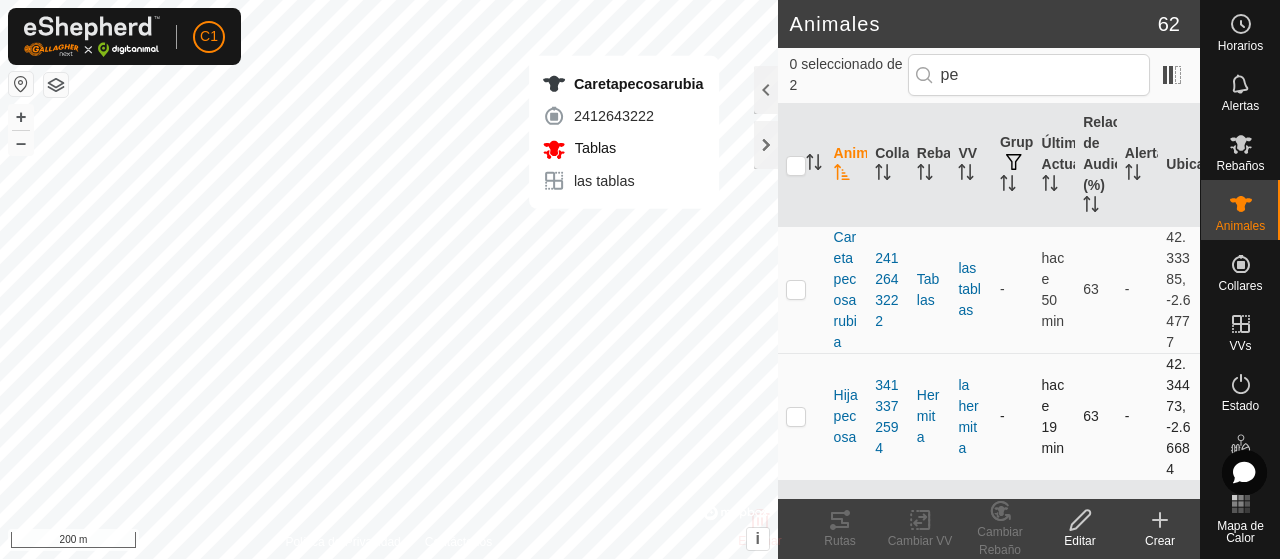 checkbox on "true" 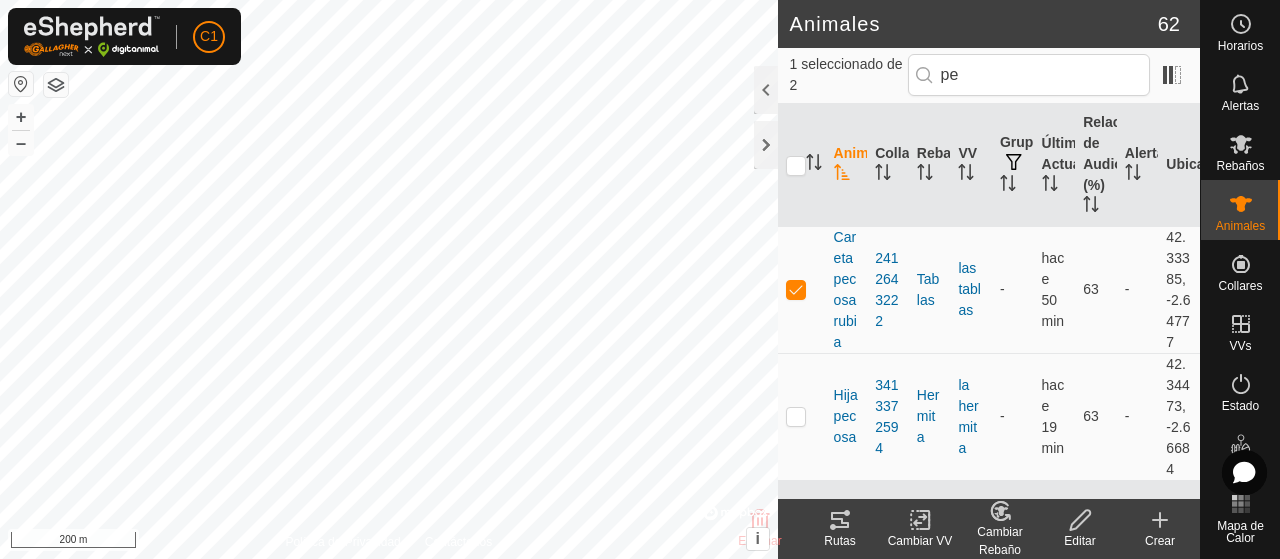 click 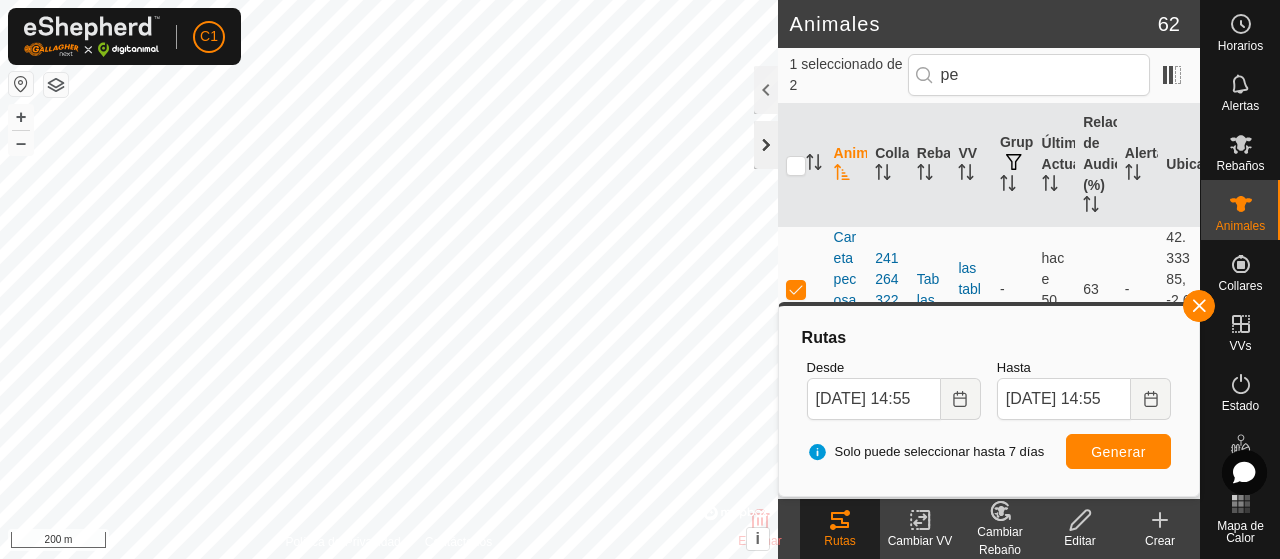 click 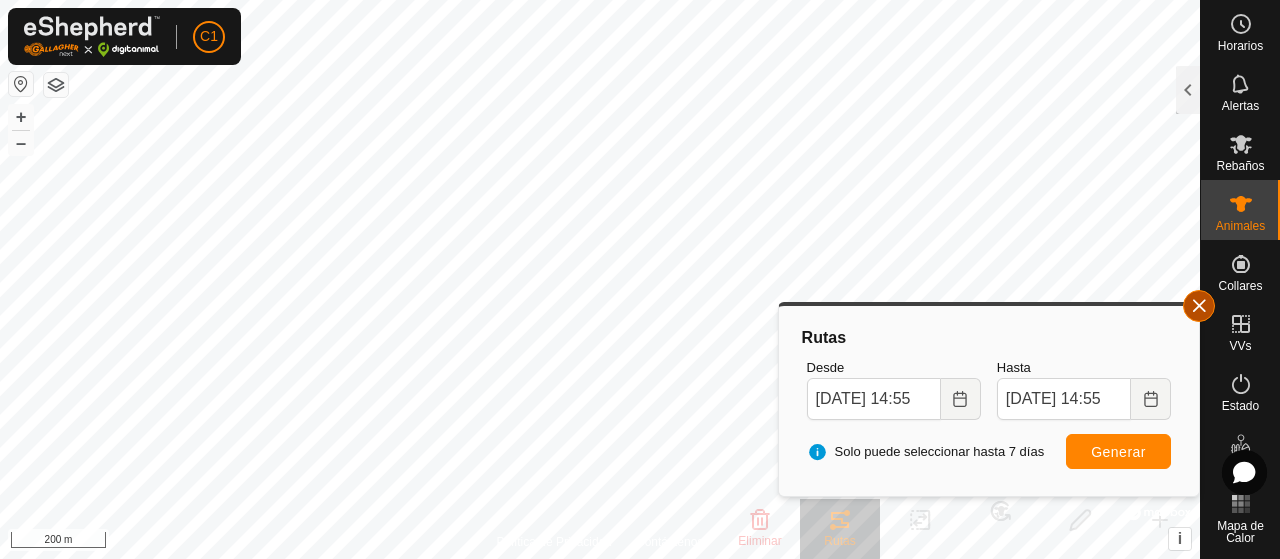 click at bounding box center (1199, 306) 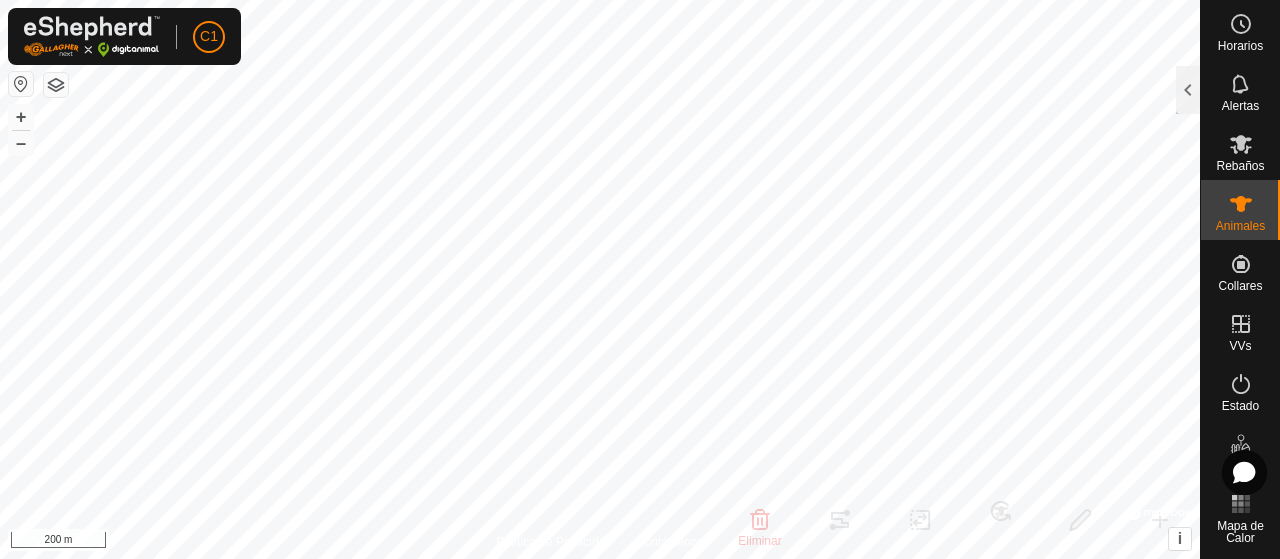 click on "C1 Horarios Alertas Rebaños Animales Collares VVs Estado Infra Mapa de Calor Ayuda Animales 62  1 seleccionado de 2  pe  Animal   Collar   Rebaño   VV   Grupos   Última Actualización   Relación de Audio (%)   Alertas   Ubicación   Caretapecosarubia   2412643222   Tablas  las tablas  -  hace 51 min  63   -   42.33385, -2.64777   Hijapecosa   3413372594   [PERSON_NAME]  -  hace 20 min  63   -   42.34473, -2.66684  Eliminar  Rutas   Cambiar VV   Cambiar Rebaño   Editar   Crear  Política de Privacidad Contáctenos
Caretapecosarubia
2412643222
las tablas
[DATE] 17:05:11
+ – ⇧ i ©  Mapbox , ©  OpenStreetMap ,  Improve this map 200 m" at bounding box center (640, 279) 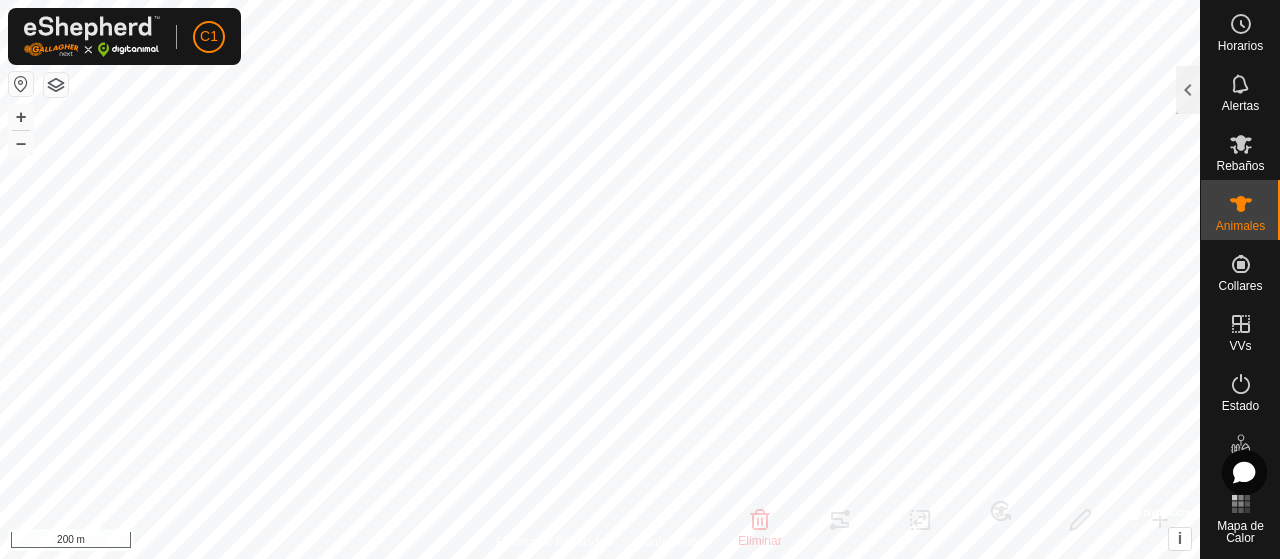 click on "C1 Horarios Alertas Rebaños Animales Collares VVs Estado Infra Mapa de Calor Ayuda Animales 62  1 seleccionado de 2  pe  Animal   Collar   Rebaño   VV   Grupos   Última Actualización   Relación de Audio (%)   Alertas   Ubicación   Caretapecosarubia   2412643222   Tablas  las tablas  -  hace 51 min  63   -   42.33385, -2.64777   Hijapecosa   3413372594   [PERSON_NAME]  -  hace 20 min  63   -   42.34473, -2.66684  Eliminar  Rutas   Cambiar VV   Cambiar Rebaño   Editar   Crear  Política de Privacidad Contáctenos
Caretapecosarubia
2412643222
las tablas
[DATE] 17:05:11
+ – ⇧ i ©  Mapbox , ©  OpenStreetMap ,  Improve this map 200 m" at bounding box center (640, 279) 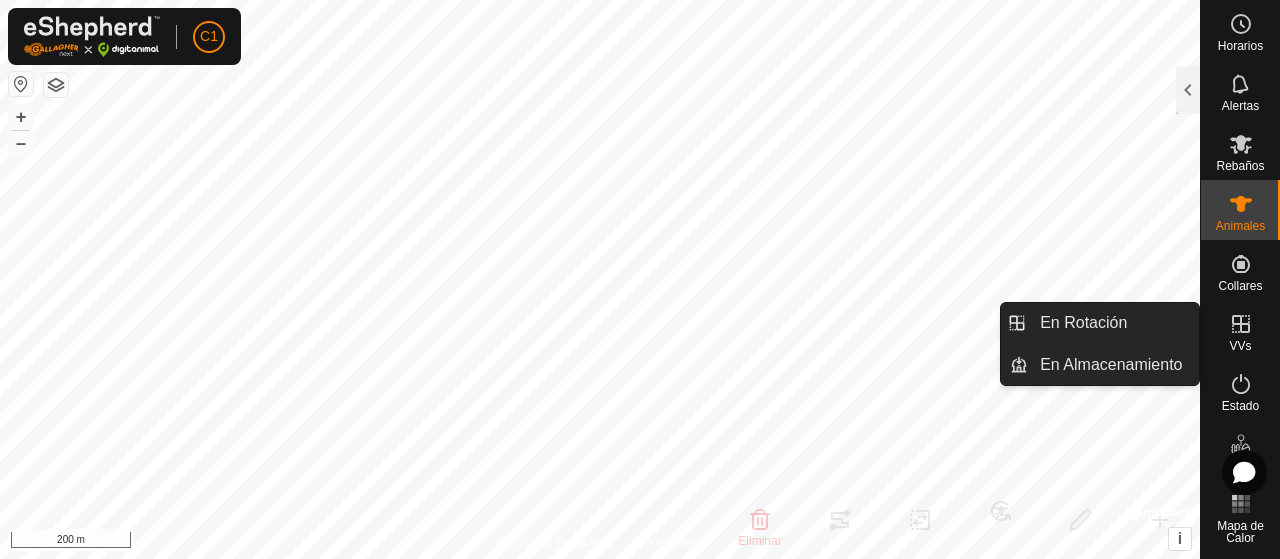 drag, startPoint x: 1224, startPoint y: 338, endPoint x: 1216, endPoint y: 300, distance: 38.832977 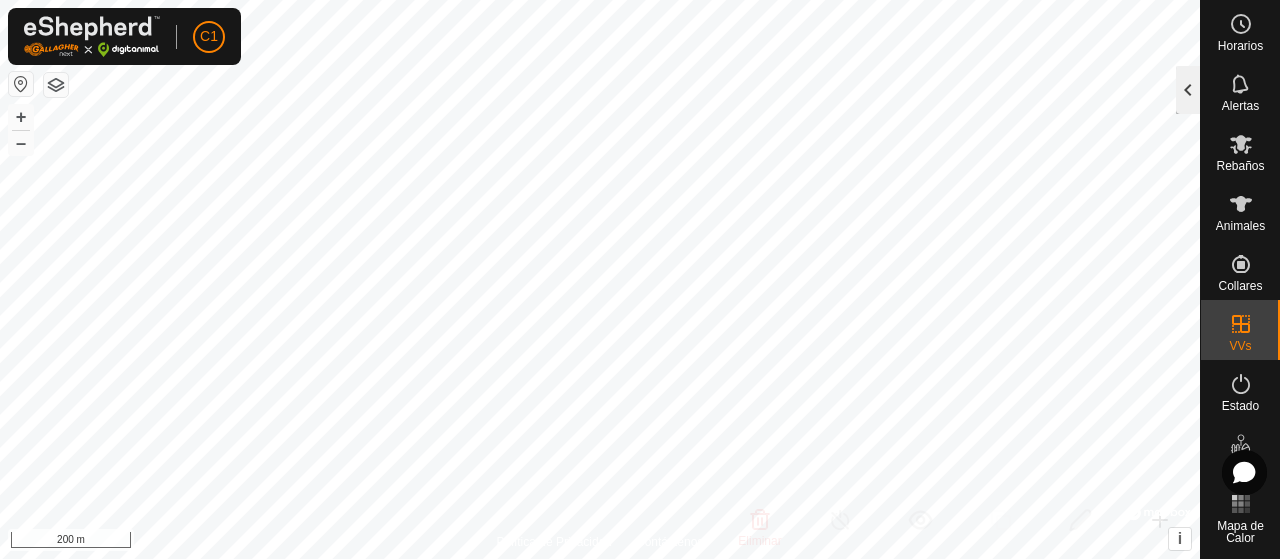 click 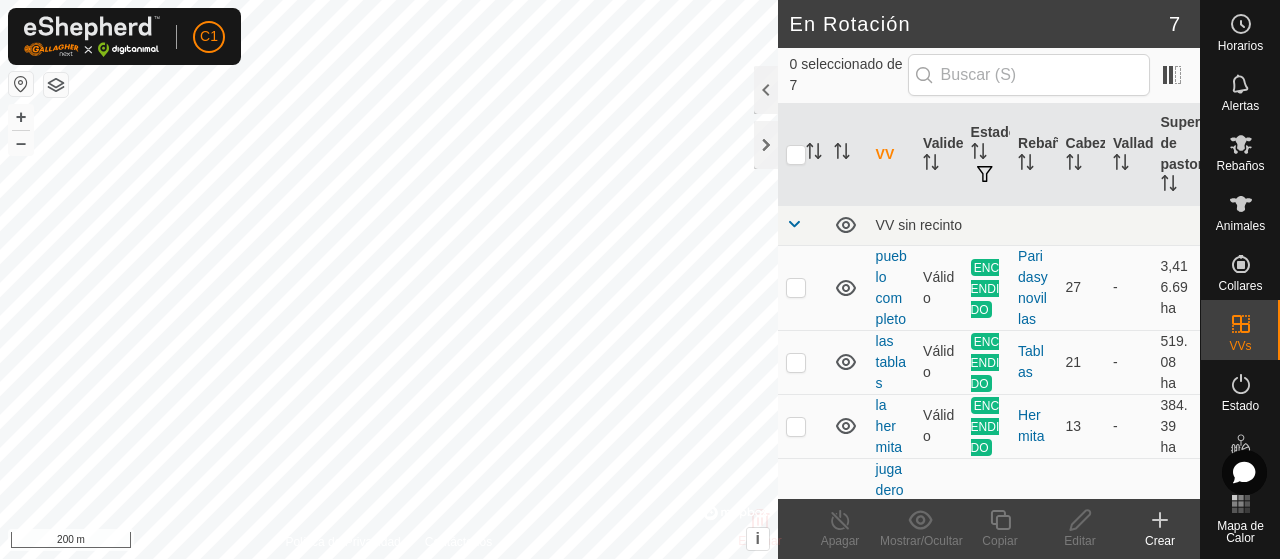 click 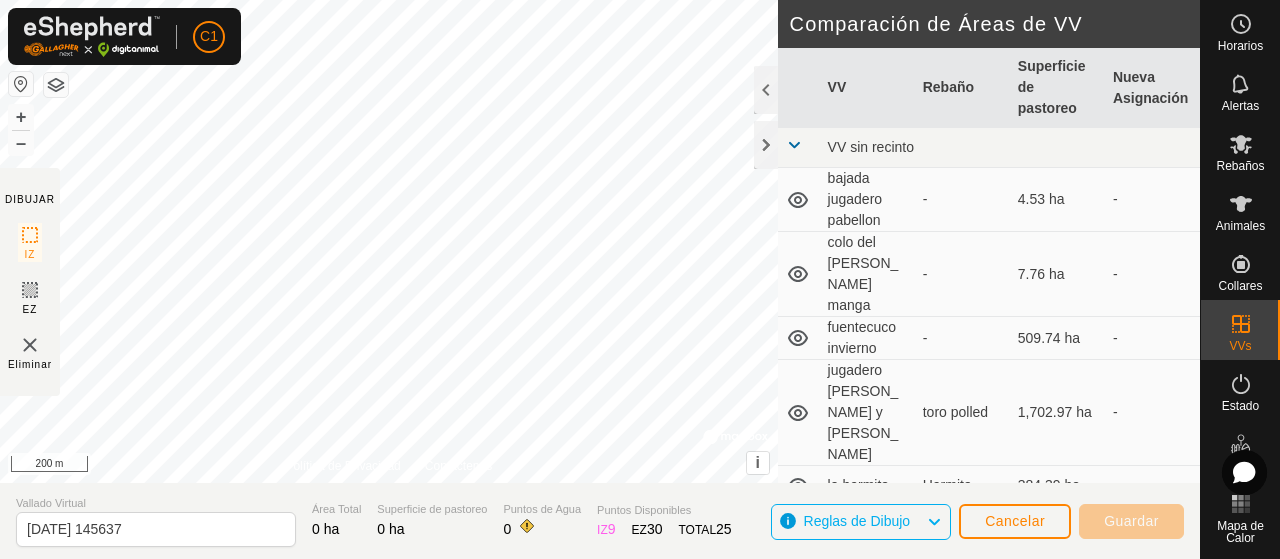 click on "C1" 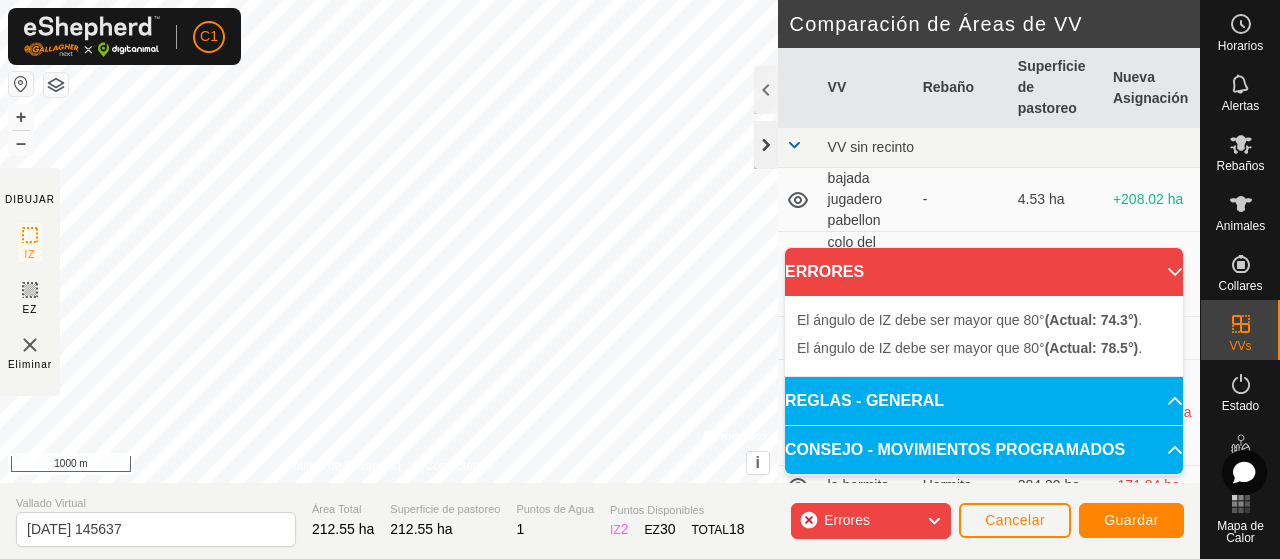 click 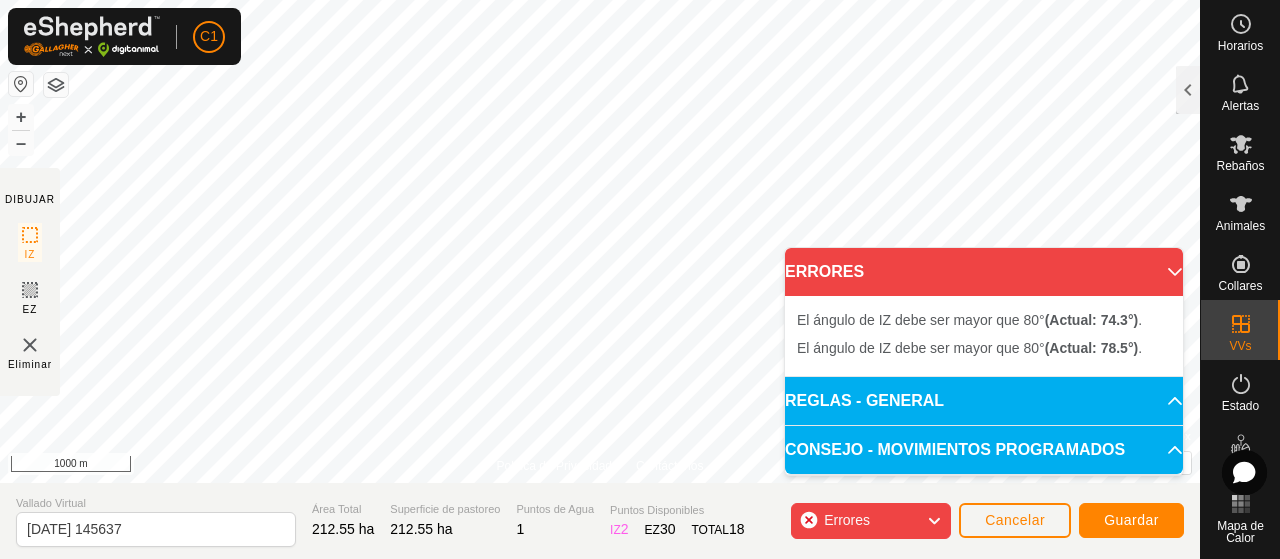 click on "C1 Horarios Alertas Rebaños Animales Collares VVs Estado Infra Mapa de Calor Ayuda DIBUJAR IZ EZ Eliminar Política de Privacidad Contáctenos El [PERSON_NAME] de IZ debe ser mayor que 80°  (Actual: 78.5°) . + – ⇧ i ©  Mapbox , ©  OpenStreetMap ,  Improve this map 1000 m Comparación de Áreas de VV     VV   Rebaño   Superficie de pastoreo   Nueva Asignación  VV sin recinto  bajada jugadero pabellon  -  4.53 ha  +208.02 ha  colo del [PERSON_NAME] manga  -  7.76 ha  +204.79 ha  fuentecuco invierno  -  509.74 ha  -297.19 ha  jugadero [PERSON_NAME] y [PERSON_NAME] polled   1,702.97 ha  -1,490.42 [PERSON_NAME]   Hermita   384.39 ha  -171.84 ha  las tablas   Tablas   519.08 ha  -306.53 ha  pueblo completo   Paridasynovillas   3,416.69 ha  -3,204.14 [PERSON_NAME] Virtual [DATE] 145637 Área Total 212.55 ha Superficie de pastoreo 212.55 ha Puntos de Agua 1 Puntos Disponibles  IZ   2  EZ  30  TOTAL   18 Errores Cancelar Guardar
ERRORES El [PERSON_NAME] de IZ debe ser mayor que 80°  (Actual: 74.3°) . . IZ 4 puntos ." at bounding box center (640, 279) 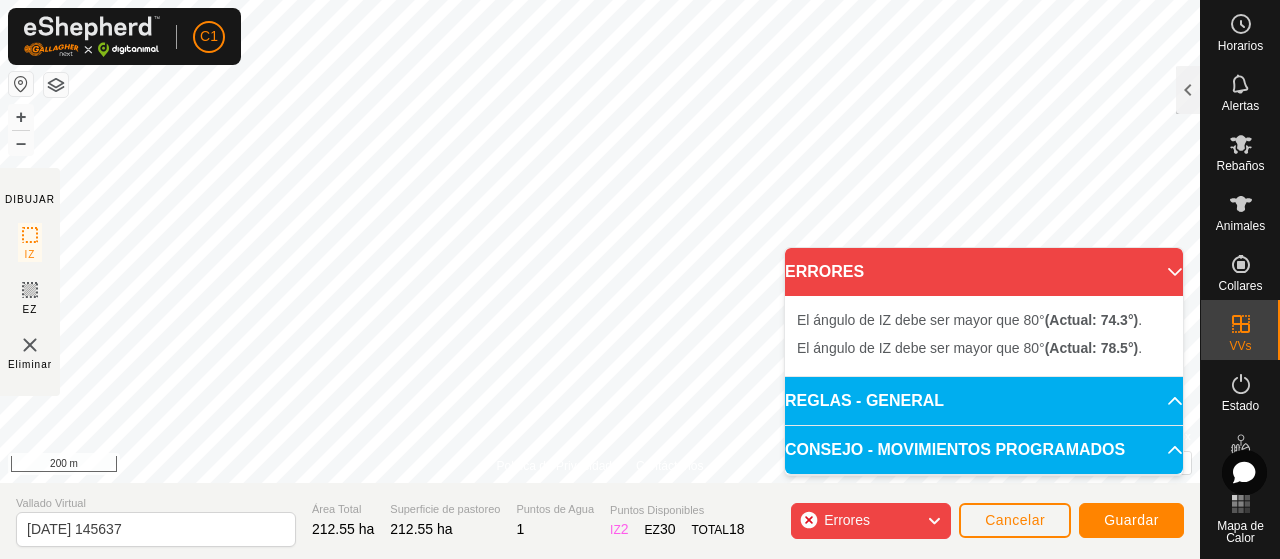 click on "C1 Horarios Alertas Rebaños Animales Collares VVs Estado Infra Mapa de Calor Ayuda DIBUJAR IZ EZ Eliminar Política de Privacidad Contáctenos El [PERSON_NAME] de IZ debe ser mayor que 80°  (Actual: 78.5°) . + – ⇧ i ©  Mapbox , ©  OpenStreetMap ,  Improve this map 200 m Comparación de Áreas de VV     VV   Rebaño   Superficie de pastoreo   Nueva Asignación  VV sin recinto  bajada jugadero pabellon  -  4.53 ha  +208.02 ha  colo del [PERSON_NAME] manga  -  7.76 ha  +204.79 ha  fuentecuco invierno  -  509.74 ha  -297.19 ha  jugadero [PERSON_NAME] y [PERSON_NAME] polled   1,702.97 ha  -1,490.42 [PERSON_NAME]   Hermita   384.39 ha  -171.84 ha  las tablas   Tablas   519.08 ha  -306.53 ha  pueblo completo   Paridasynovillas   3,416.69 ha  -3,204.14 [PERSON_NAME] Virtual [DATE] 145637 Área Total 212.55 ha Superficie de pastoreo 212.55 ha Puntos de Agua 1 Puntos Disponibles  IZ   2  EZ  30  TOTAL   18 Errores Cancelar Guardar
ERRORES El [PERSON_NAME] de IZ debe ser mayor que 80°  (Actual: 74.3°) . . IZ . EZ ." at bounding box center (640, 279) 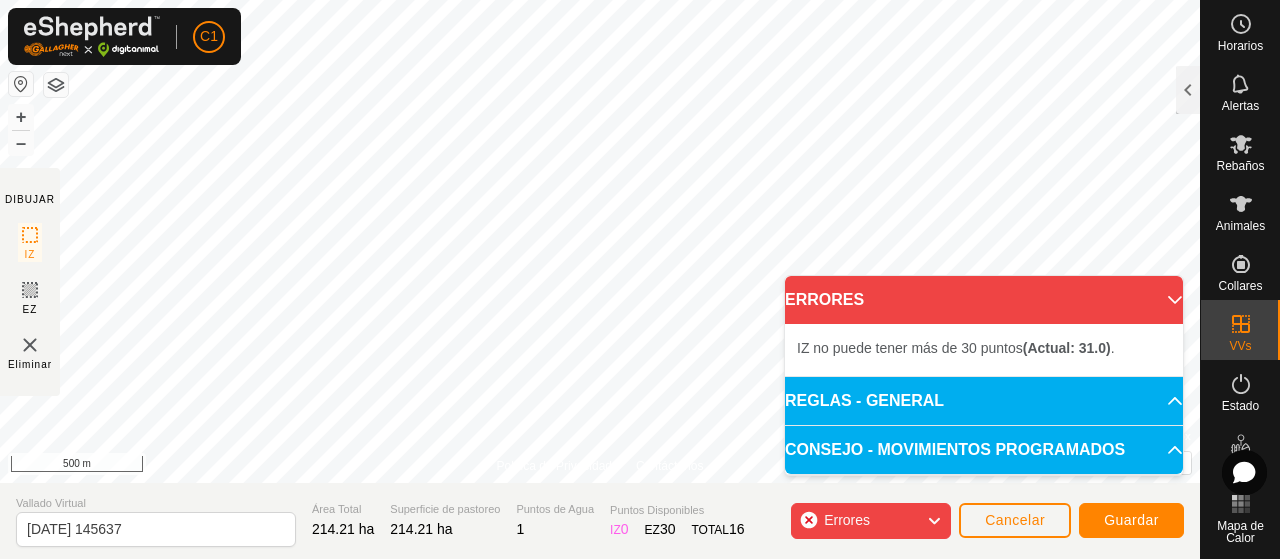 click 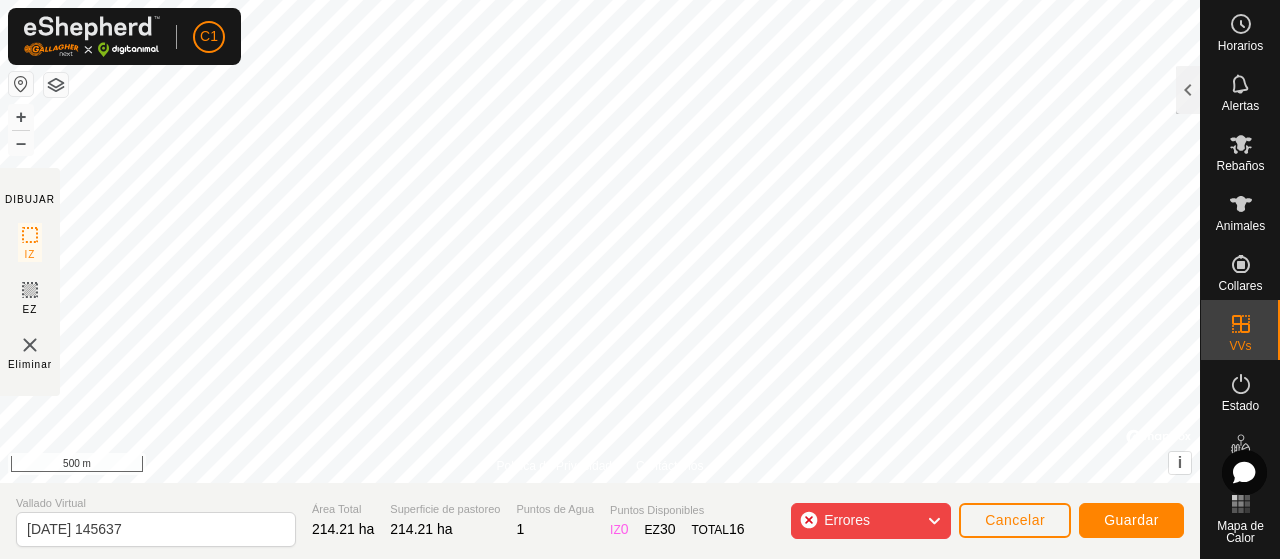 click 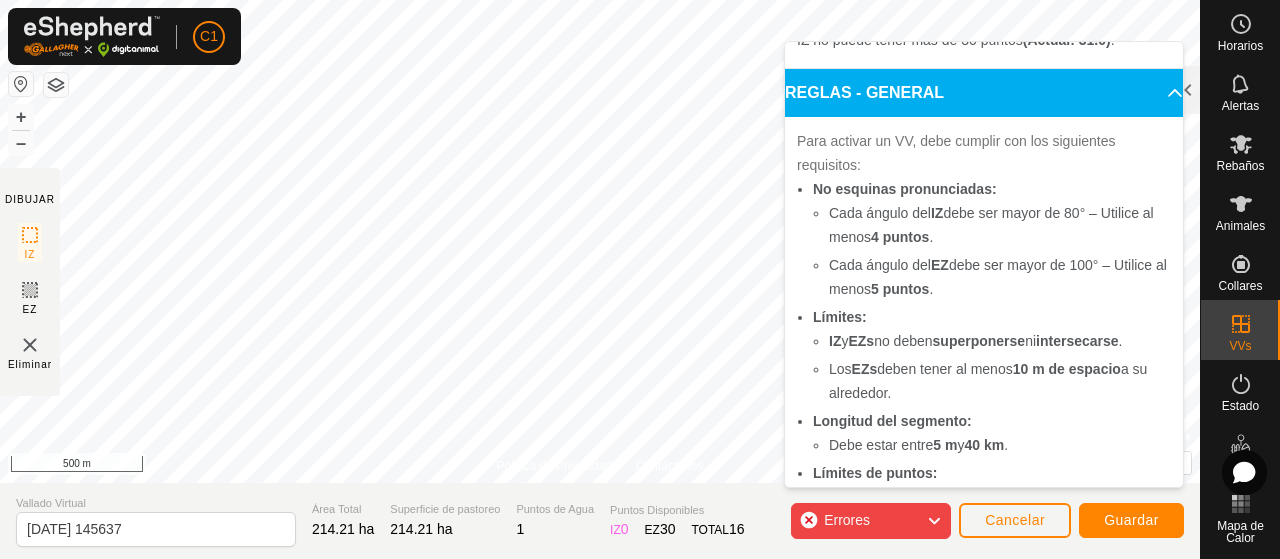 scroll, scrollTop: 0, scrollLeft: 0, axis: both 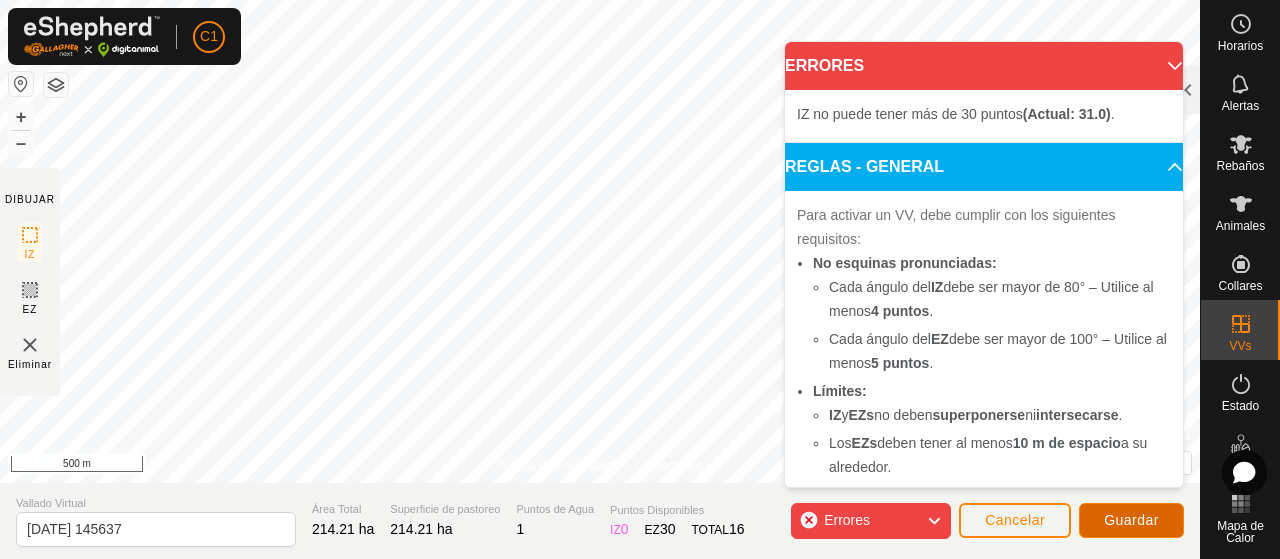 click on "Guardar" 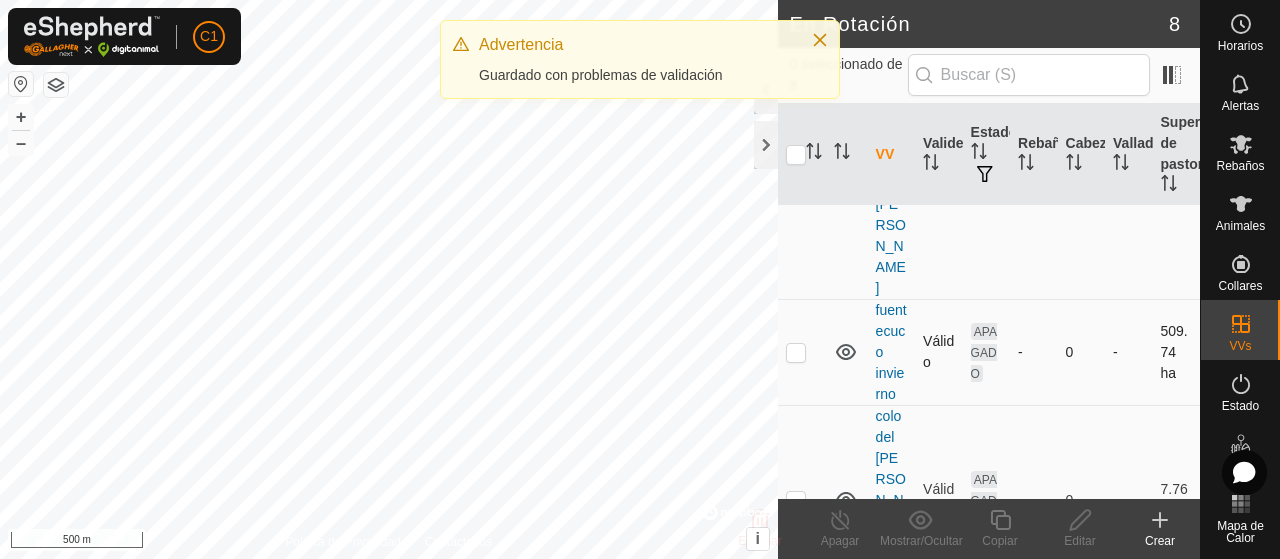 scroll, scrollTop: 637, scrollLeft: 0, axis: vertical 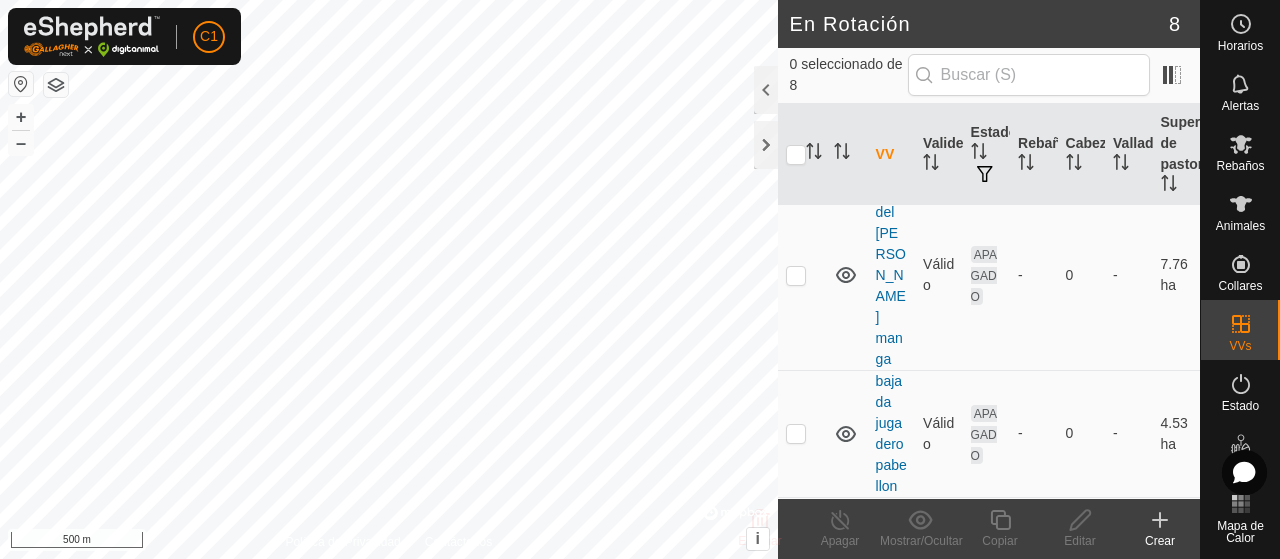 click at bounding box center [796, 571] 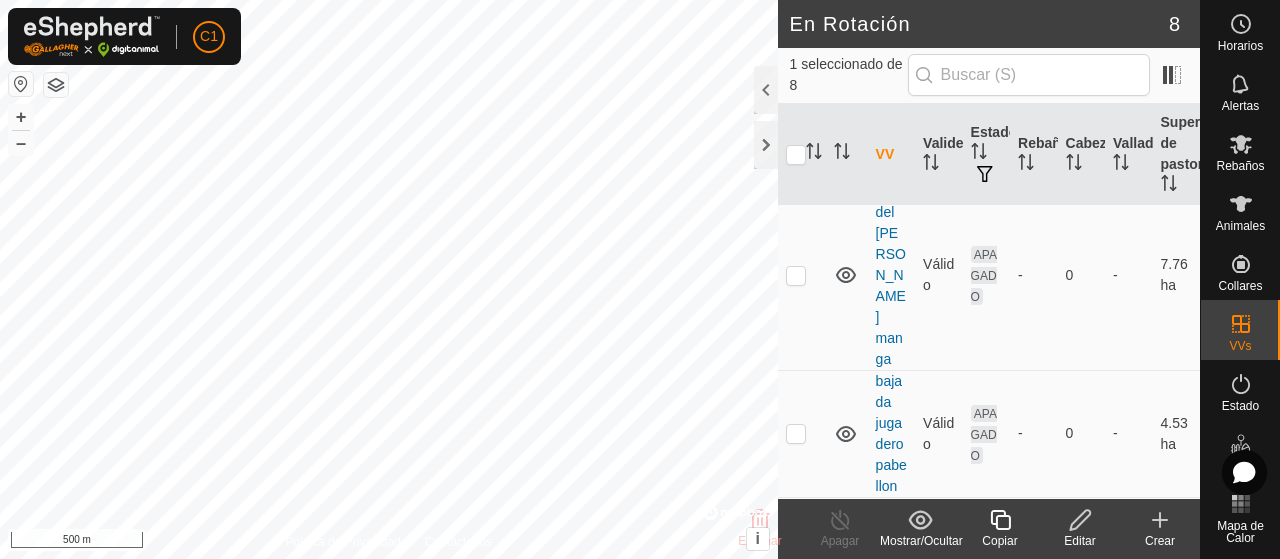 click 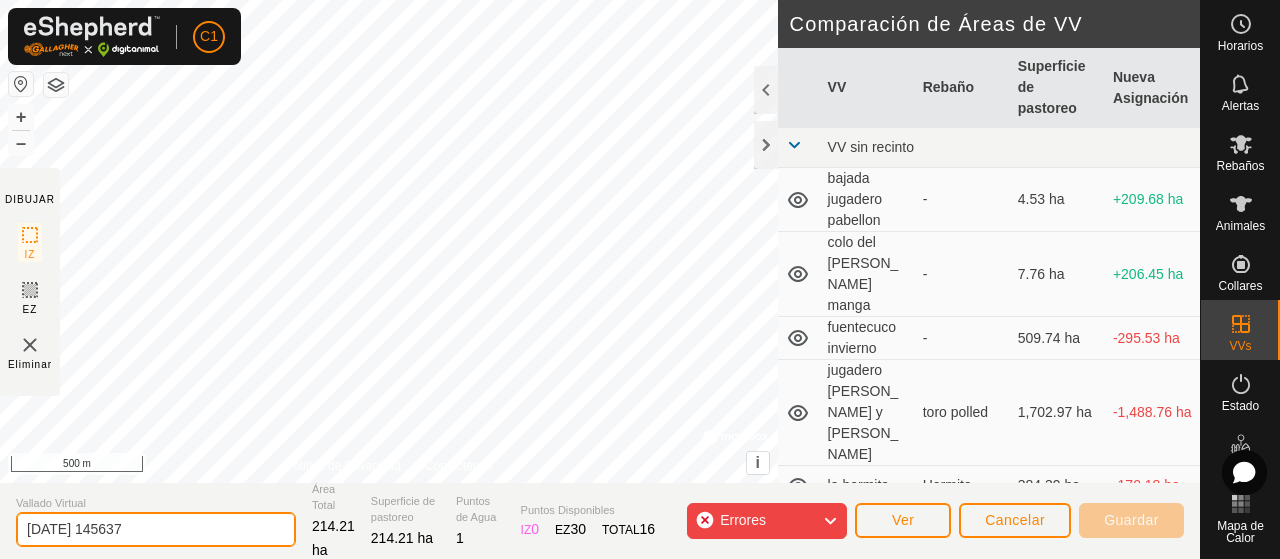 click on "[DATE] 145637" 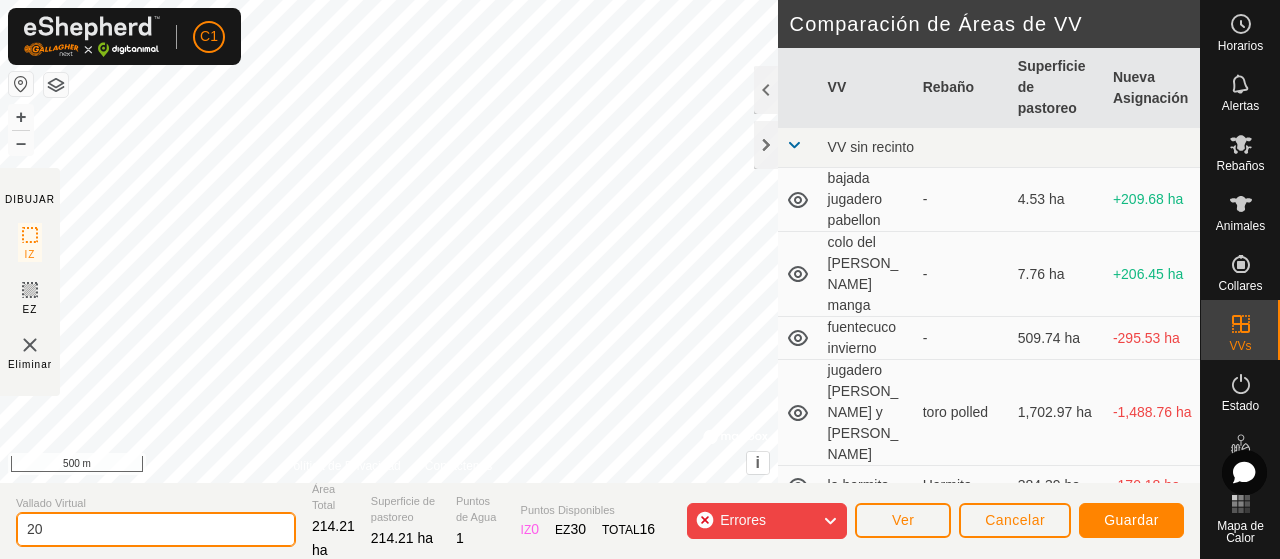 type on "2" 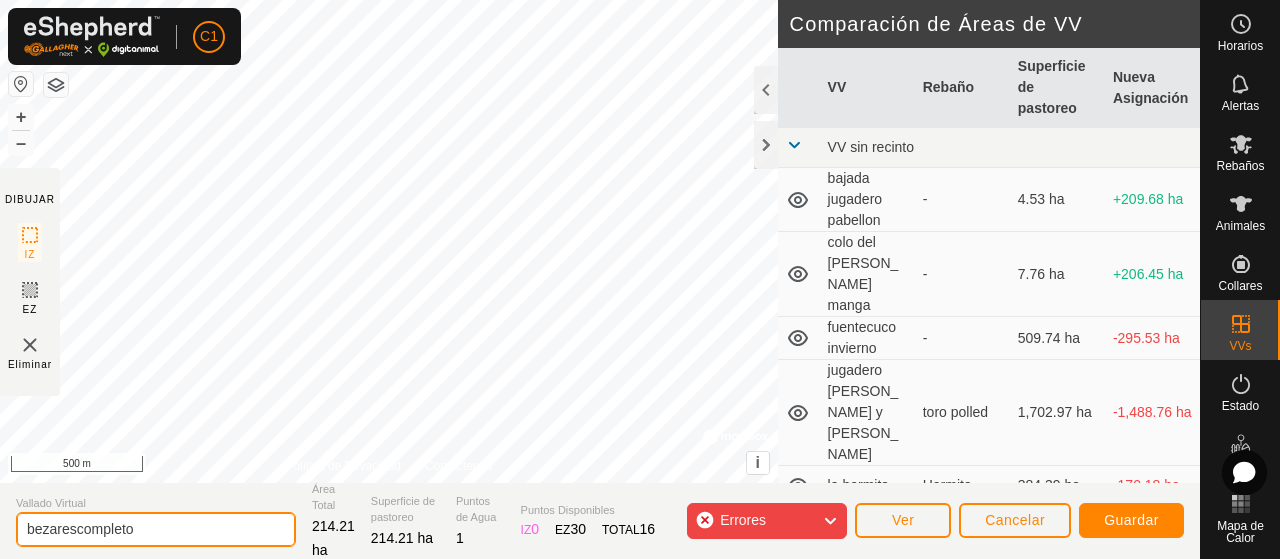 type on "bezarescompleto" 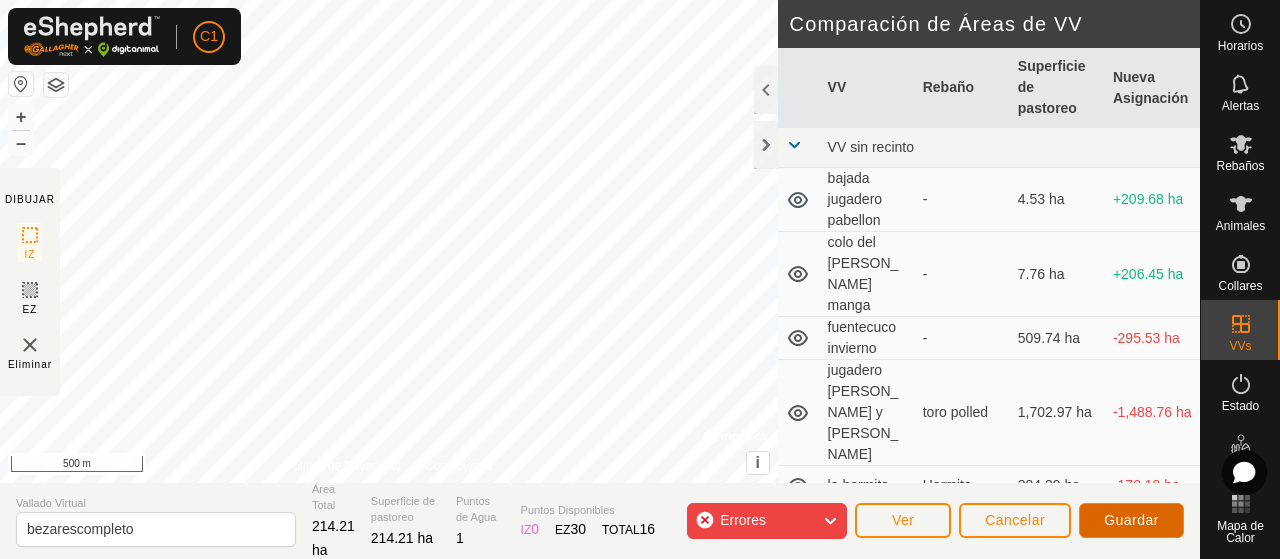click on "Guardar" 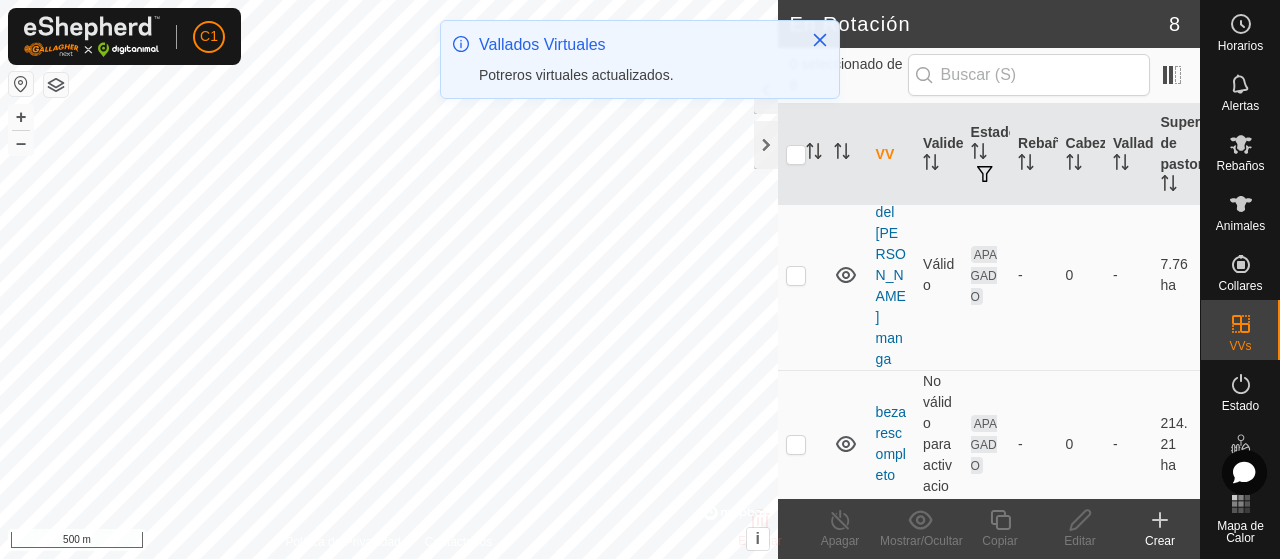 scroll, scrollTop: 623, scrollLeft: 0, axis: vertical 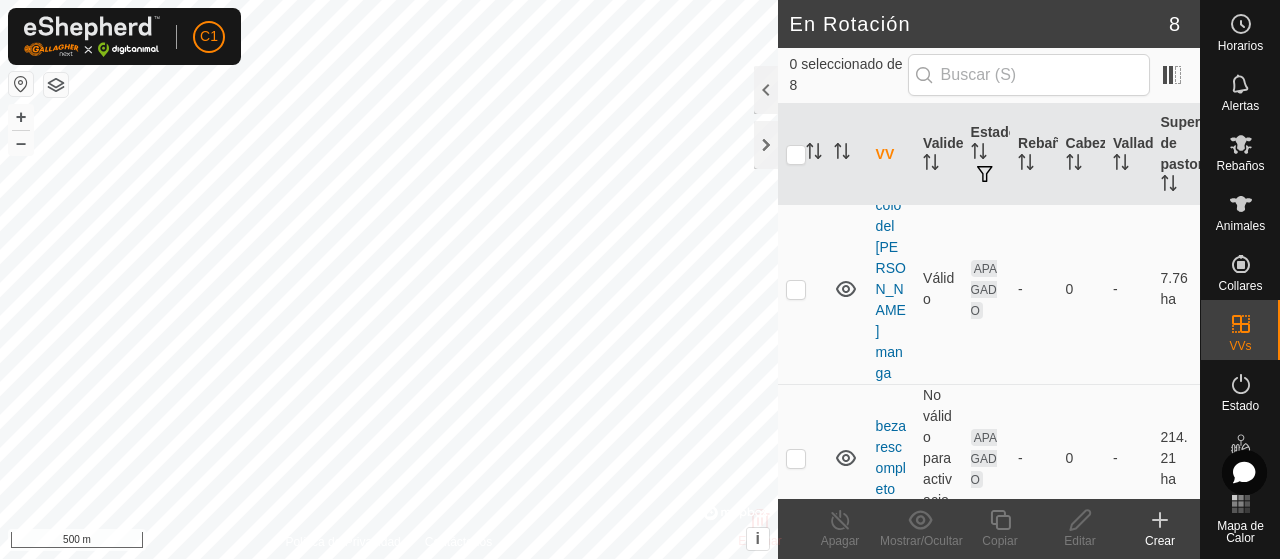 click on "C1 Horarios Alertas Rebaños Animales Collares VVs Estado Infra Mapa de Calor Ayuda En Rotación 8 0 seleccionado de 8     VV   Validez   Estado   Rebaño   [PERSON_NAME]   Superficie de pastoreo   VV sin recinto  pueblo completo  Válido  ENCENDIDO  Paridasynovillas   27   -   3,416.69 ha  las tablas  Válido  ENCENDIDO  Tablas   21   -   519.08 ha  la [PERSON_NAME]  ENCENDIDO  Hermita   13   -   384.39 ha  jugadero [PERSON_NAME] y [PERSON_NAME]  ENCENDIDO  toro polled   1   -   1,702.97 ha  fuentecuco invierno  Válido  APAGADO  -   0   -   509.74 ha  colo del [PERSON_NAME] manga  Válido  APAGADO  -   0   -   7.76 ha  bezarescompleto  No válido para activaciones  APAGADO  -   0   -   214.21 [PERSON_NAME] jugadero pabellon  Válido  APAGADO  -   0   -   4.53 ha  Eliminar  Apagar   Mostrar/Ocultar   Copiar   Editar   Crear  Política de Privacidad Contáctenos + – ⇧ i ©  Mapbox , ©  OpenStreetMap ,  Improve this map 500 m" at bounding box center [640, 279] 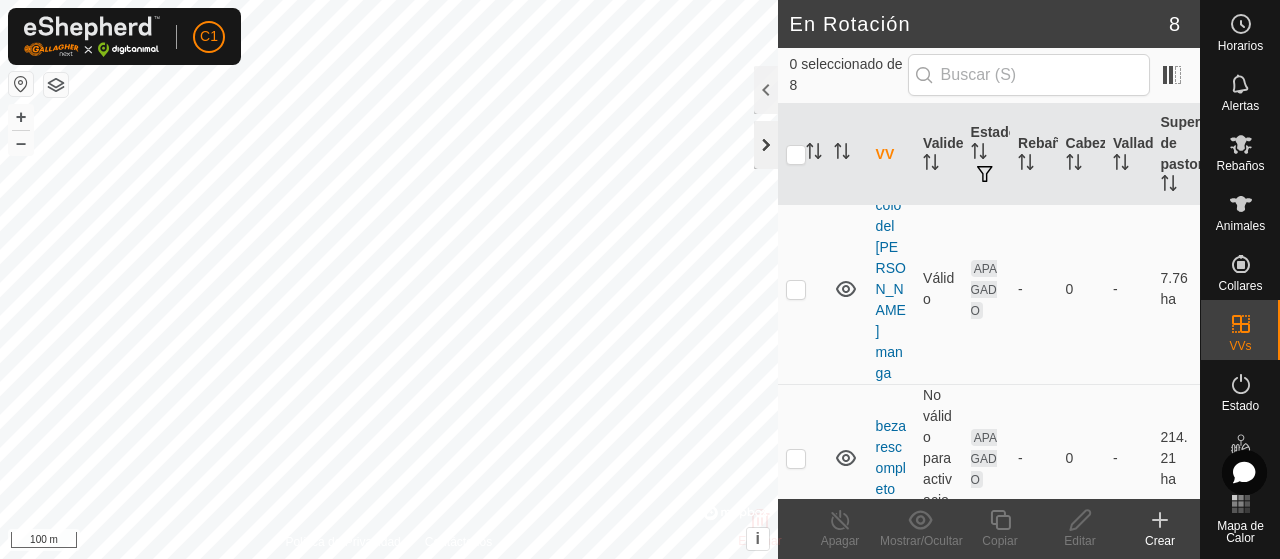 click 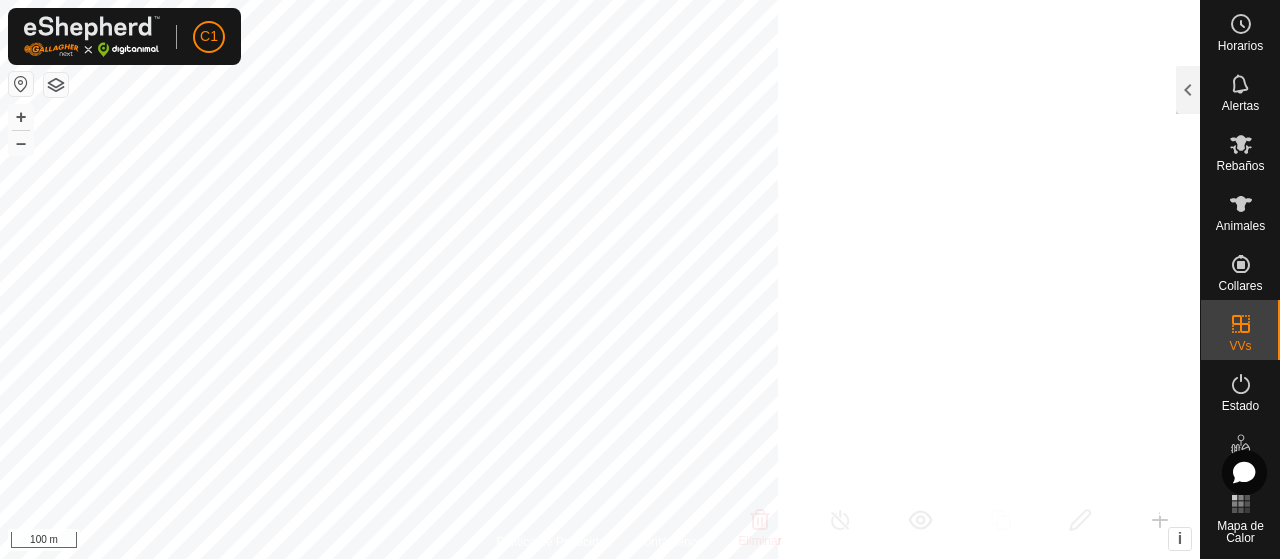 scroll, scrollTop: 1962, scrollLeft: 0, axis: vertical 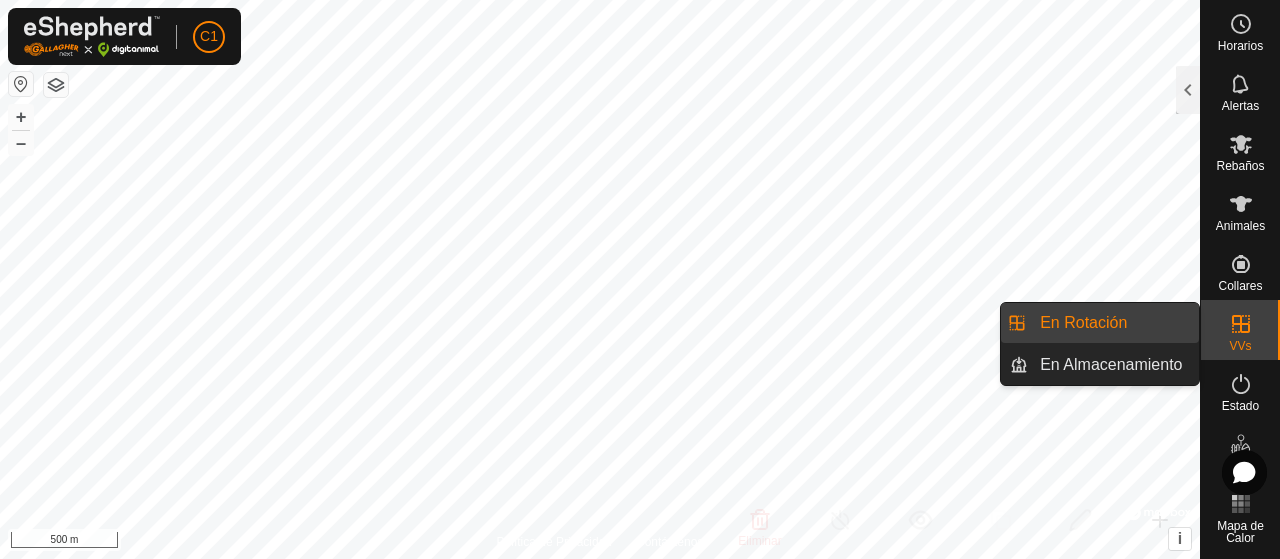 click 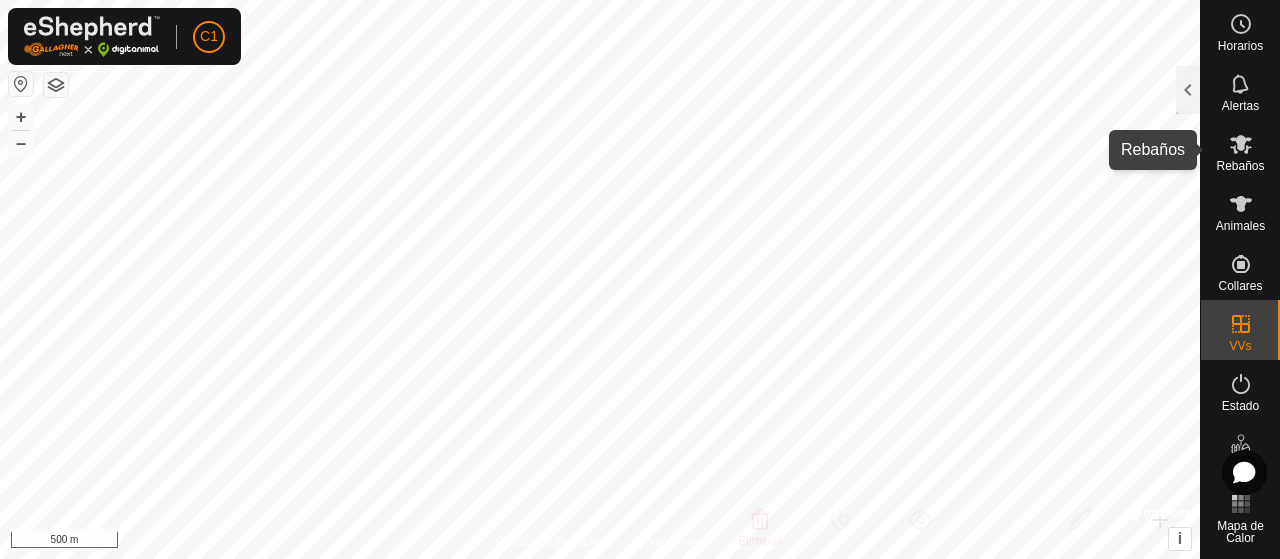 click 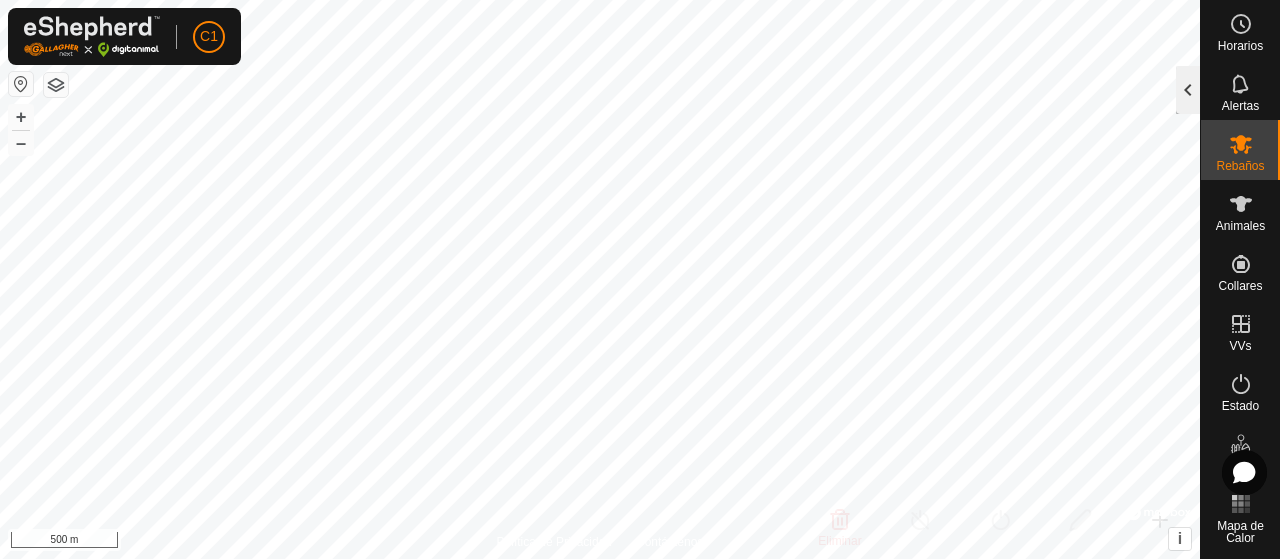 click 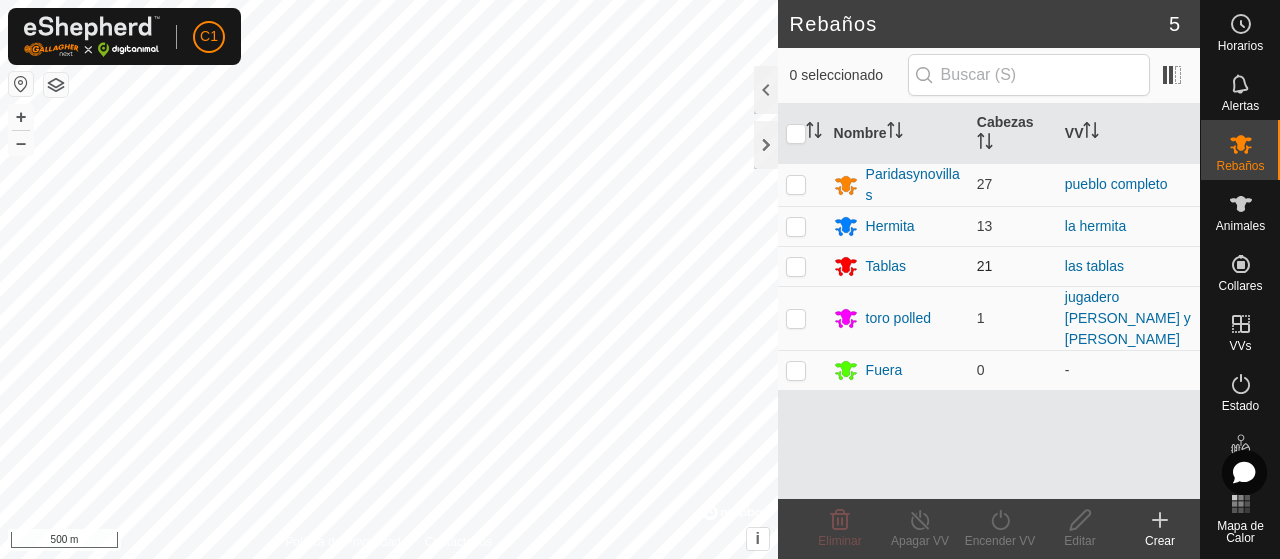 click at bounding box center (796, 266) 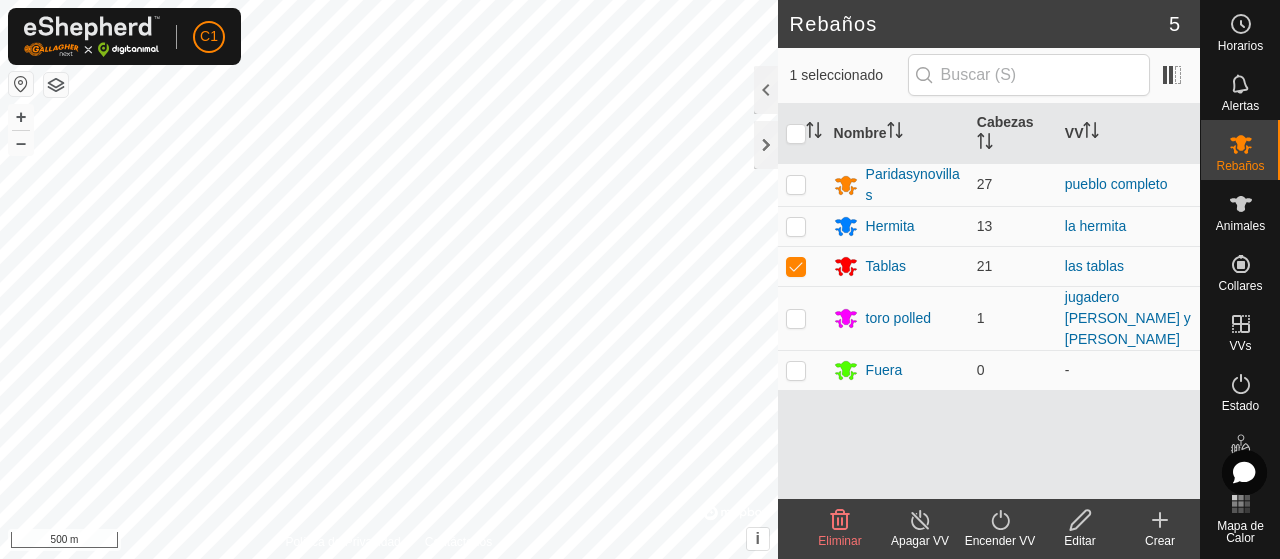 click 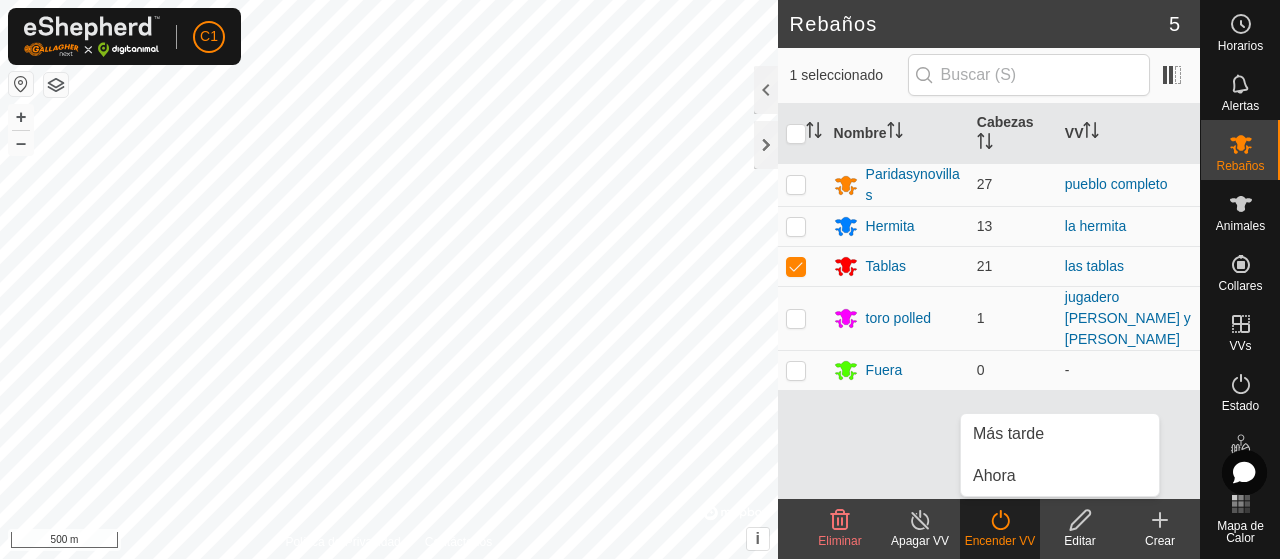 click 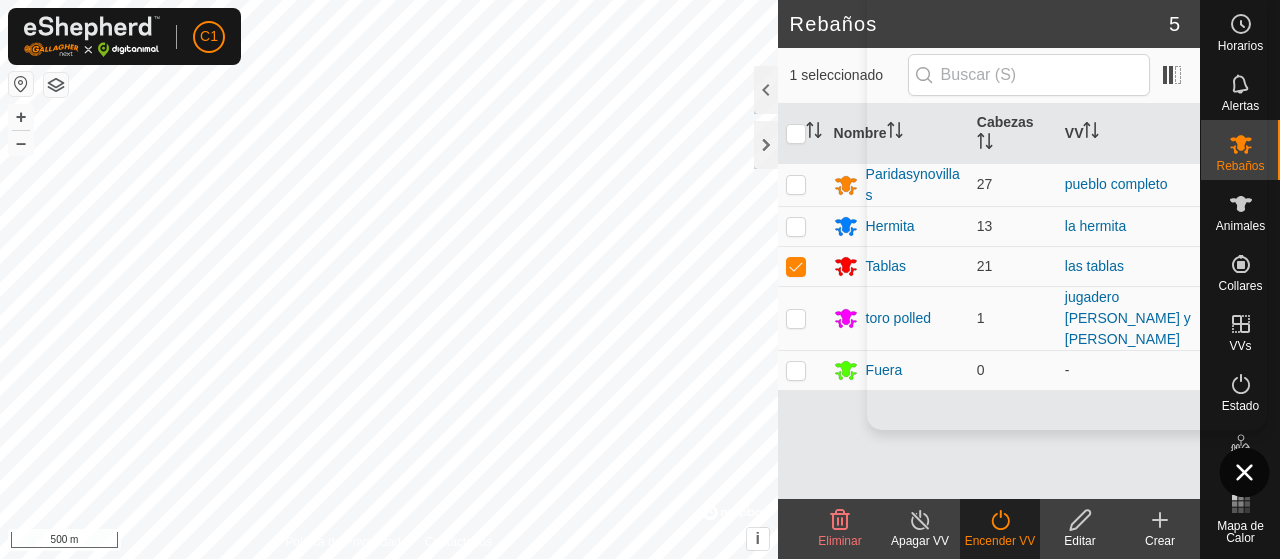 click at bounding box center [1245, 473] 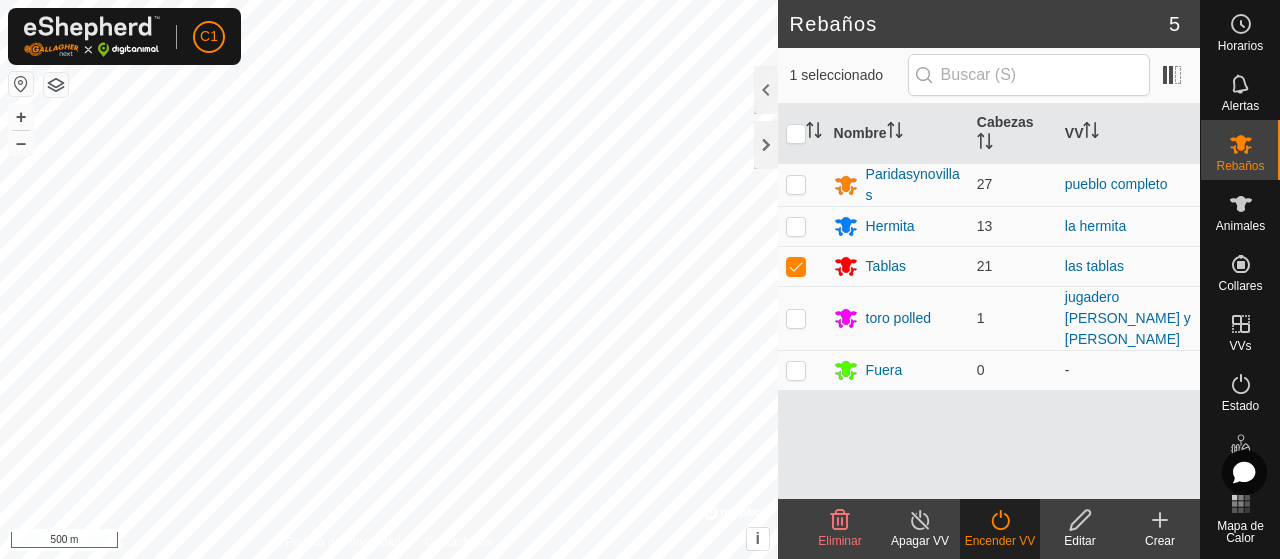 click 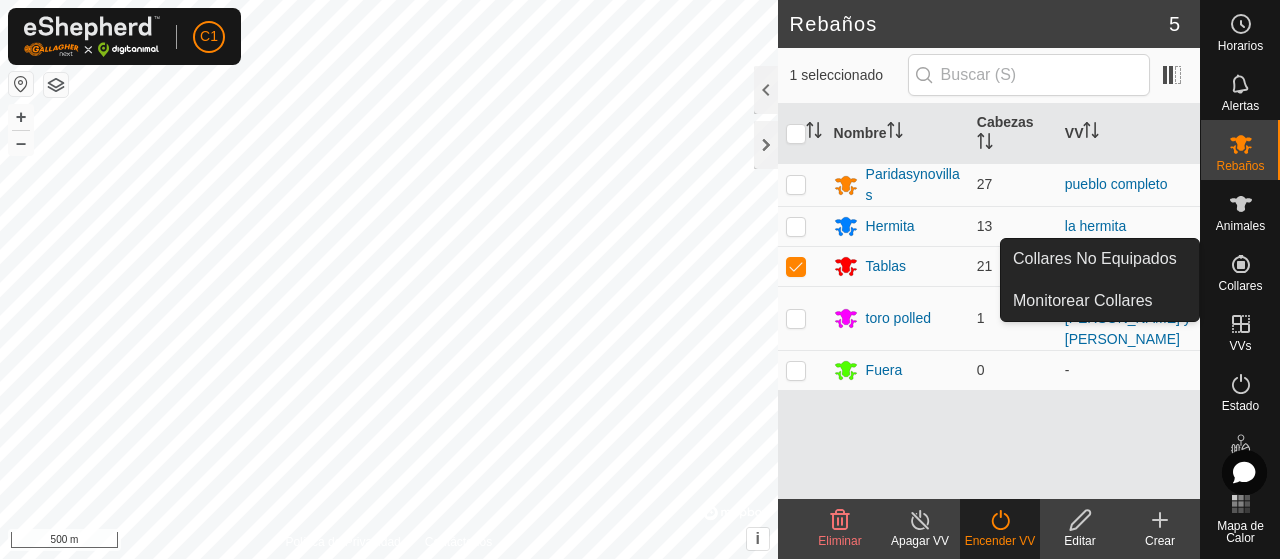 click at bounding box center [1241, 264] 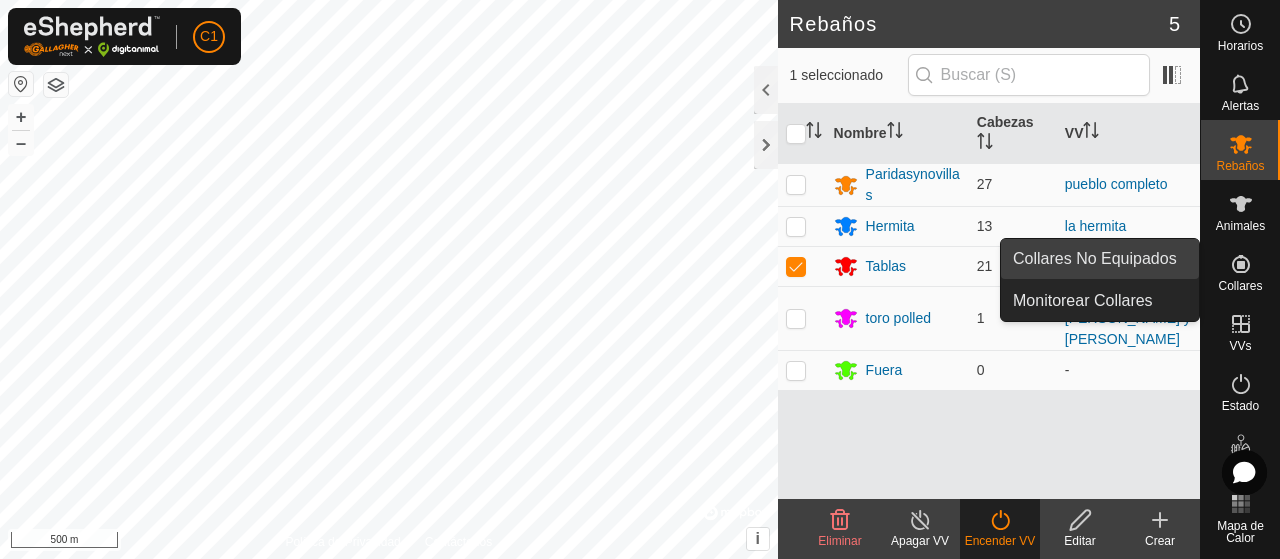 click on "Collares No Equipados" at bounding box center (1100, 259) 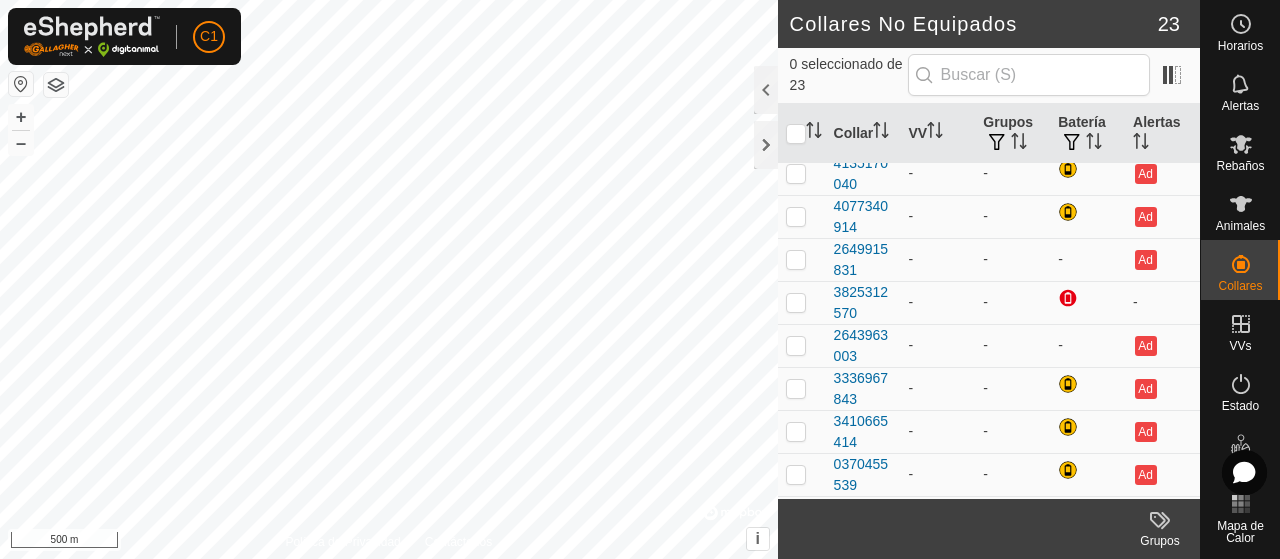 scroll, scrollTop: 654, scrollLeft: 0, axis: vertical 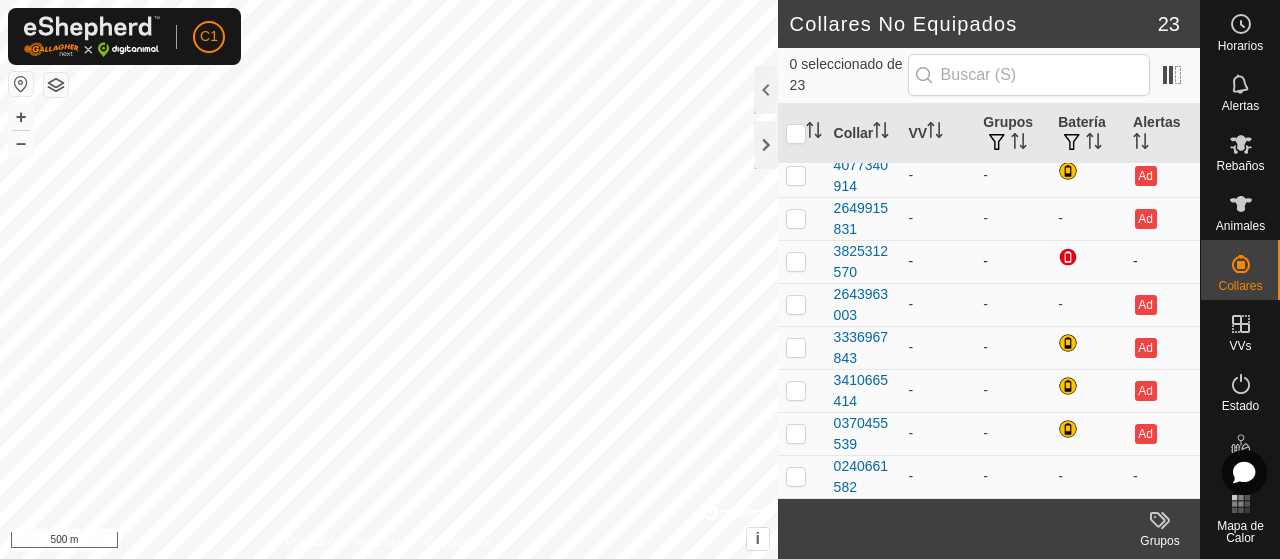 click at bounding box center (796, 261) 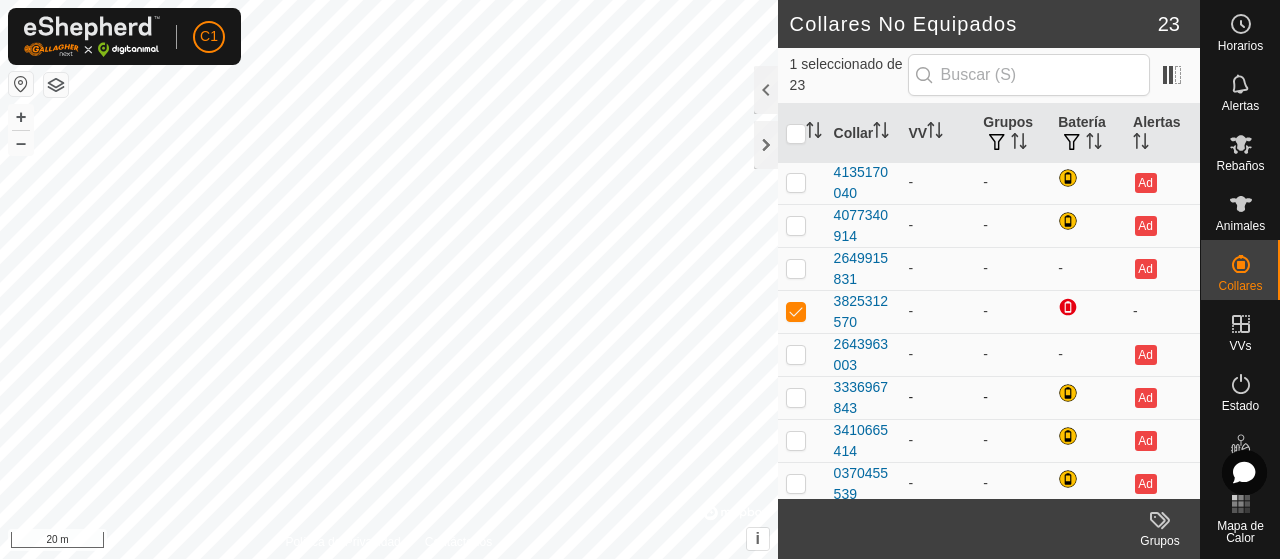 scroll, scrollTop: 654, scrollLeft: 0, axis: vertical 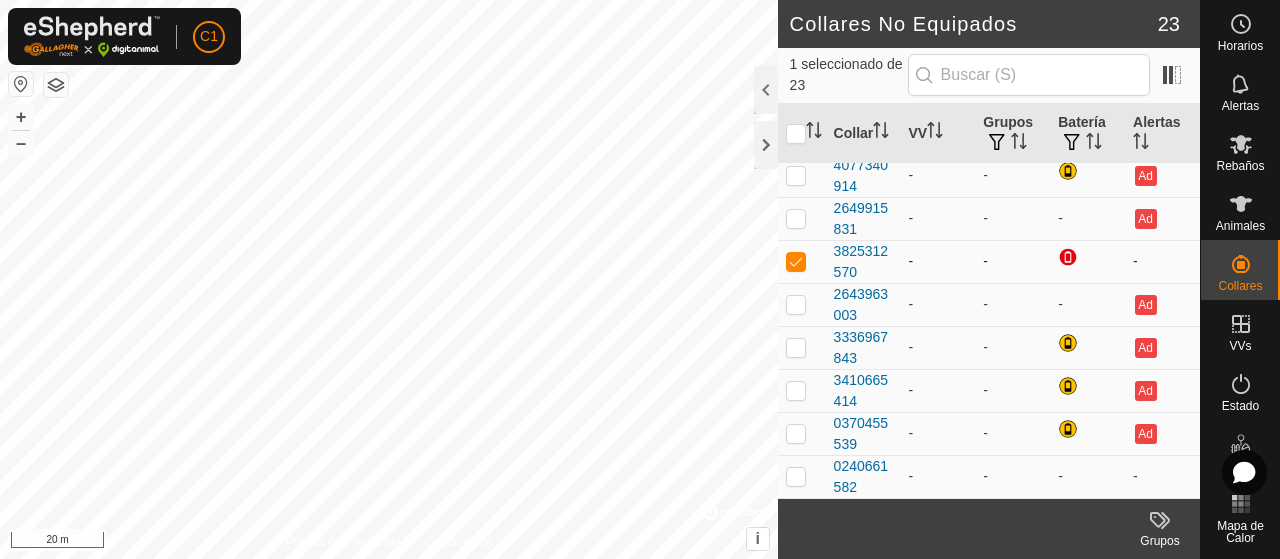 click at bounding box center (796, 261) 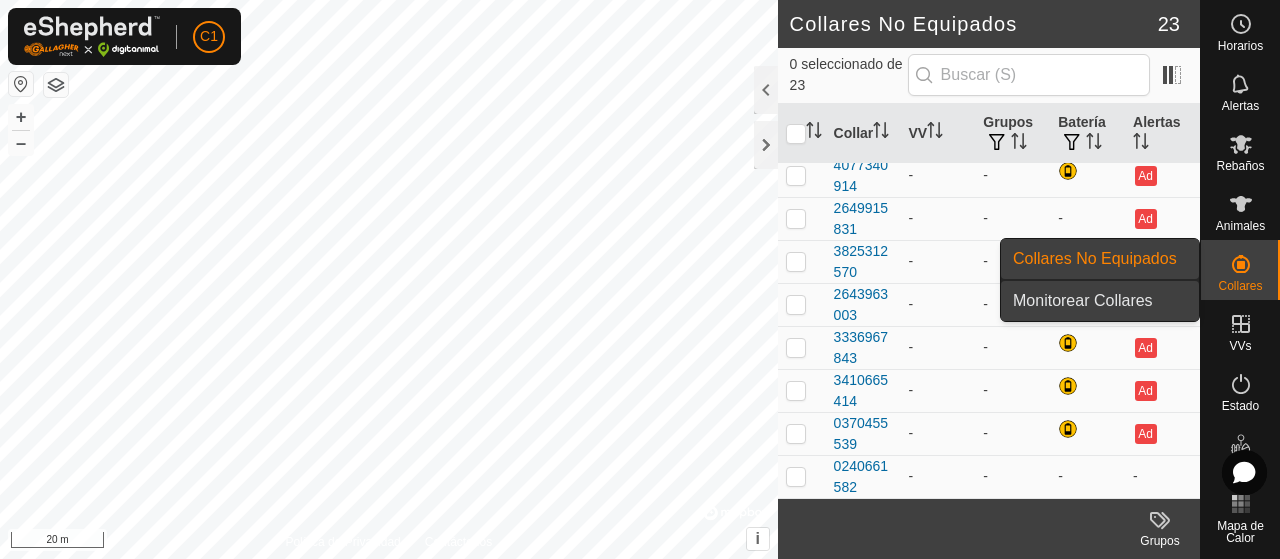 click on "Monitorear Collares" at bounding box center [1100, 301] 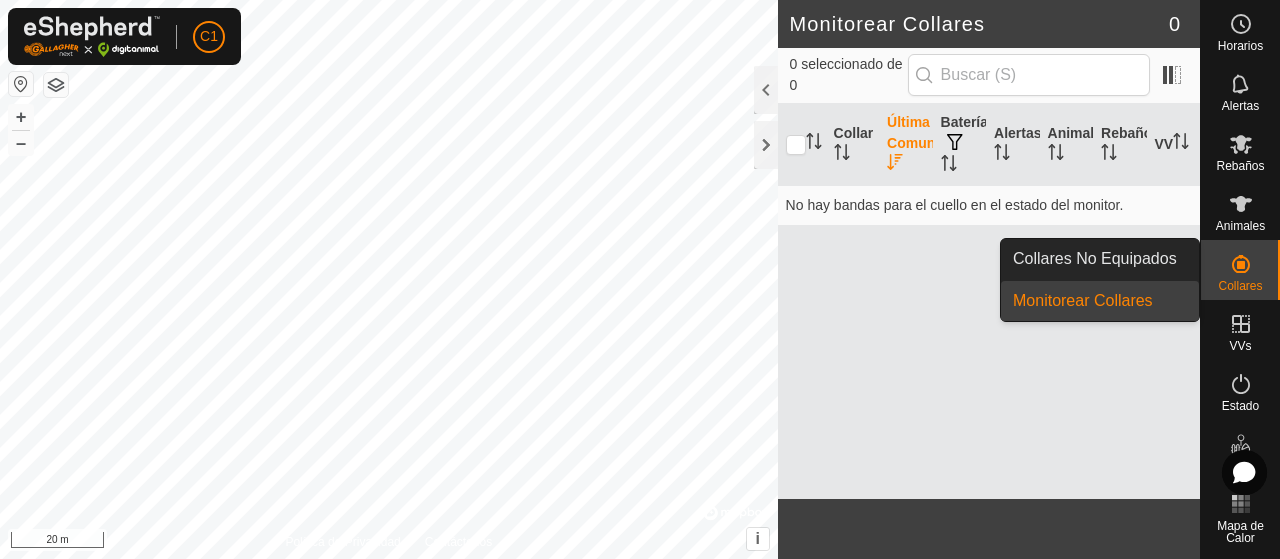 click on "Monitorear Collares" at bounding box center [1100, 301] 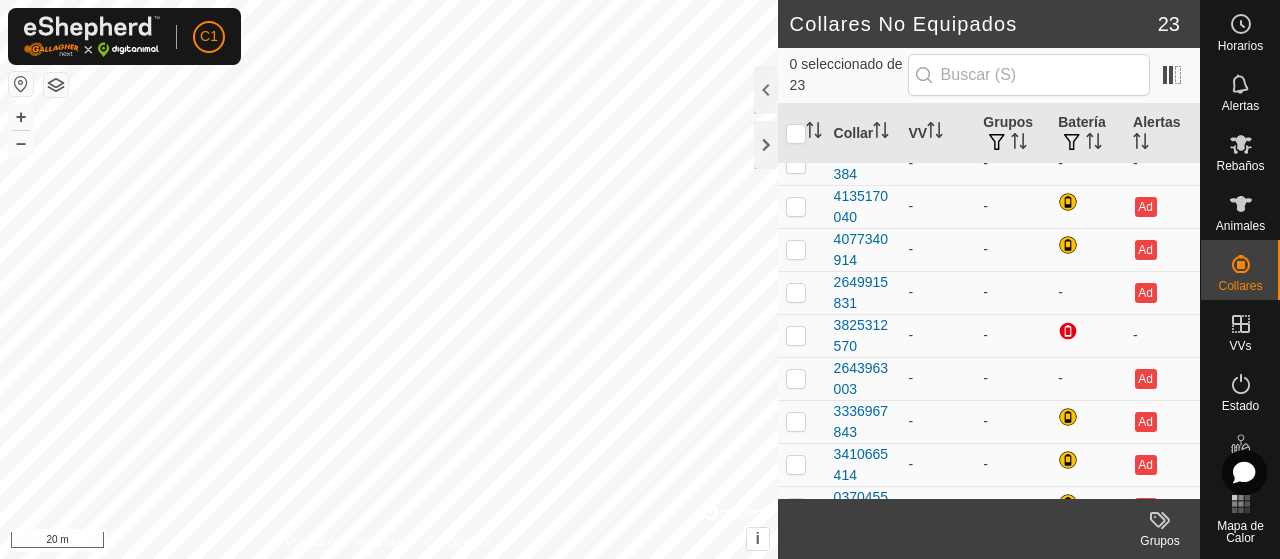 scroll, scrollTop: 654, scrollLeft: 0, axis: vertical 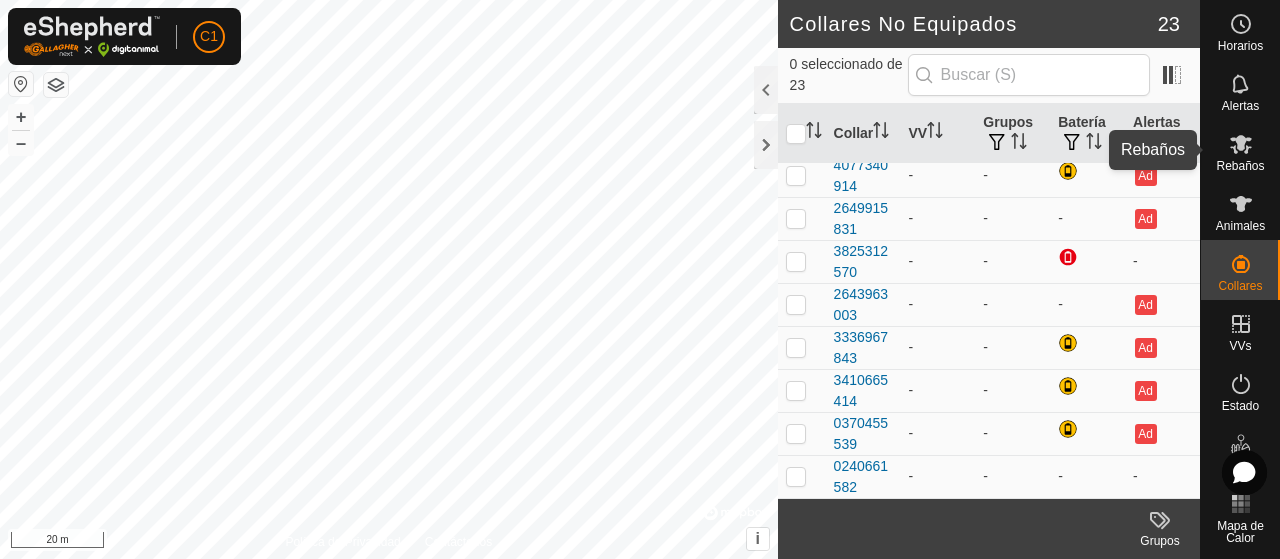click 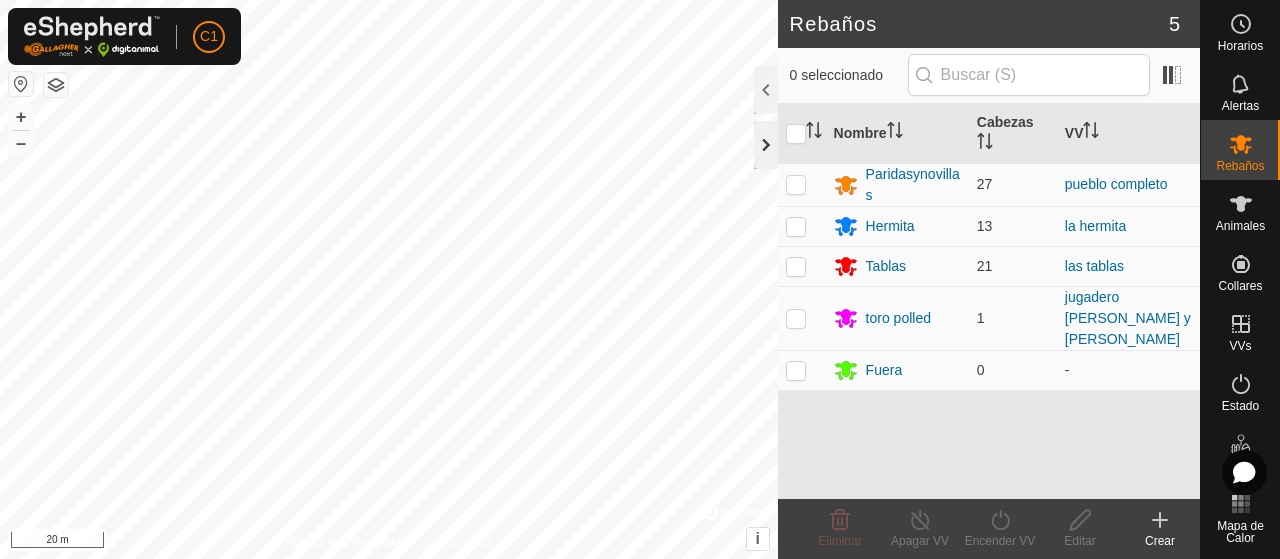 click 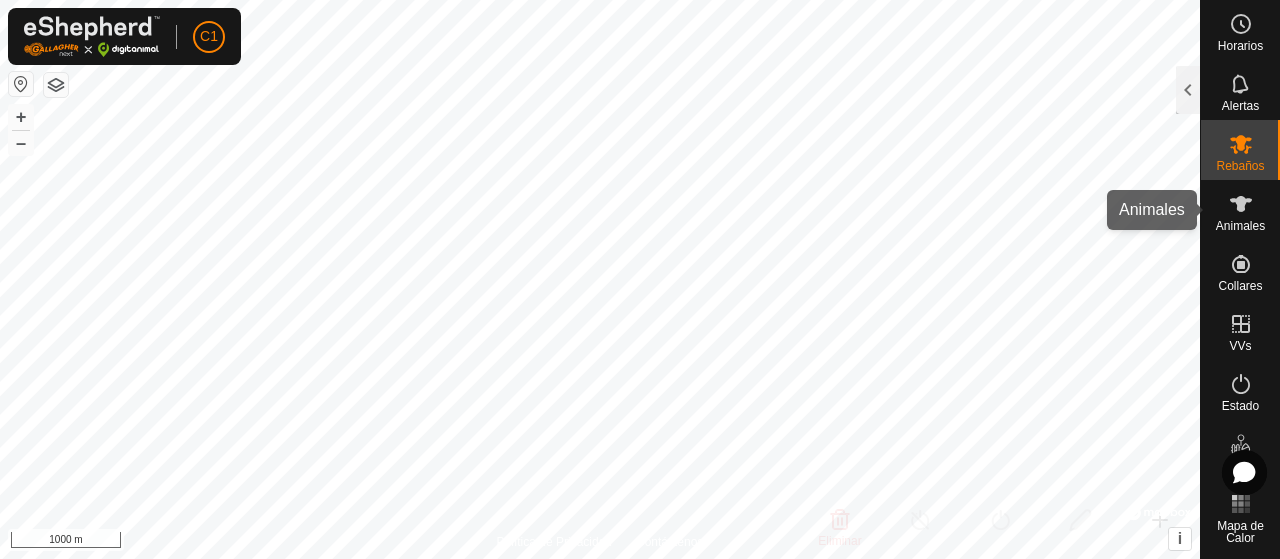 click at bounding box center [1241, 204] 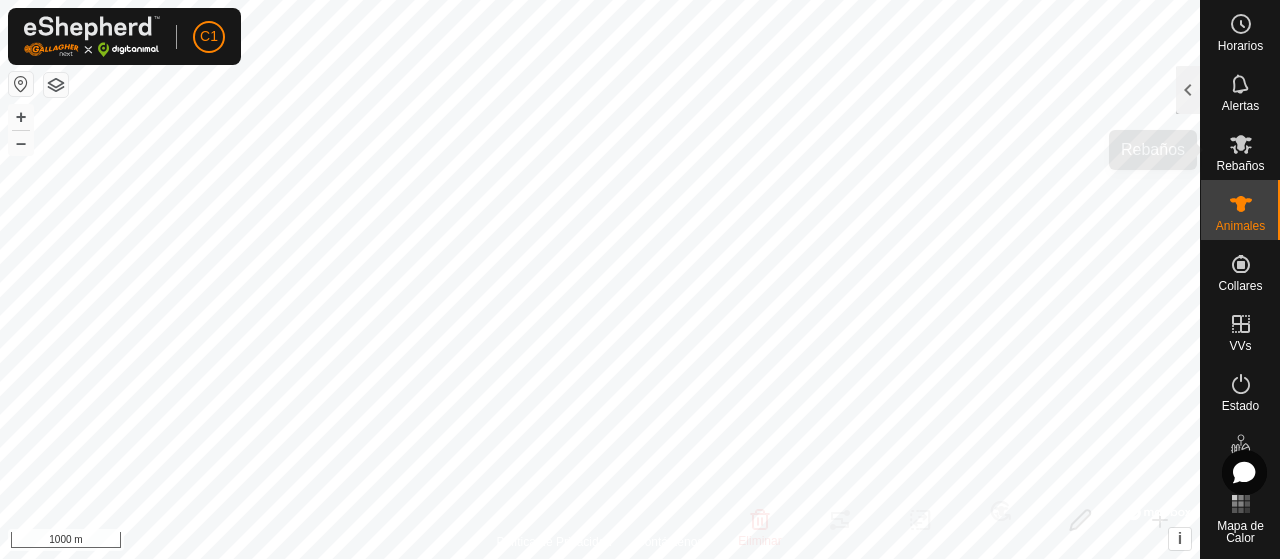 click 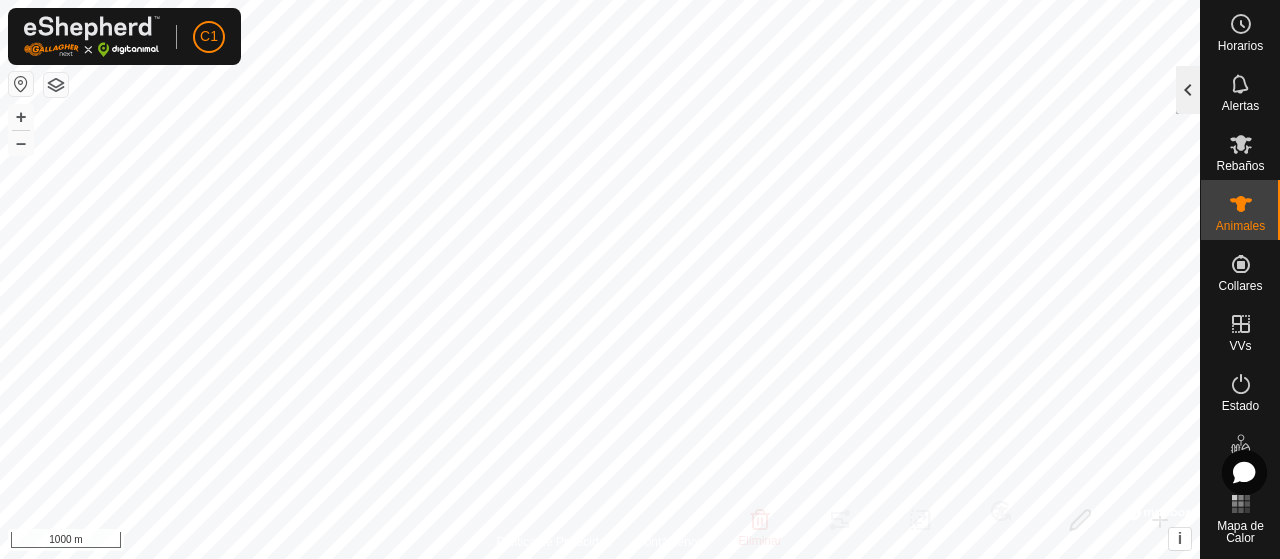 click 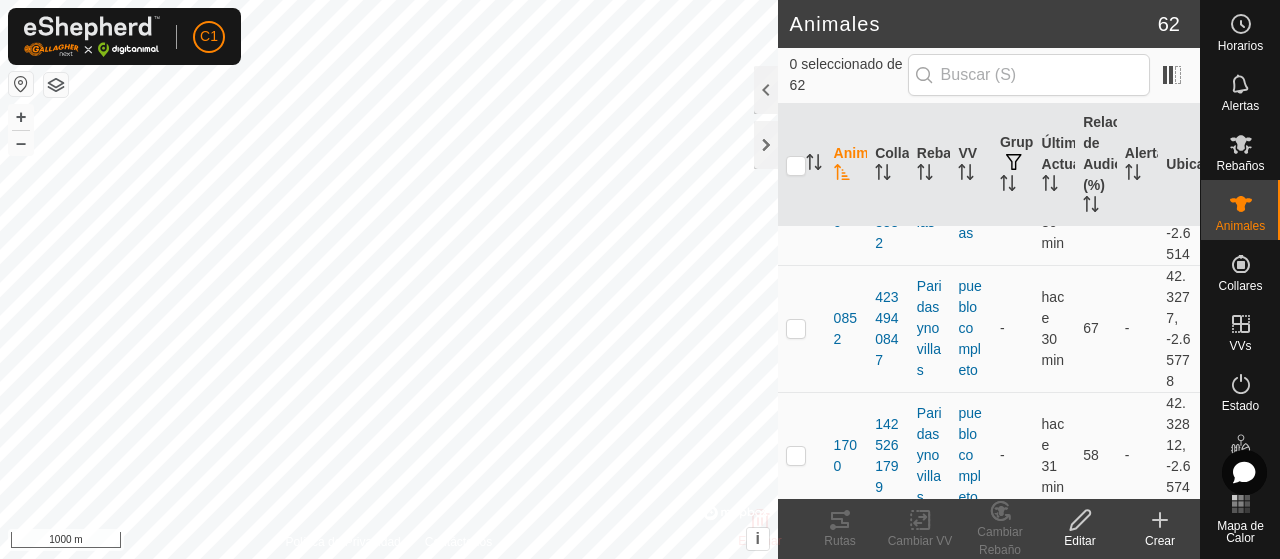 scroll, scrollTop: 200, scrollLeft: 0, axis: vertical 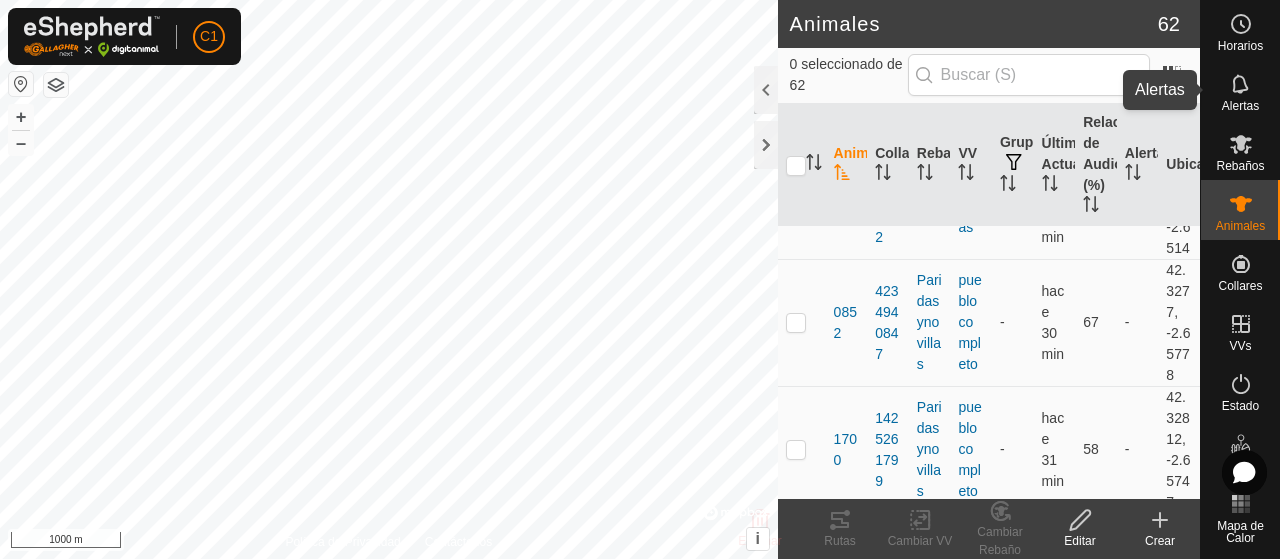 click 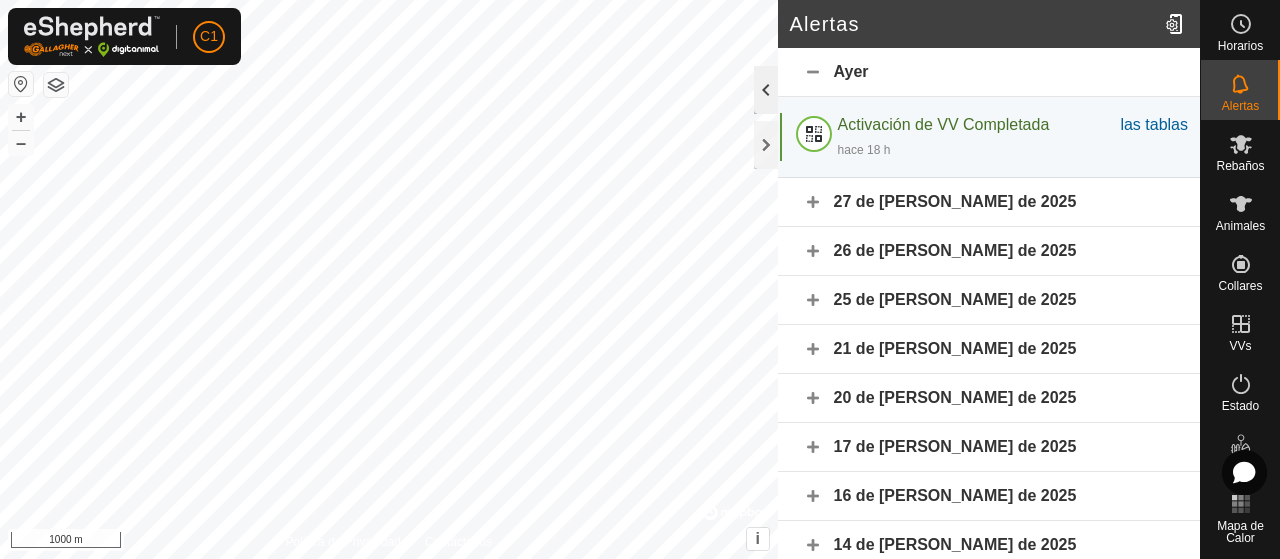 click 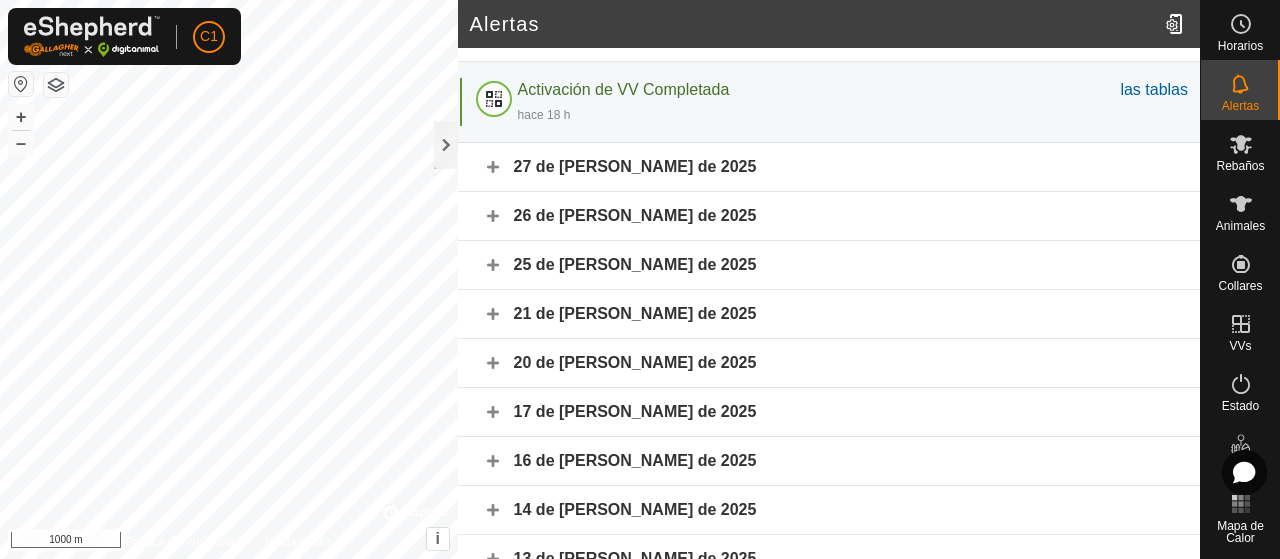 scroll, scrollTop: 0, scrollLeft: 0, axis: both 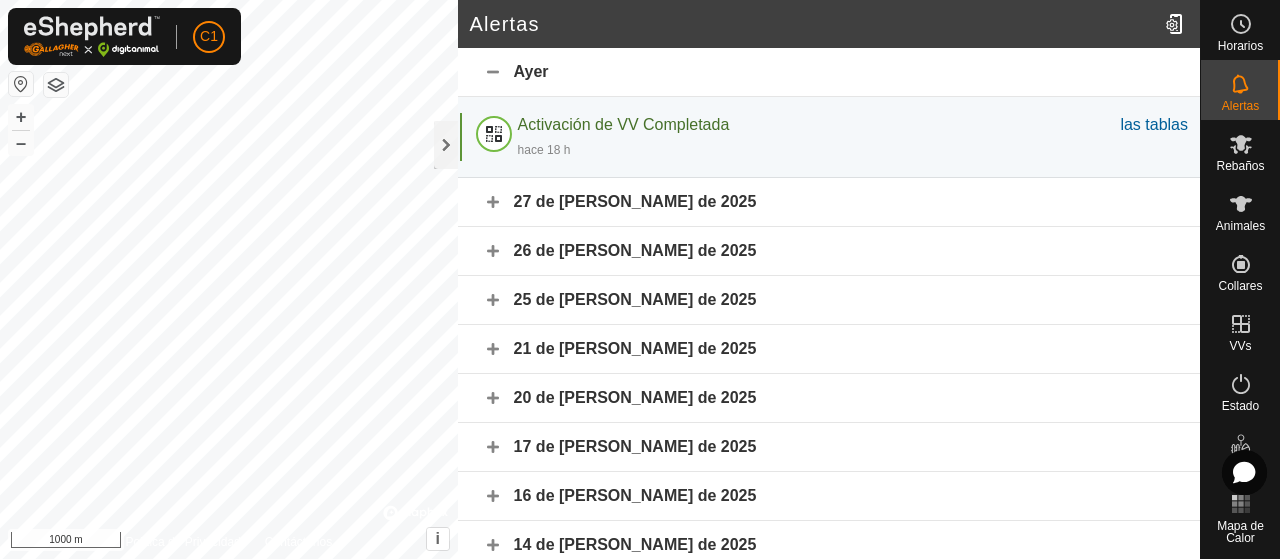 click on "27 de [PERSON_NAME] de 2025" 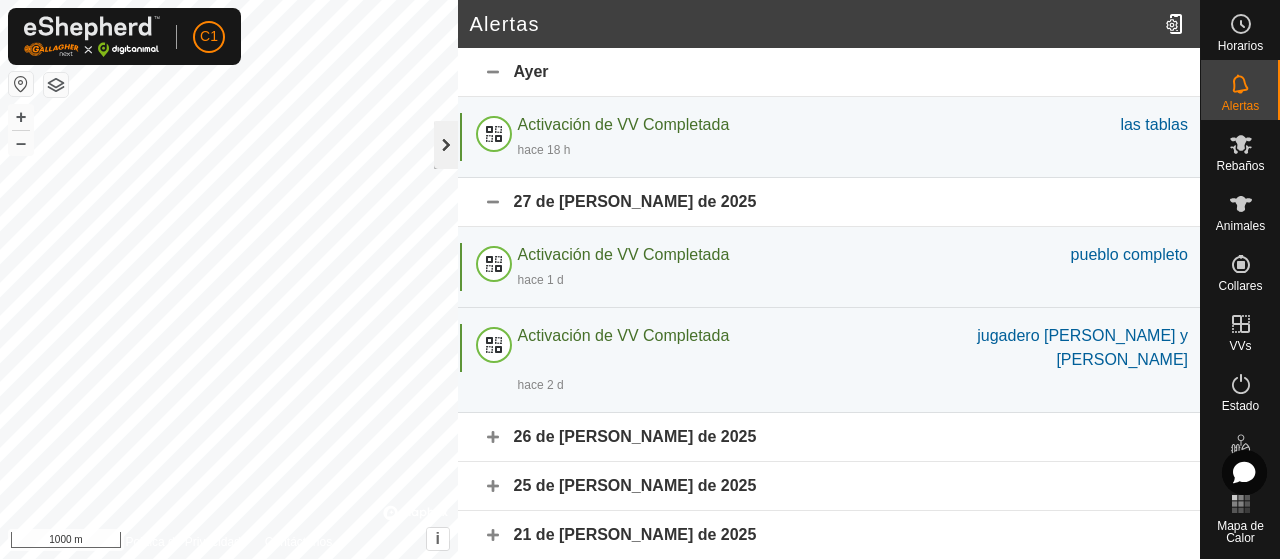 click 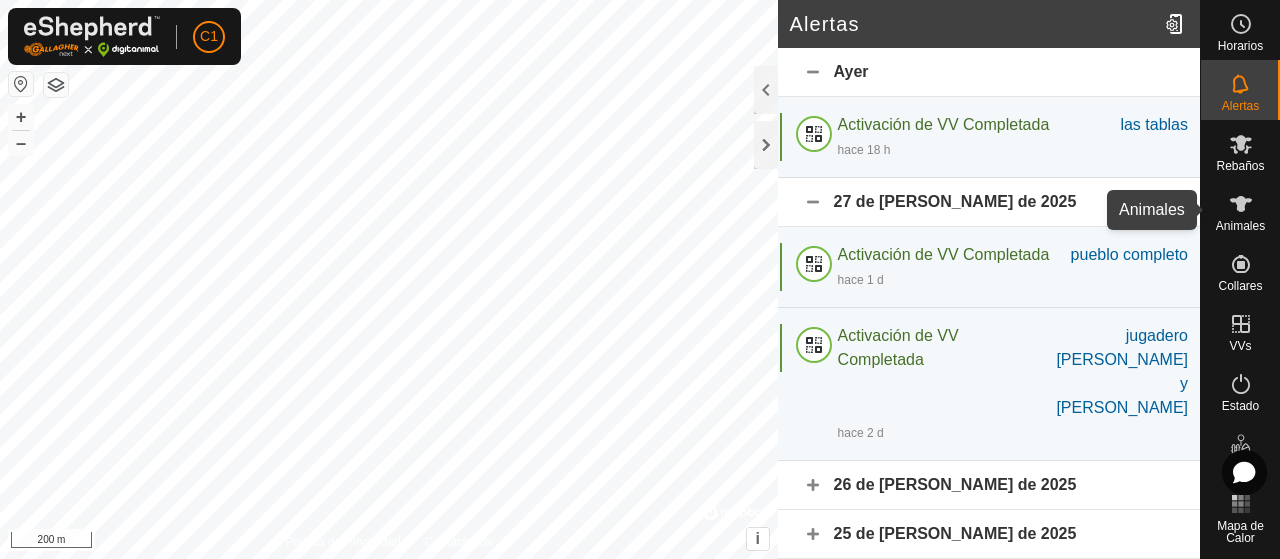 click 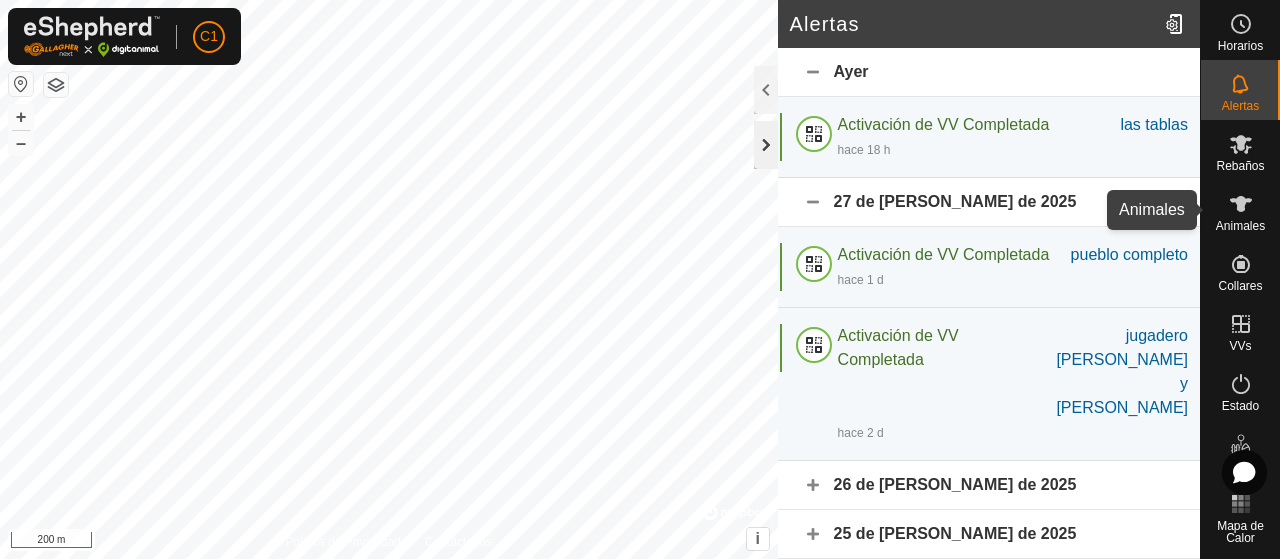 click on "Rebaños" at bounding box center [1240, 166] 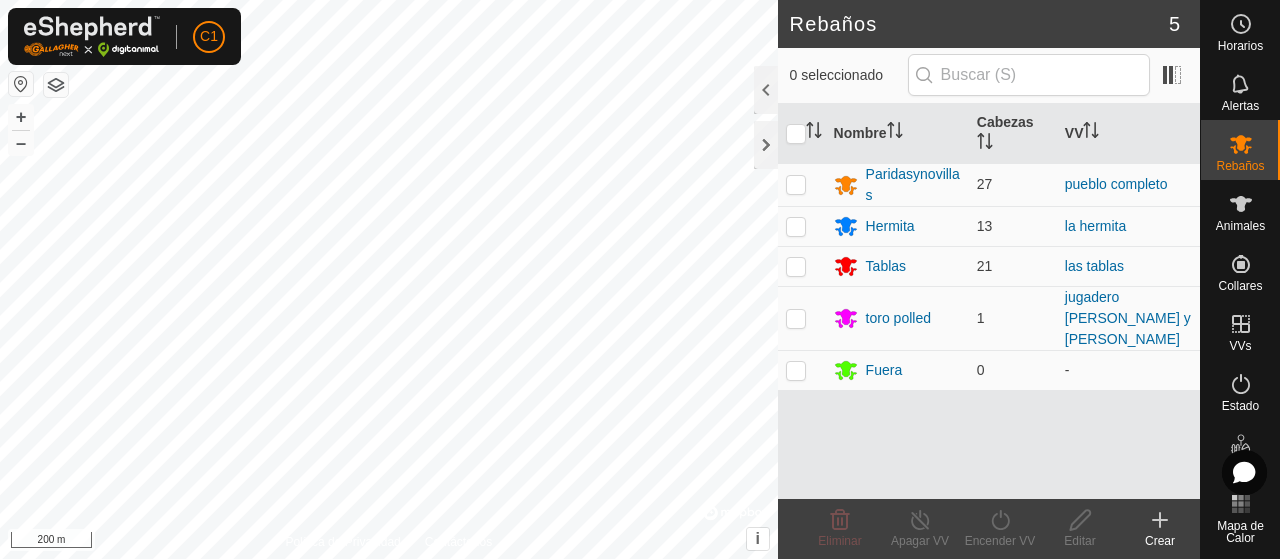 click 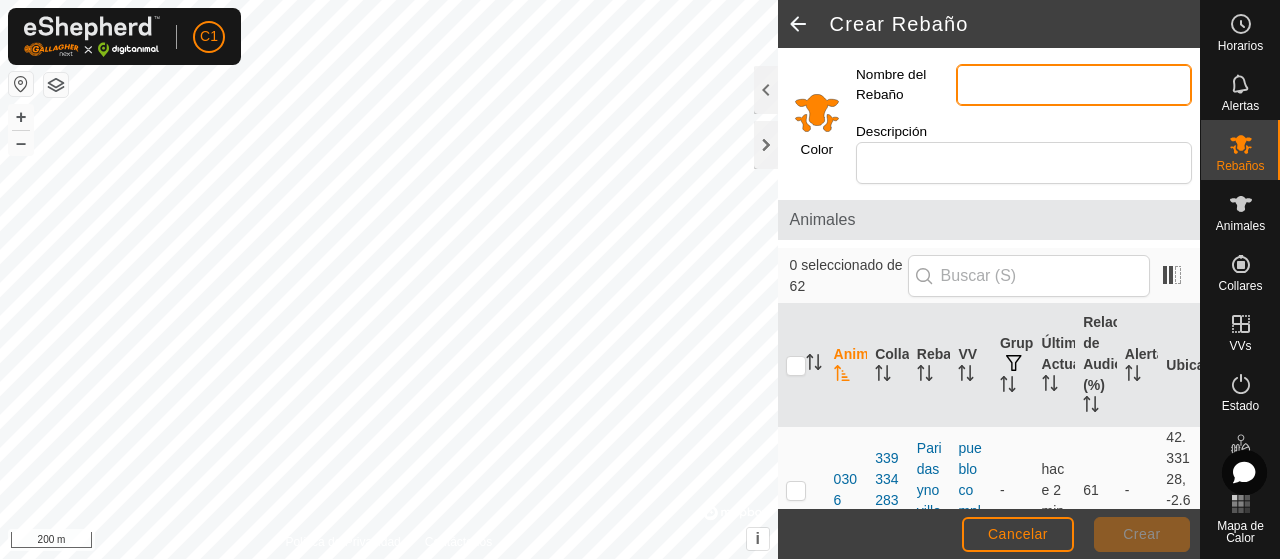 click on "Nombre del Rebaño" at bounding box center [1074, 85] 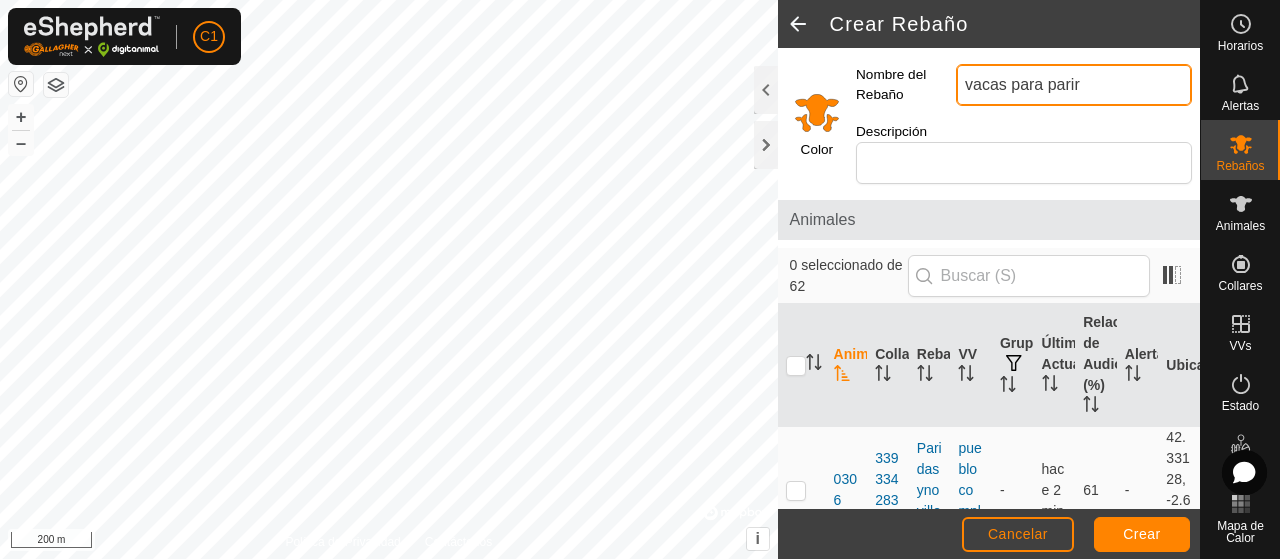 type on "vacas para parir" 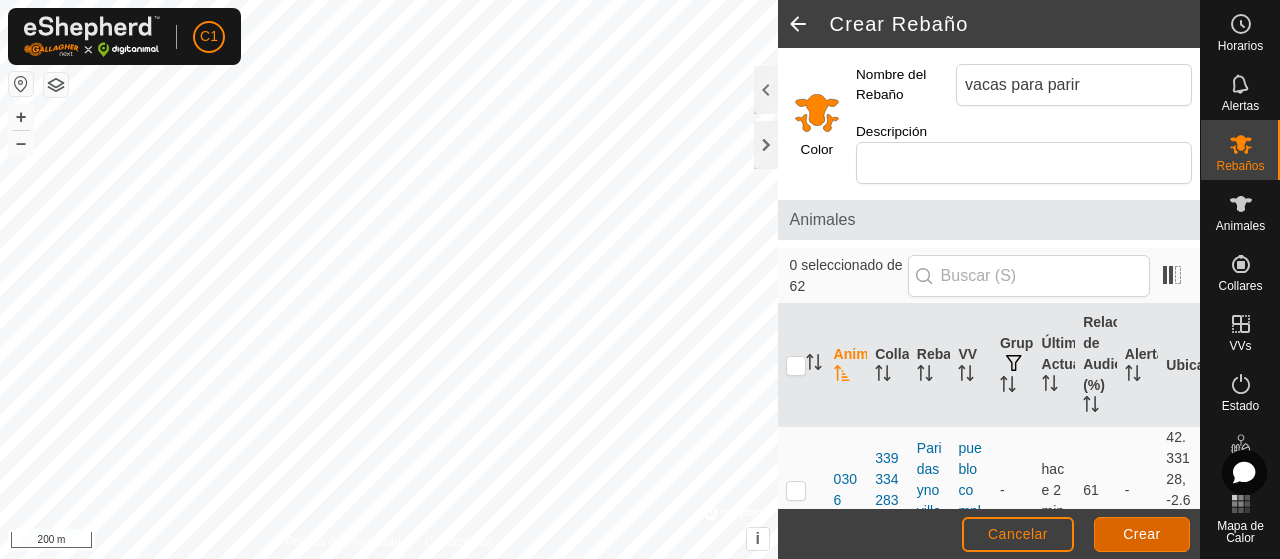 click on "Crear" at bounding box center (1142, 534) 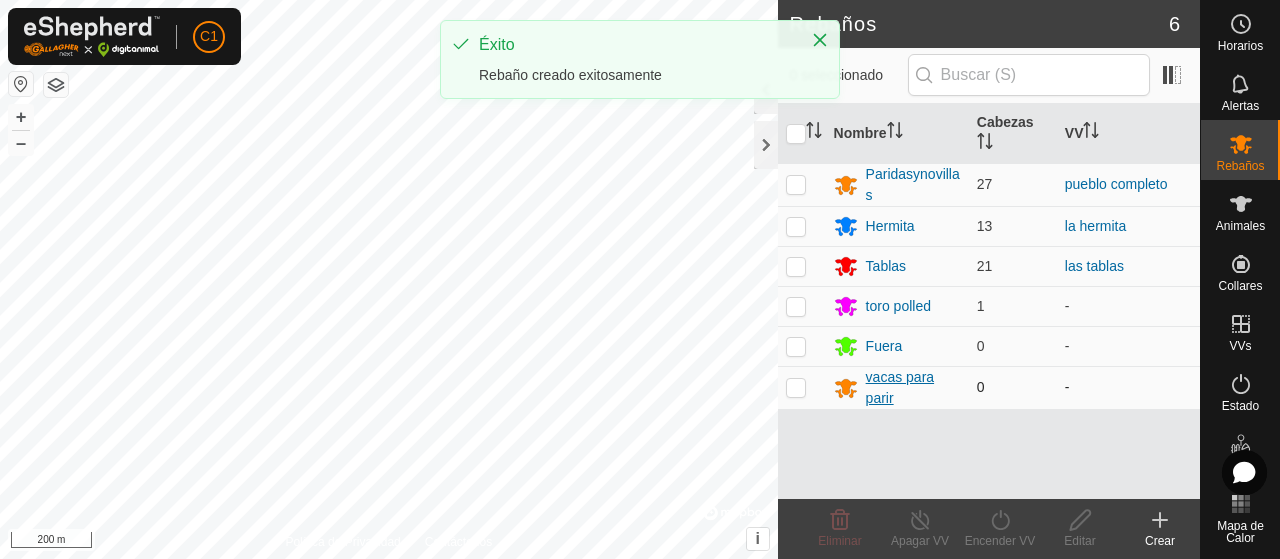 click 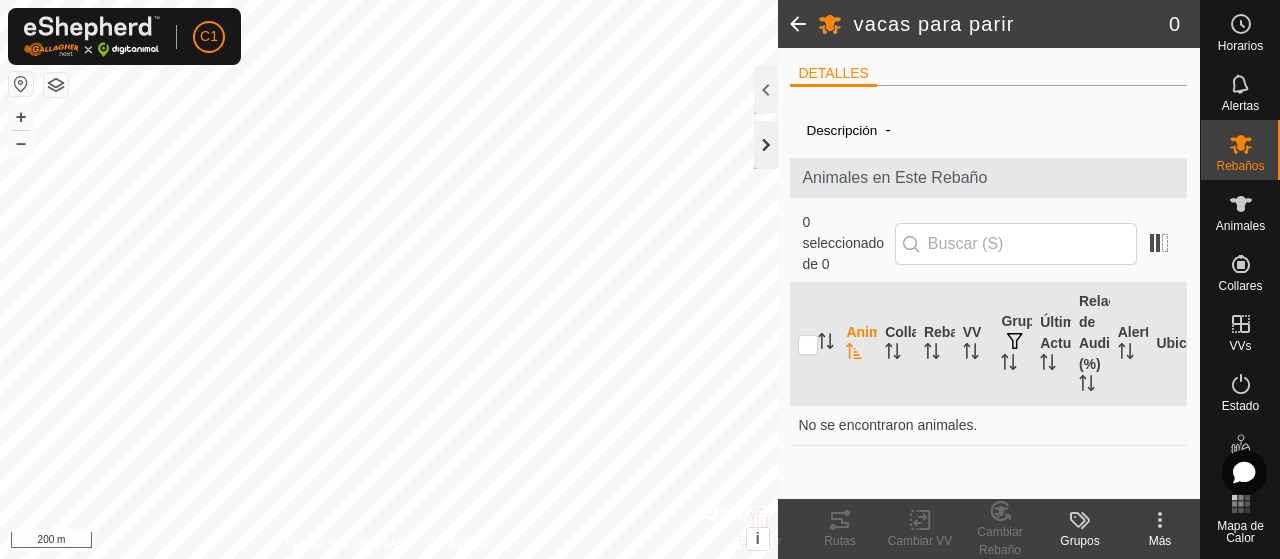 click 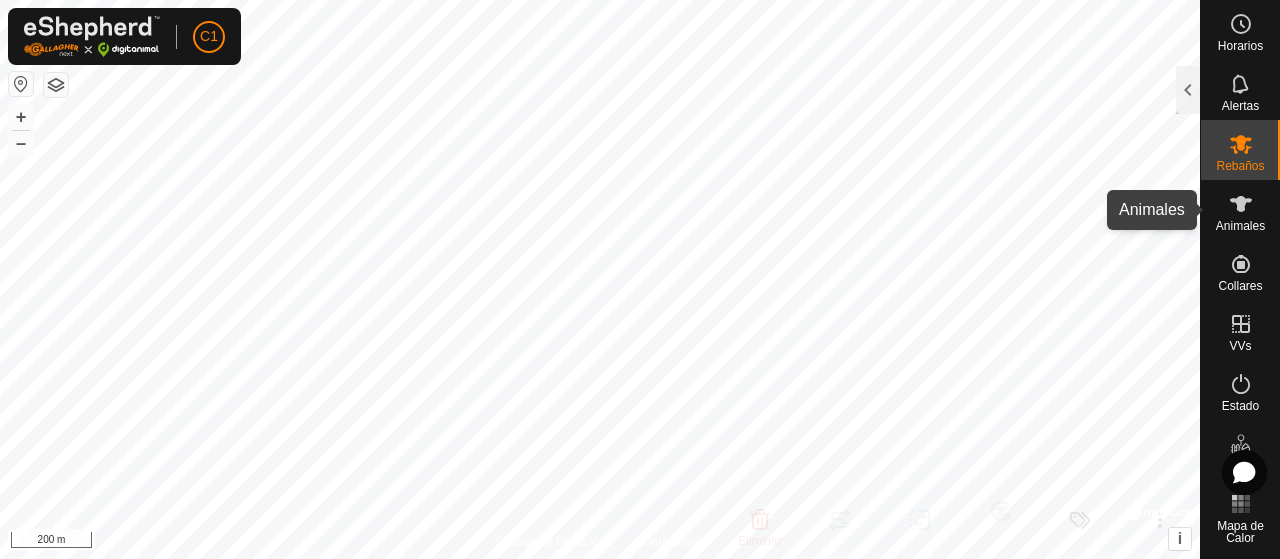 click 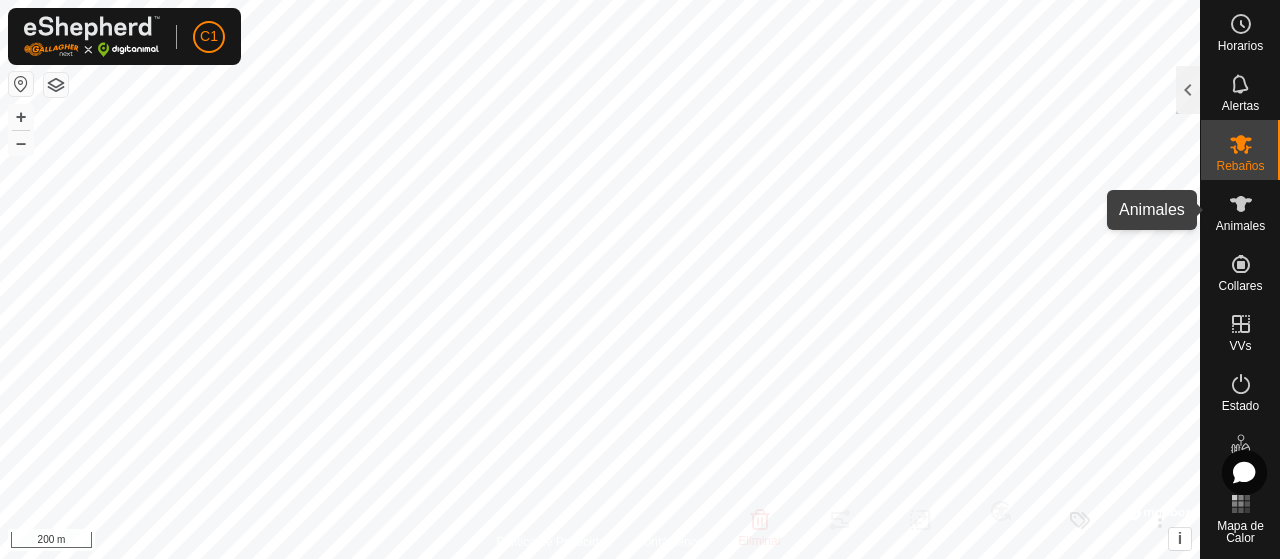 click at bounding box center (1241, 144) 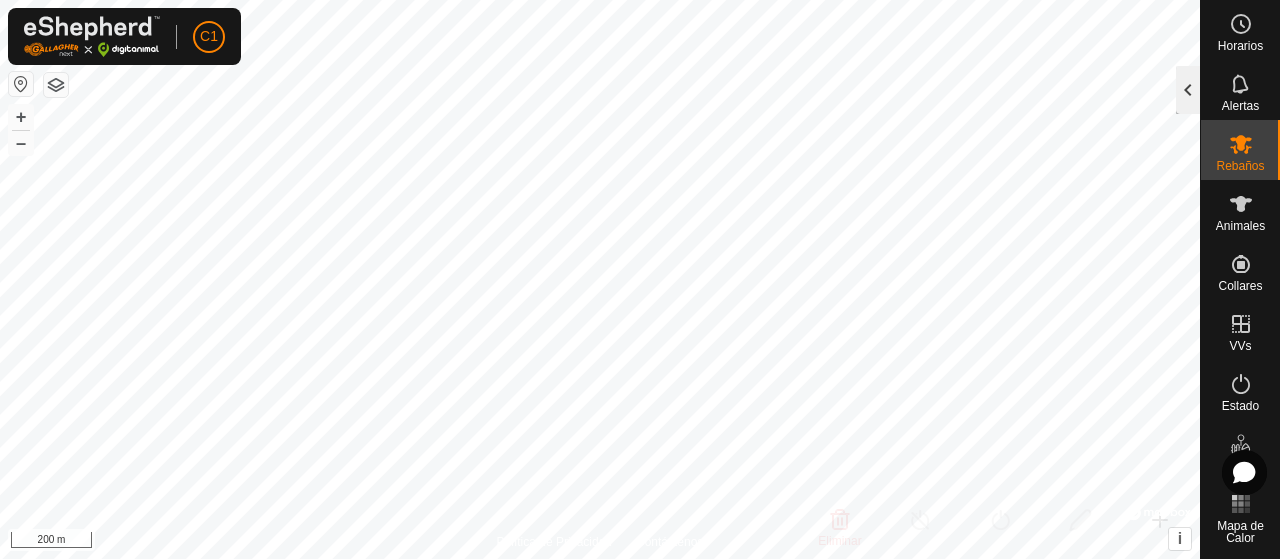 click 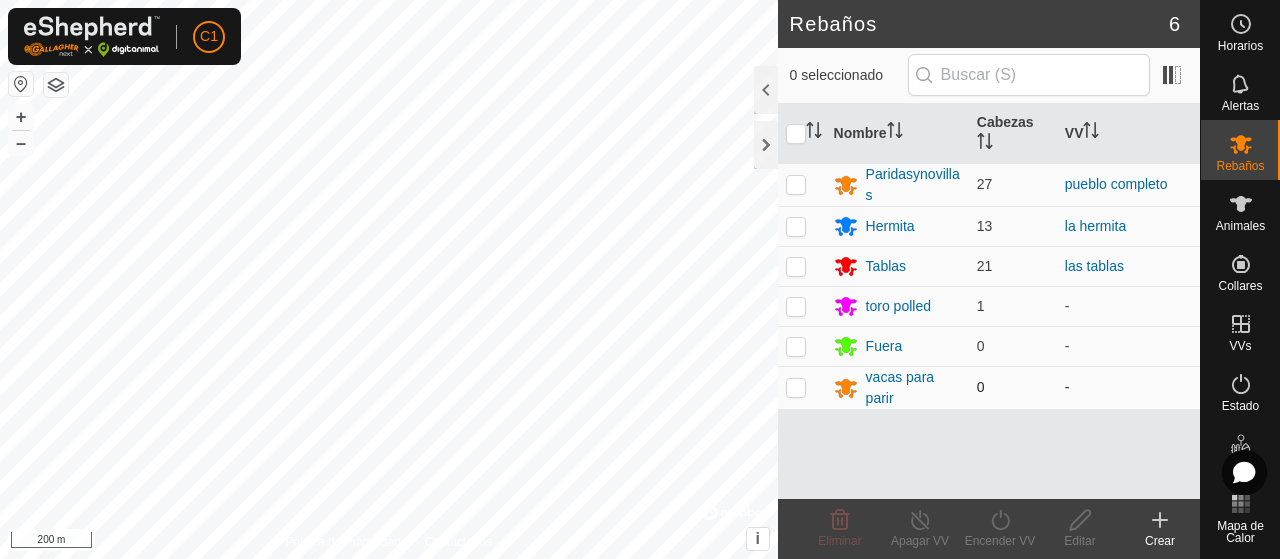 click at bounding box center [796, 387] 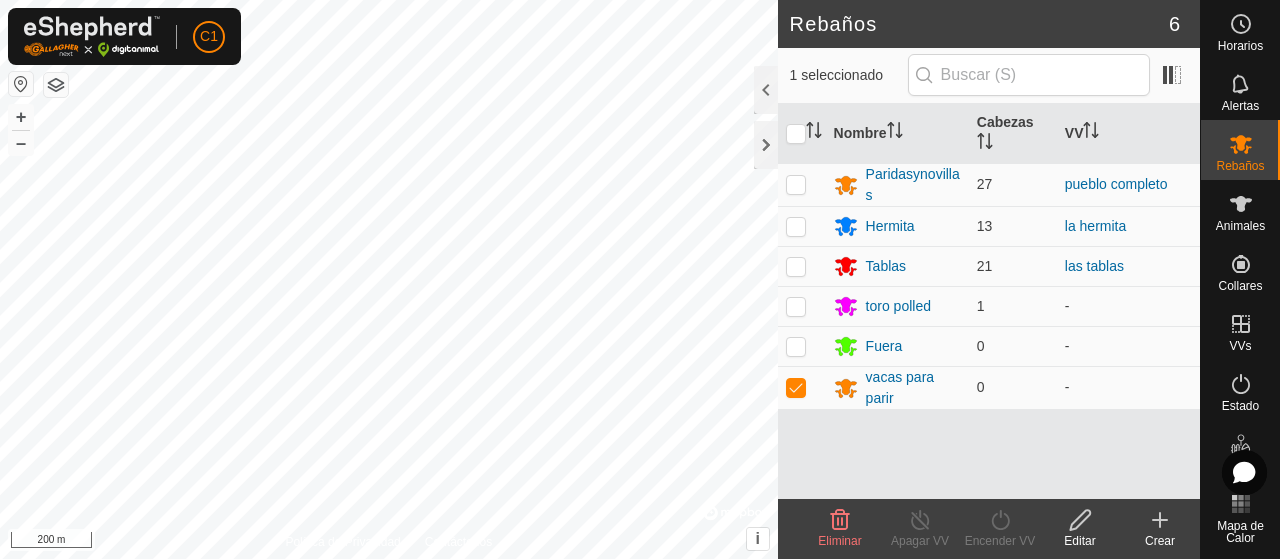 click on "Editar" 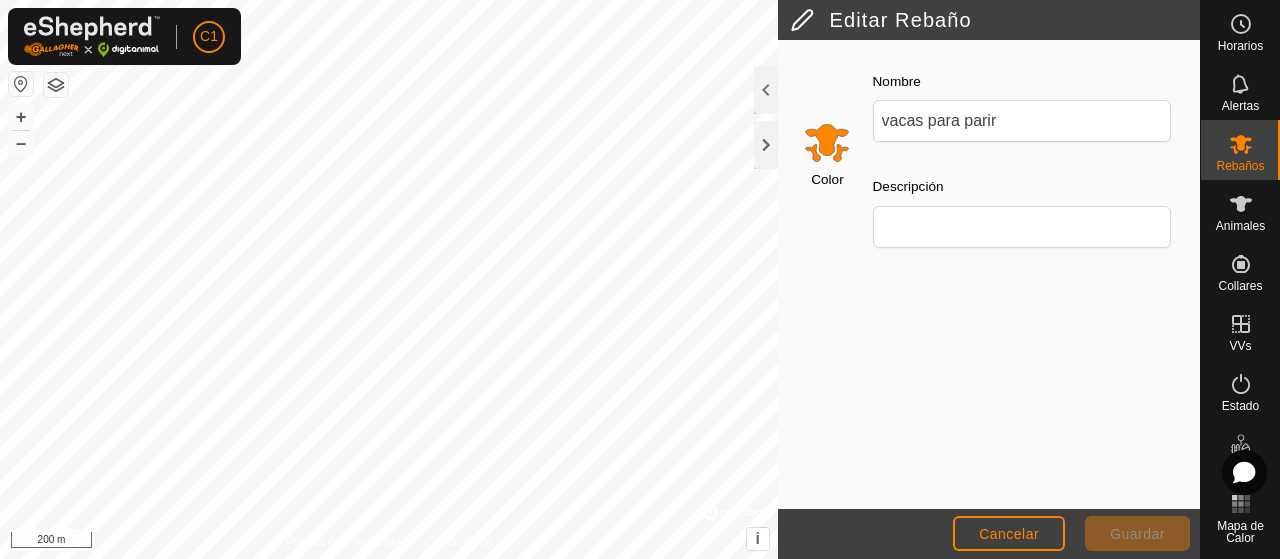 click 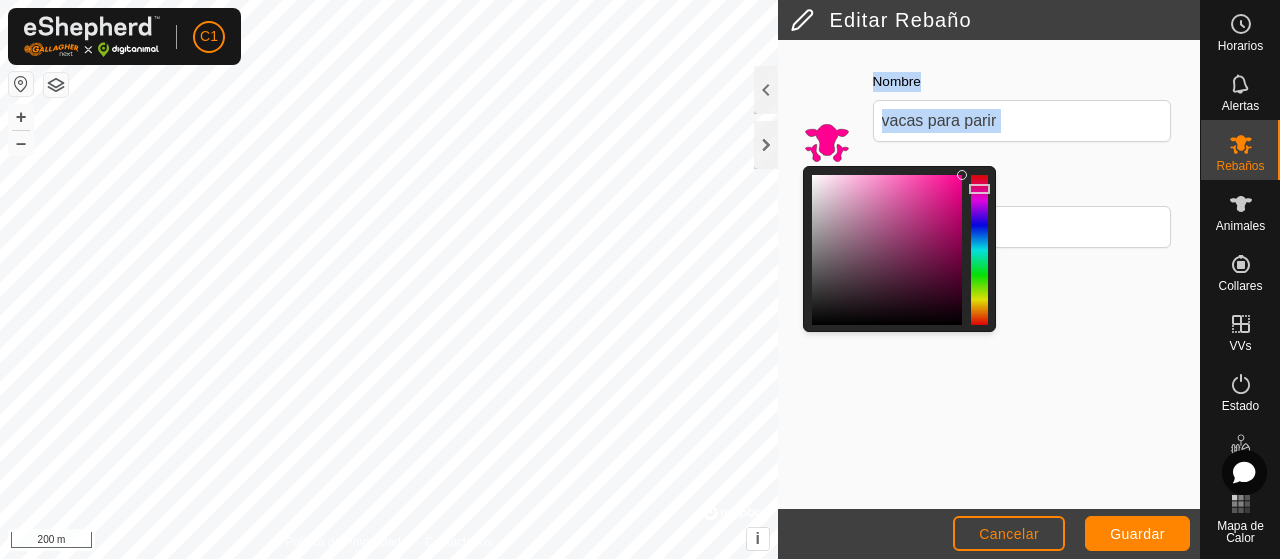 drag, startPoint x: 988, startPoint y: 312, endPoint x: 997, endPoint y: 189, distance: 123.32883 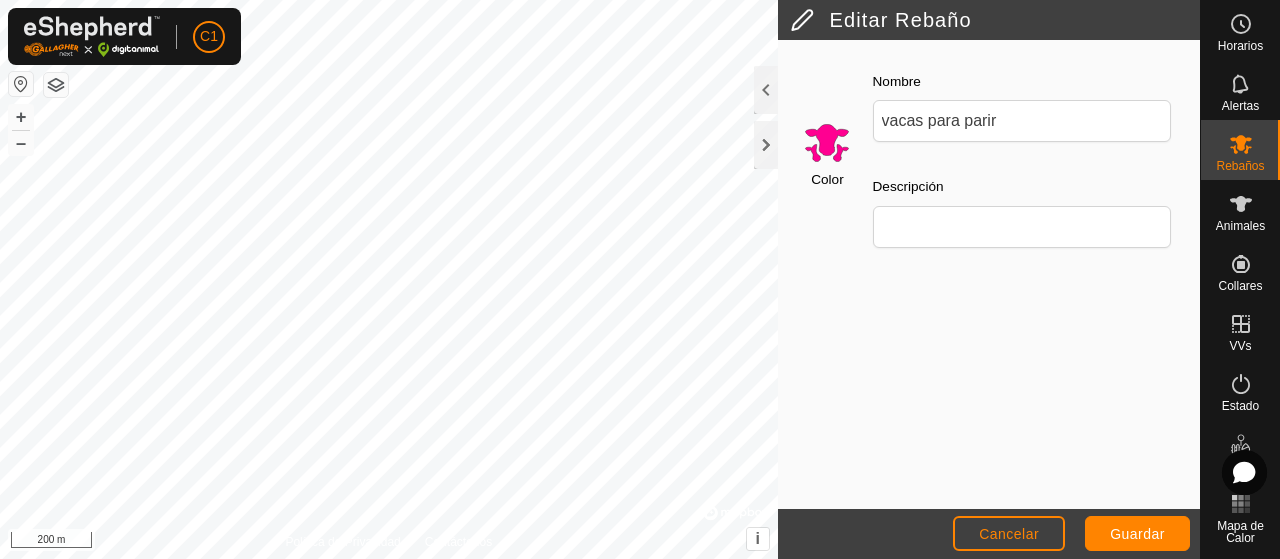 click 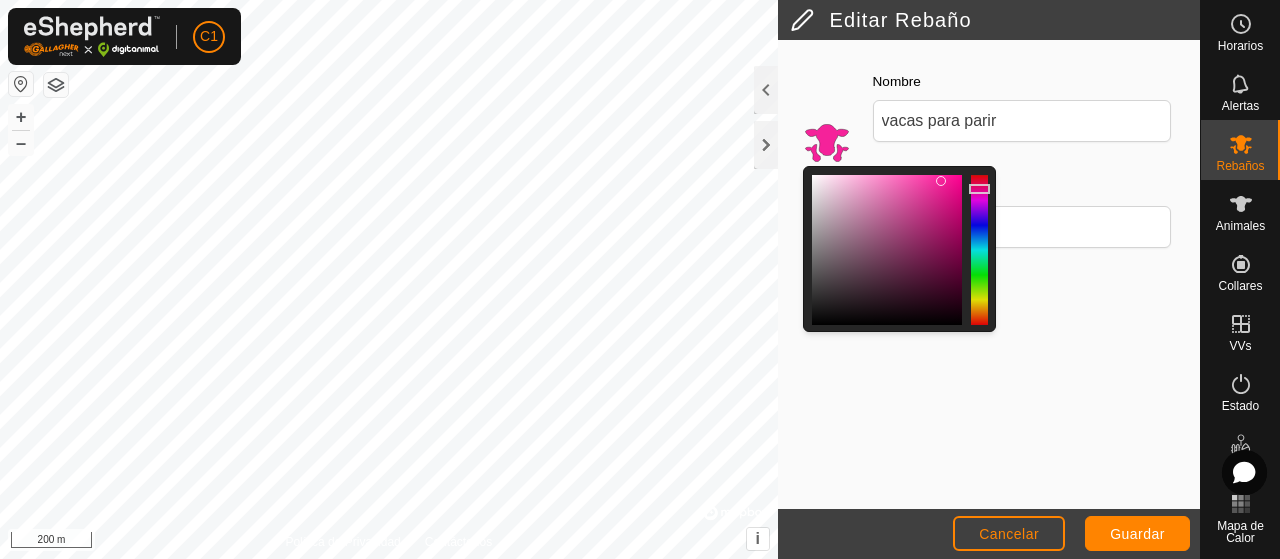 drag, startPoint x: 966, startPoint y: 174, endPoint x: 942, endPoint y: 180, distance: 24.738634 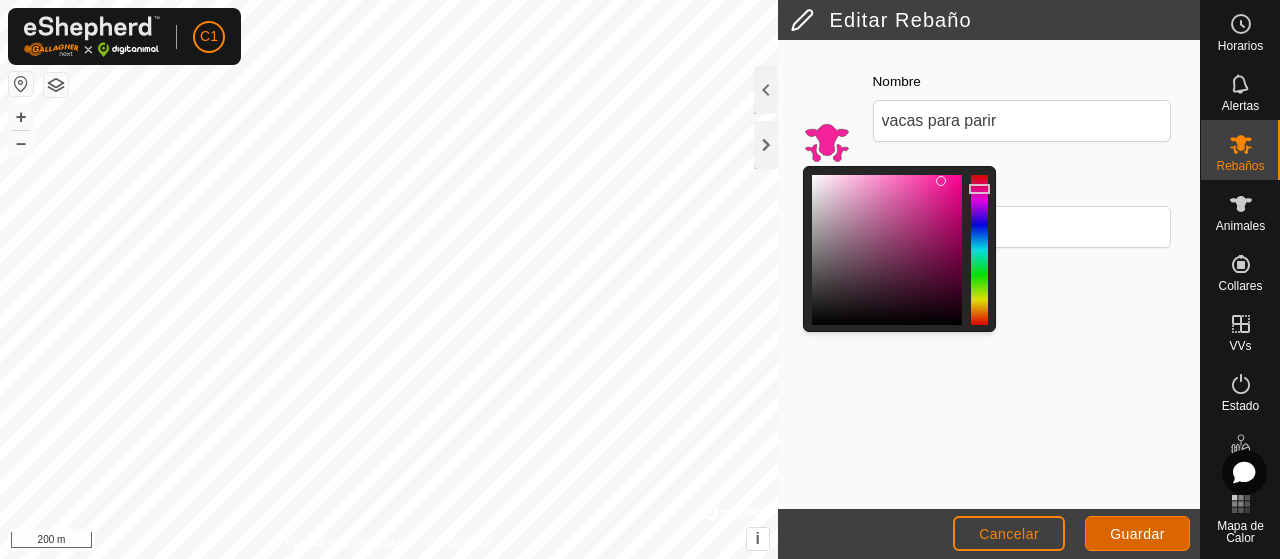 click on "Guardar" 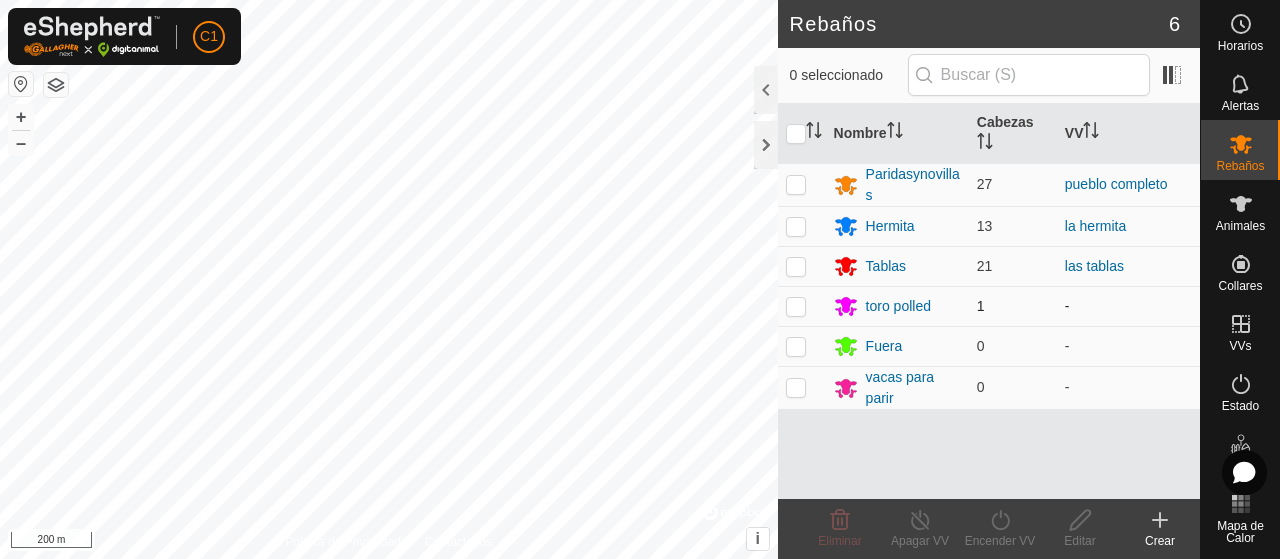 click at bounding box center [796, 306] 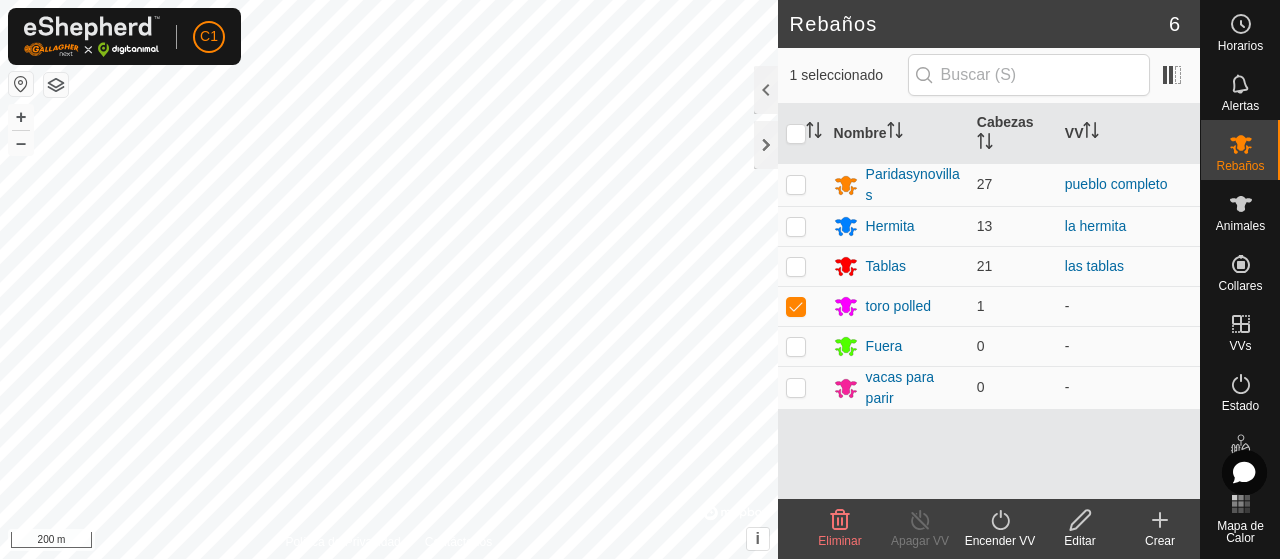 click on "Editar" 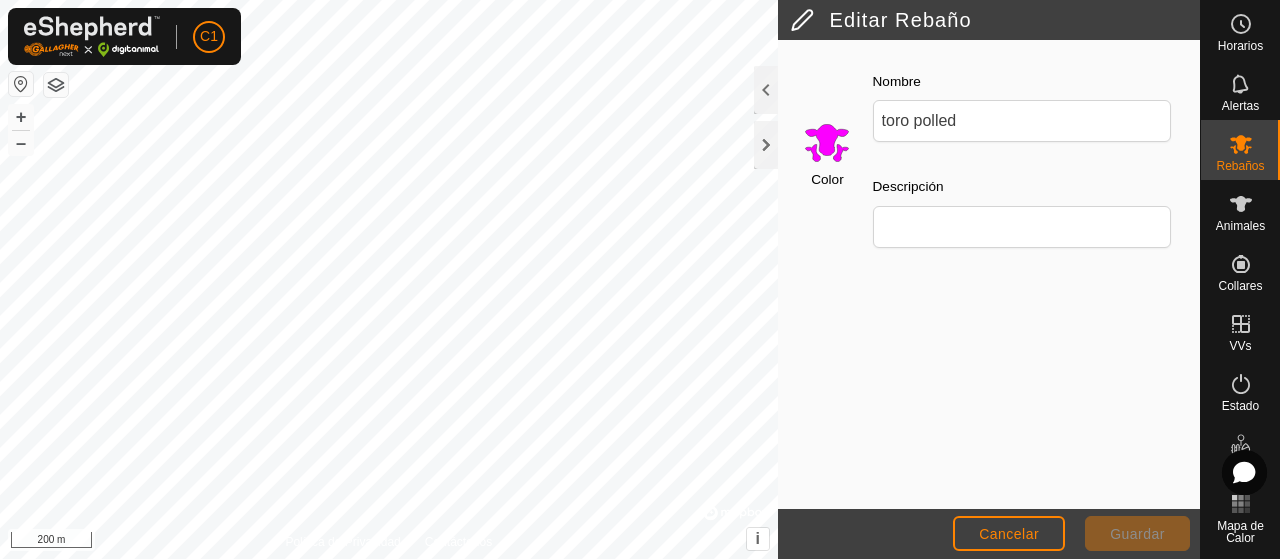 click 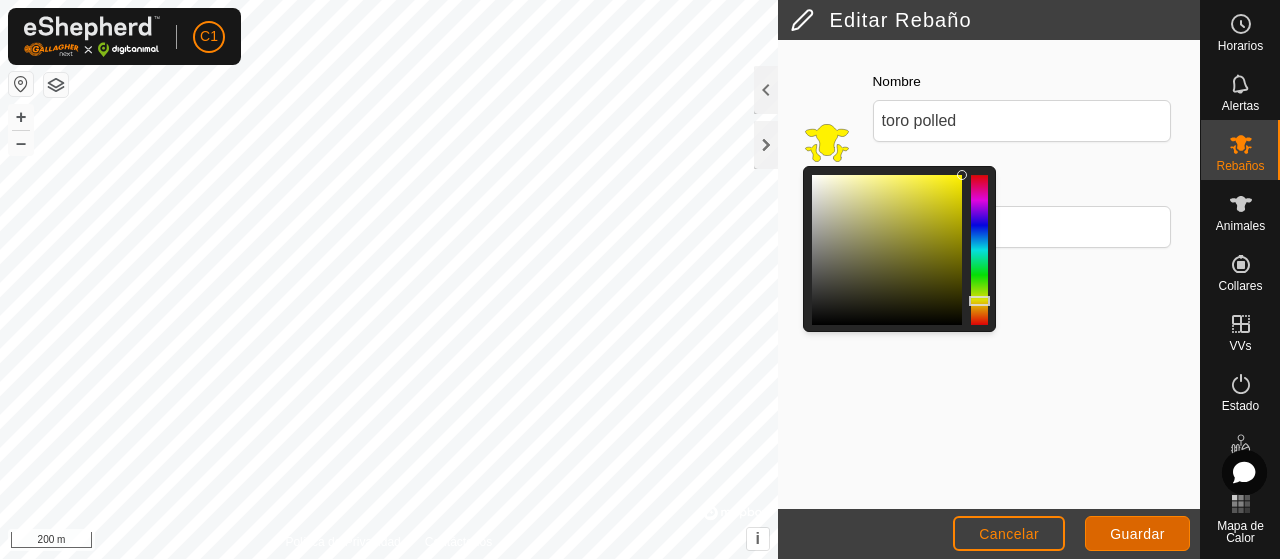 click on "Guardar" 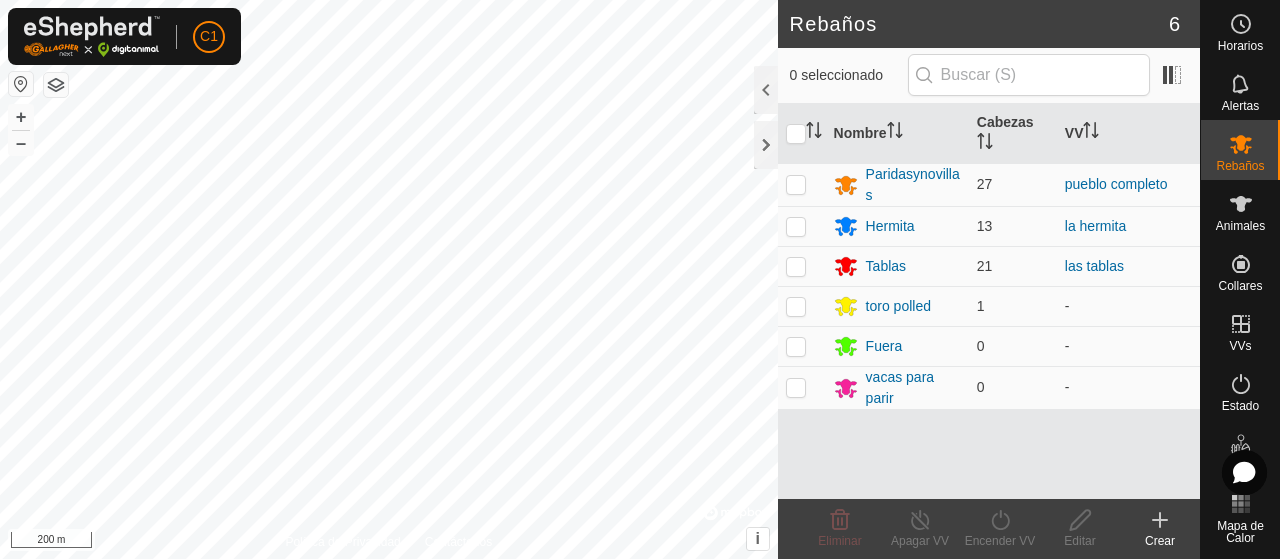 click on "C1 Horarios Alertas Rebaños Animales Collares VVs Estado Infra Mapa de Calor Ayuda Rebaños 6  0 seleccionado   Nombre   [PERSON_NAME]  Paridasynovillas 27 pueblo completo Hermita 13 la [PERSON_NAME] 21 las tablas toro polled 1  -  Fuera 0  -  vacas para parir 0  -  Eliminar  Apagar VV   Encender VV   Editar   Crear  Política de Privacidad Contáctenos + – ⇧ i ©  Mapbox , ©  OpenStreetMap ,  Improve this map 200 m" at bounding box center [640, 279] 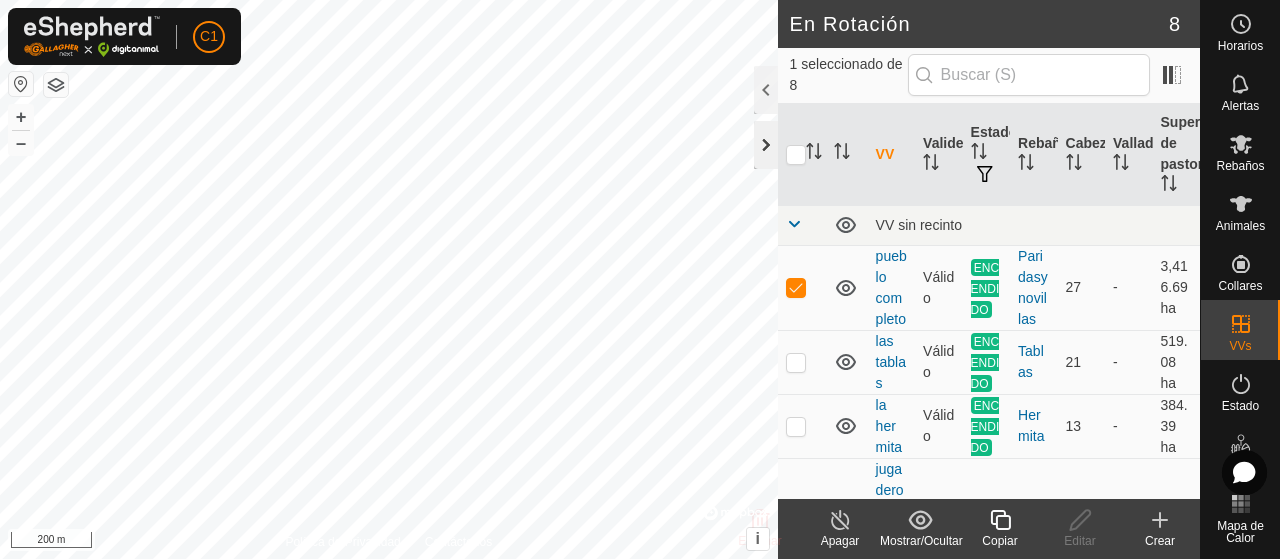 checkbox on "false" 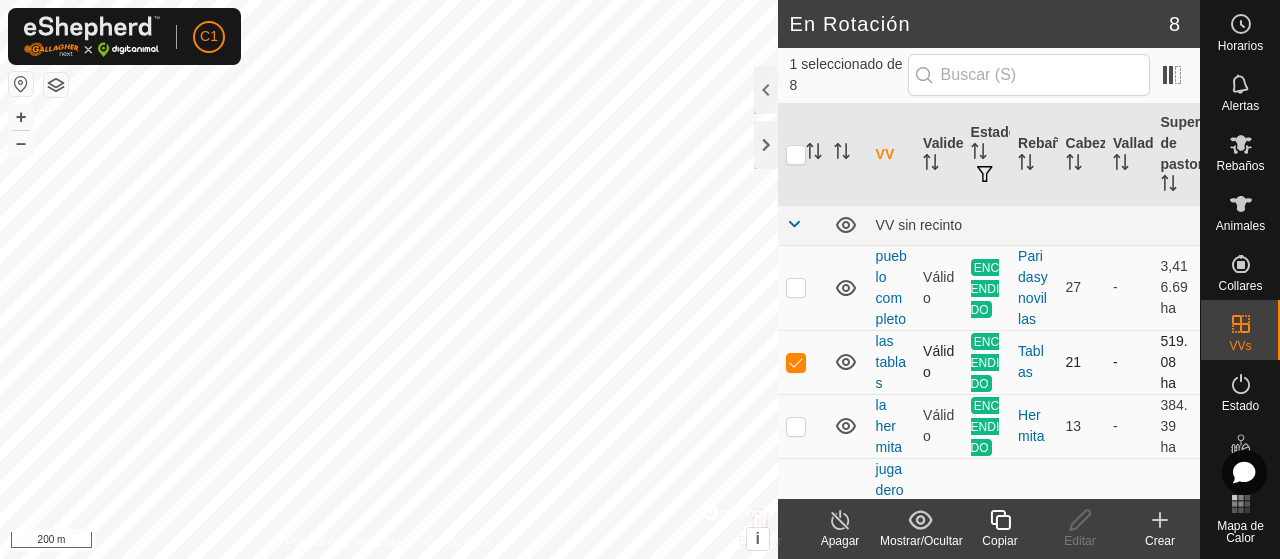 click at bounding box center (796, 362) 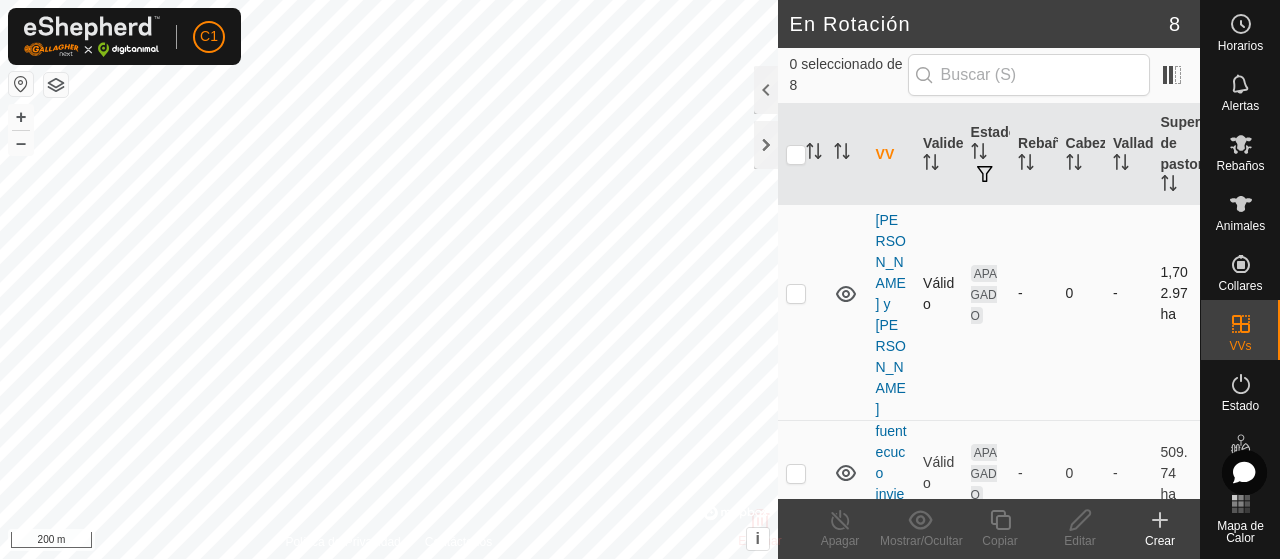 scroll, scrollTop: 300, scrollLeft: 0, axis: vertical 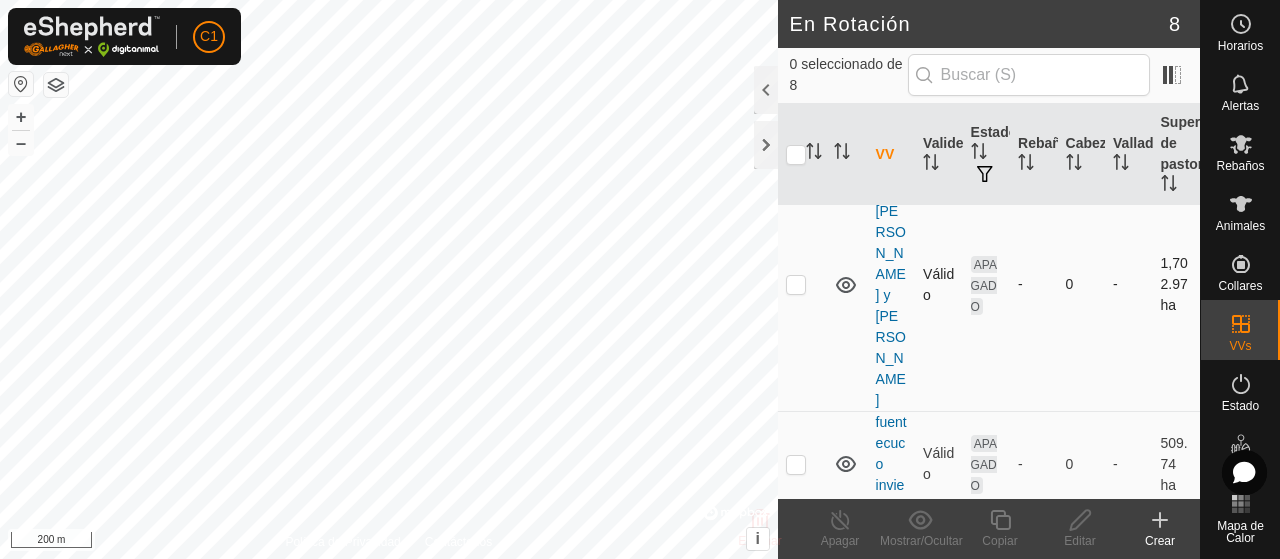 click at bounding box center [796, 284] 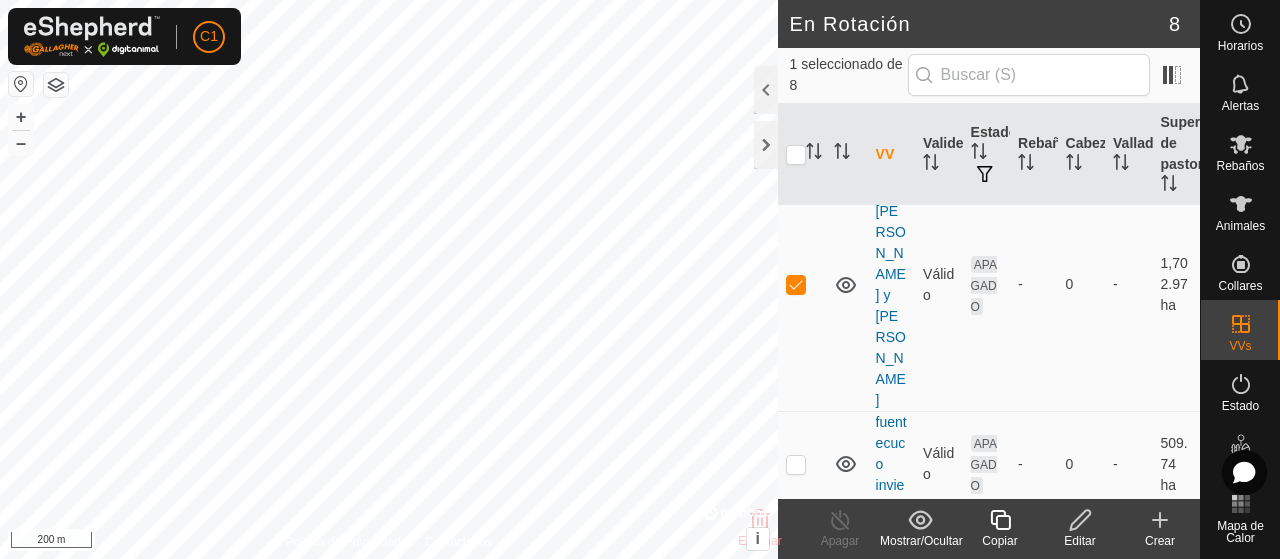 click 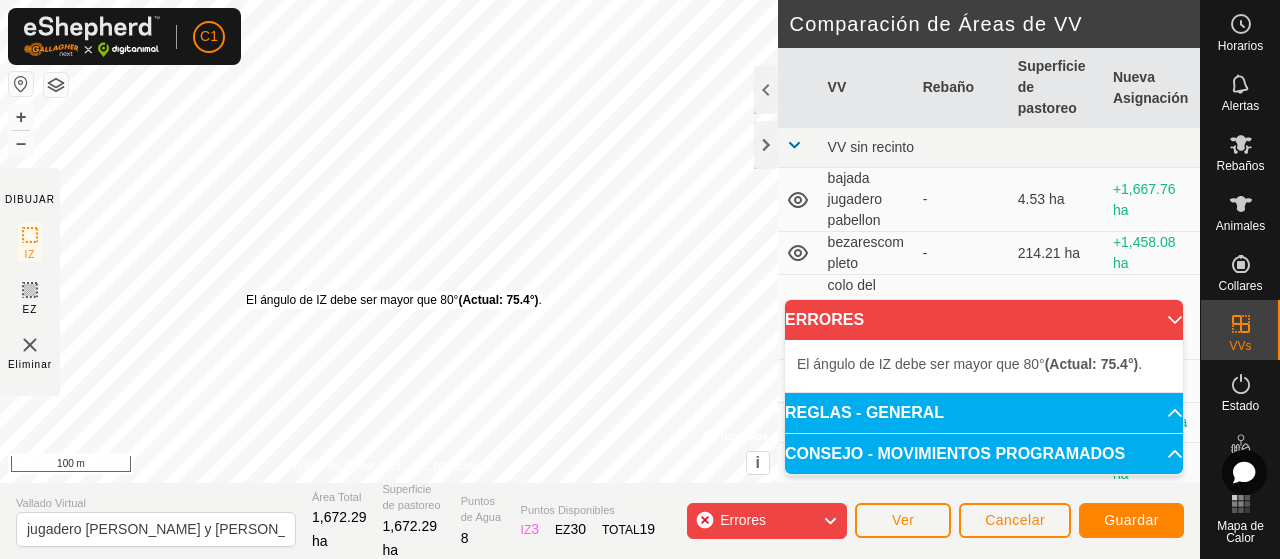 click on "El [PERSON_NAME] de IZ debe ser mayor que 80°  (Actual: 75.4°) ." at bounding box center [394, 300] 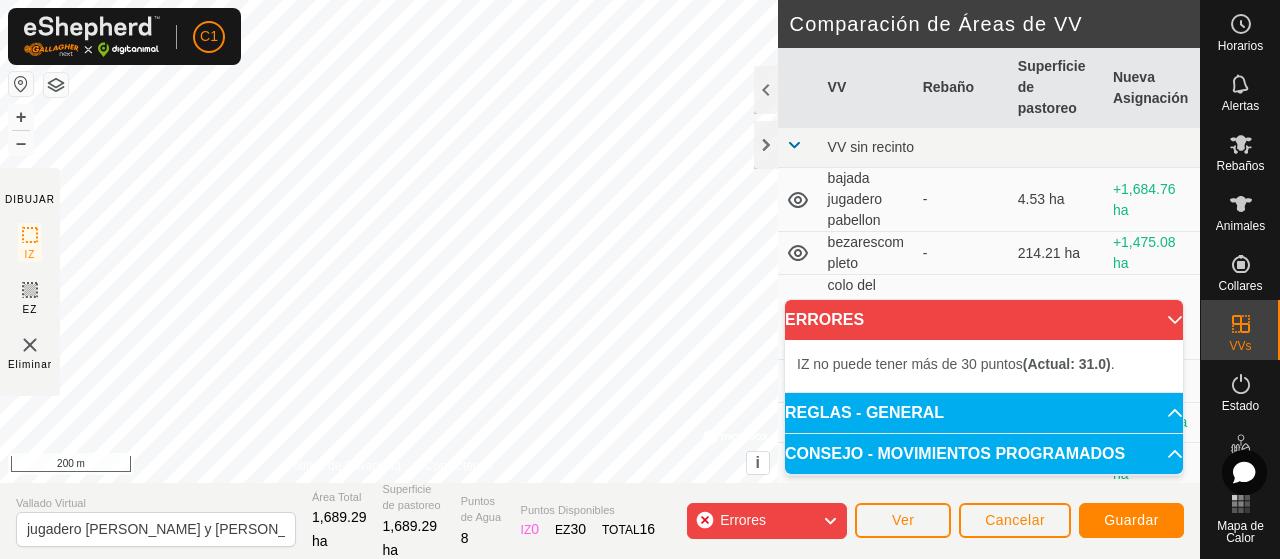 click on "DIBUJAR IZ EZ Eliminar Política de Privacidad Contáctenos El [PERSON_NAME] de IZ debe ser mayor que 80°  (Actual: 75.4°) . + – ⇧ i ©  Mapbox , ©  OpenStreetMap ,  Improve this map 200 m Comparación de Áreas de VV     VV   Rebaño   Superficie de pastoreo   Nueva Asignación  VV sin recinto  bajada jugadero pabellon  -  4.53 ha  +1,684.76 ha  bezarescompleto  -  214.21 ha  +1,475.08 ha  colo del [PERSON_NAME] manga  -  7.76 ha  +1,681.53 ha  fuentecuco invierno  -  509.74 ha  +1,179.55 [PERSON_NAME]   Hermita   384.39 ha  +1,304.9 ha  las tablas   Tablas   519.08 ha  +1,170.21 ha  pueblo completo   Paridasynovillas   3,416.69 ha  -1,727.4 [PERSON_NAME] Virtual jugadero [PERSON_NAME] y [PERSON_NAME] Área Total 1,689.29 ha Superficie de pastoreo 1,689.29 ha Puntos de Agua 8 Puntos Disponibles  IZ   0  EZ  30  TOTAL   16 Errores Ver Cancelar Guardar" 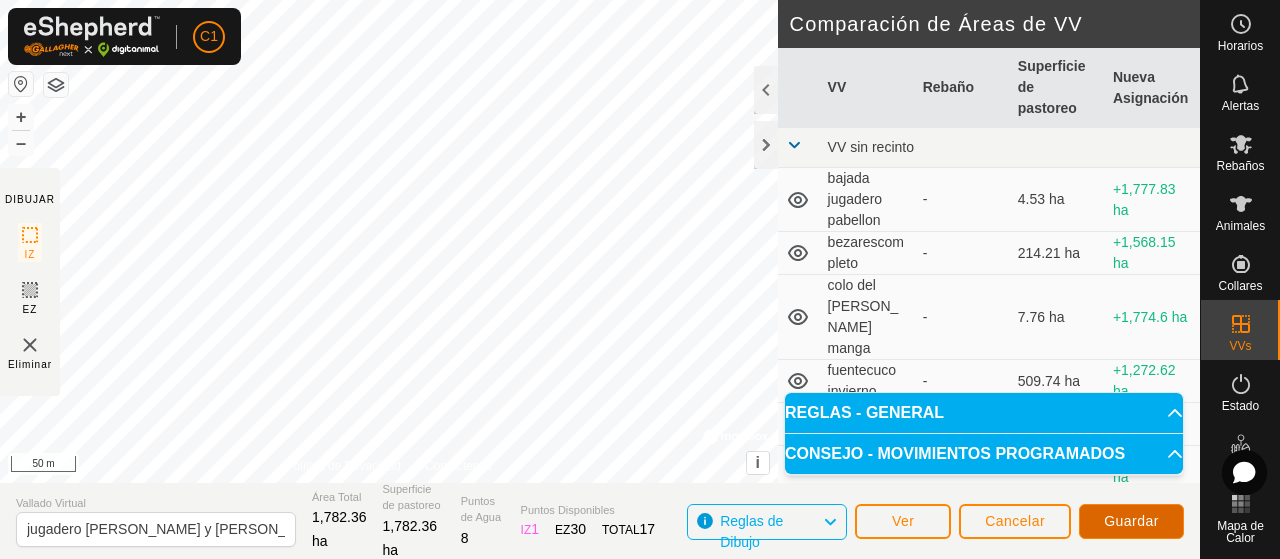 click on "Guardar" 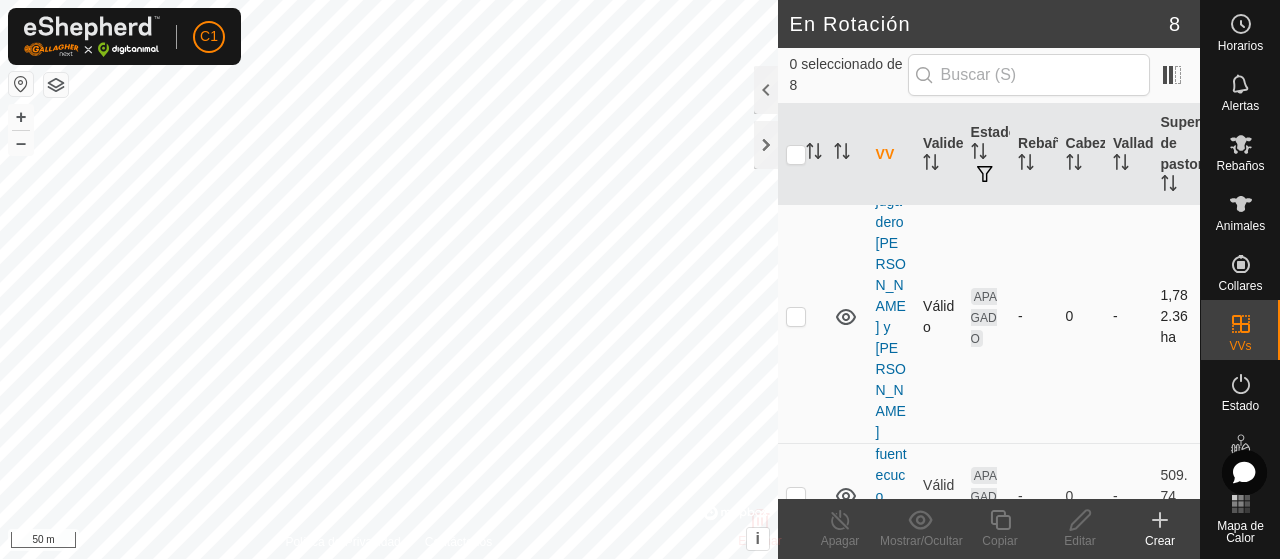scroll, scrollTop: 237, scrollLeft: 0, axis: vertical 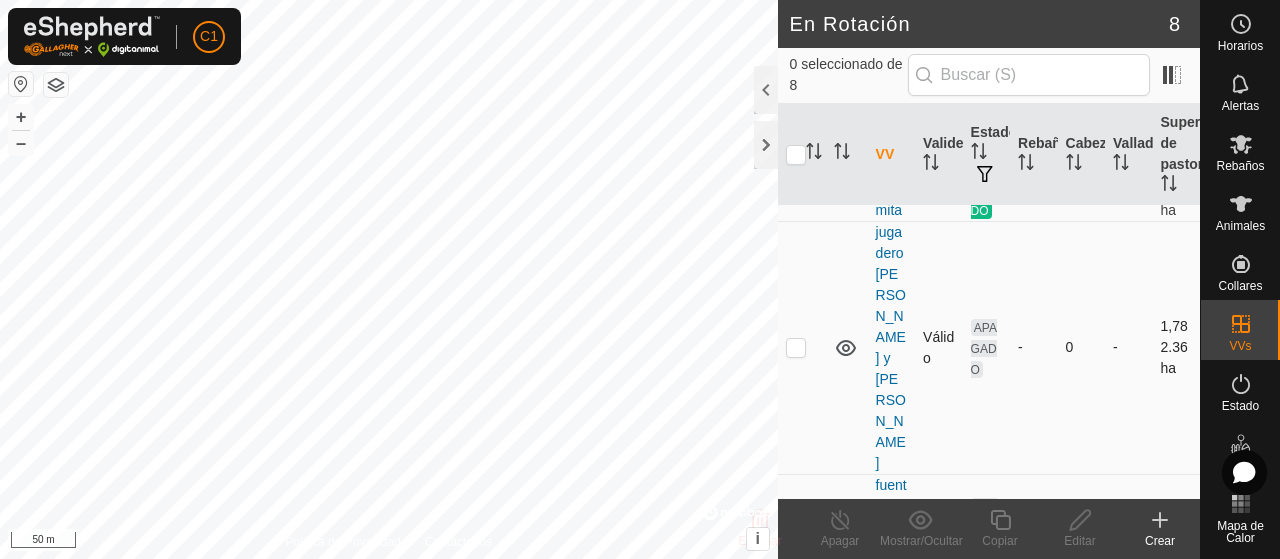 click at bounding box center [796, 347] 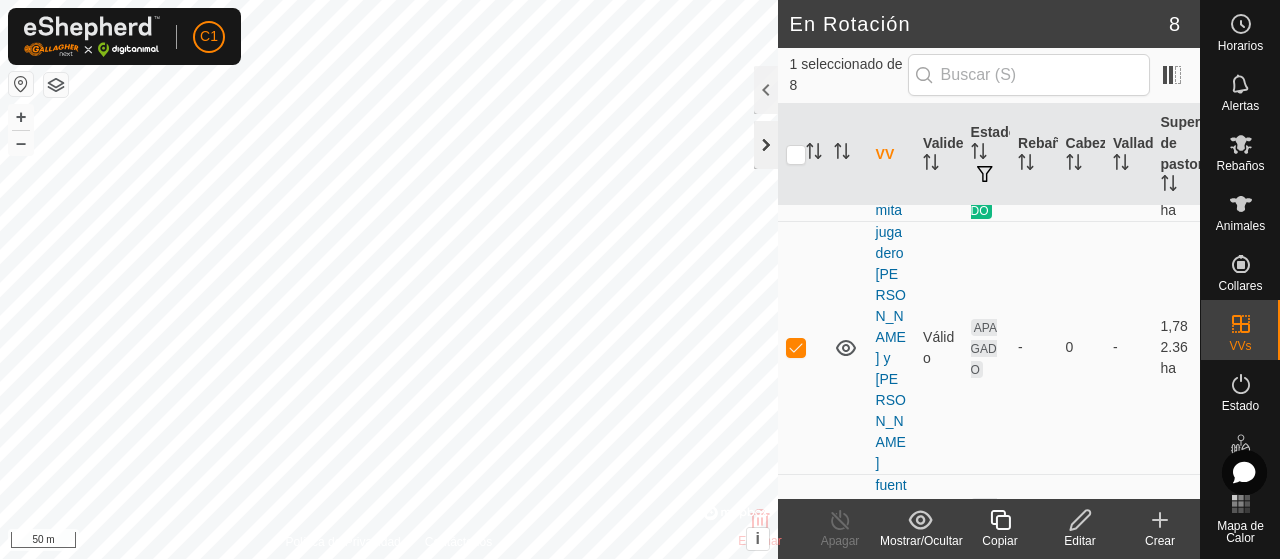 click 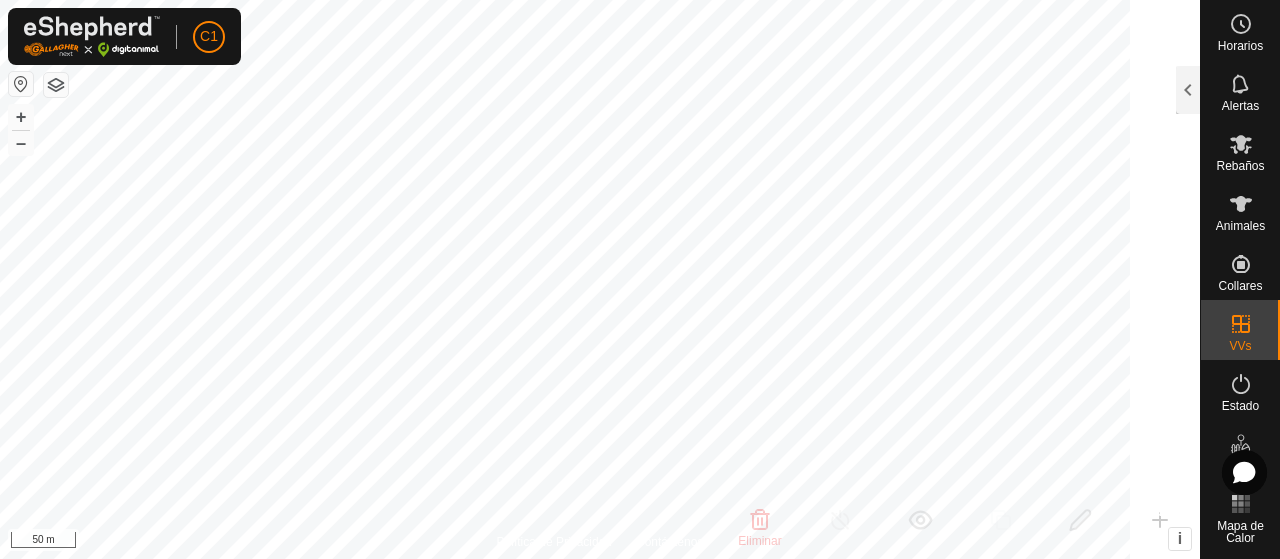 scroll, scrollTop: 390, scrollLeft: 0, axis: vertical 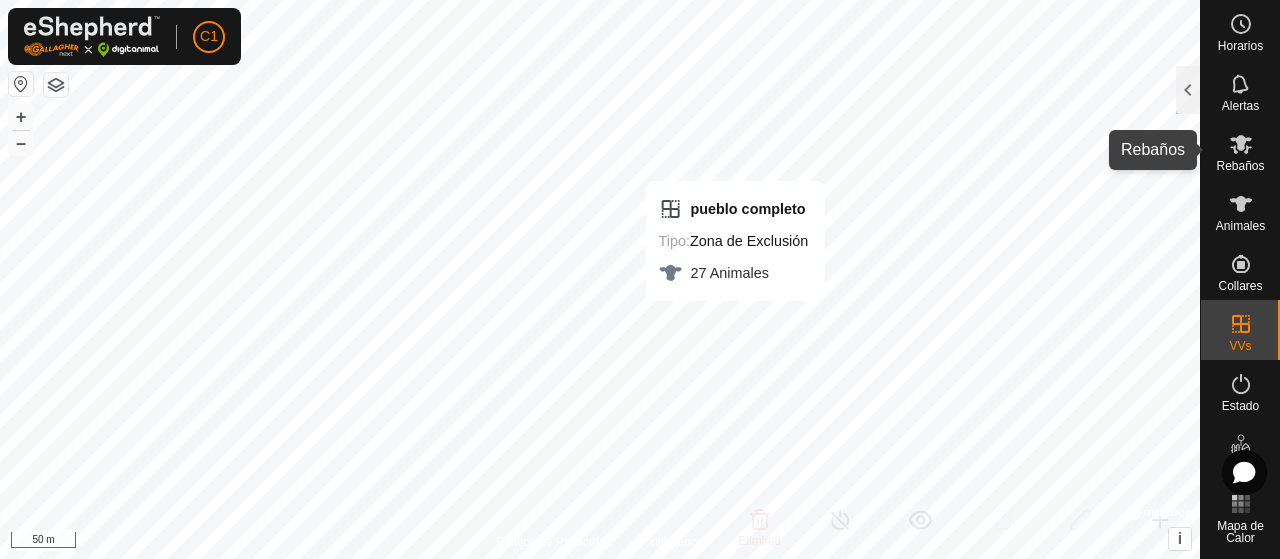 click 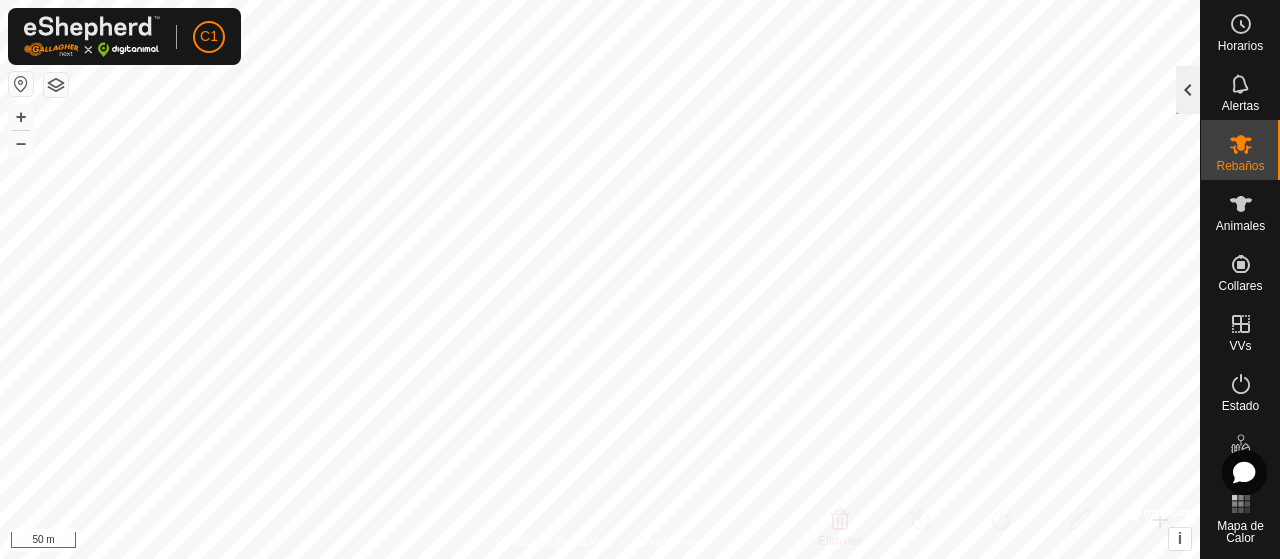 click 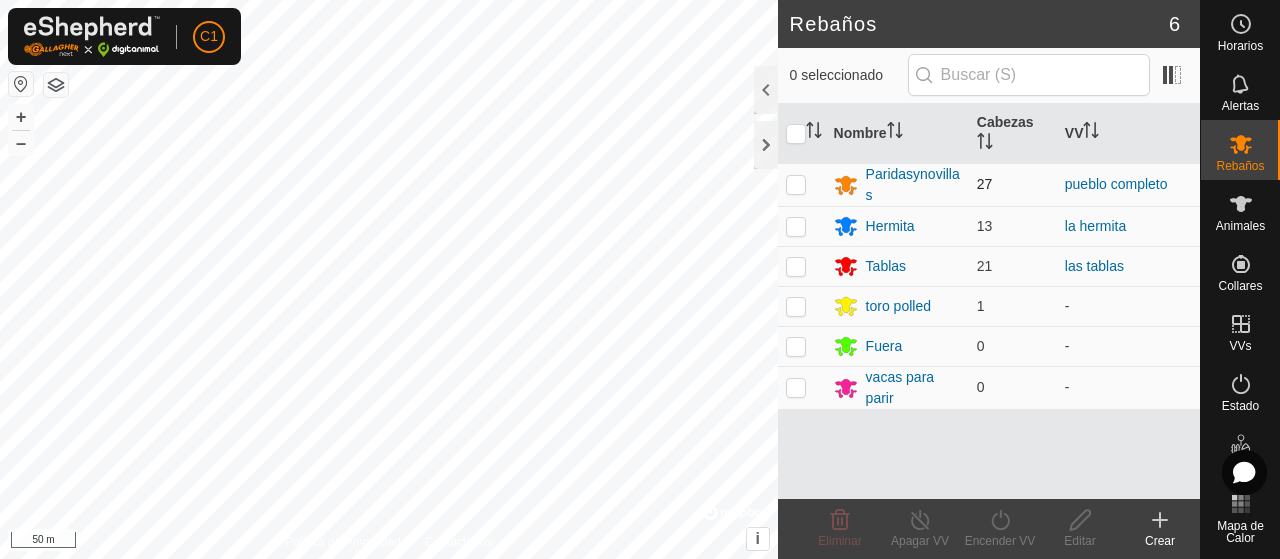 click at bounding box center [796, 184] 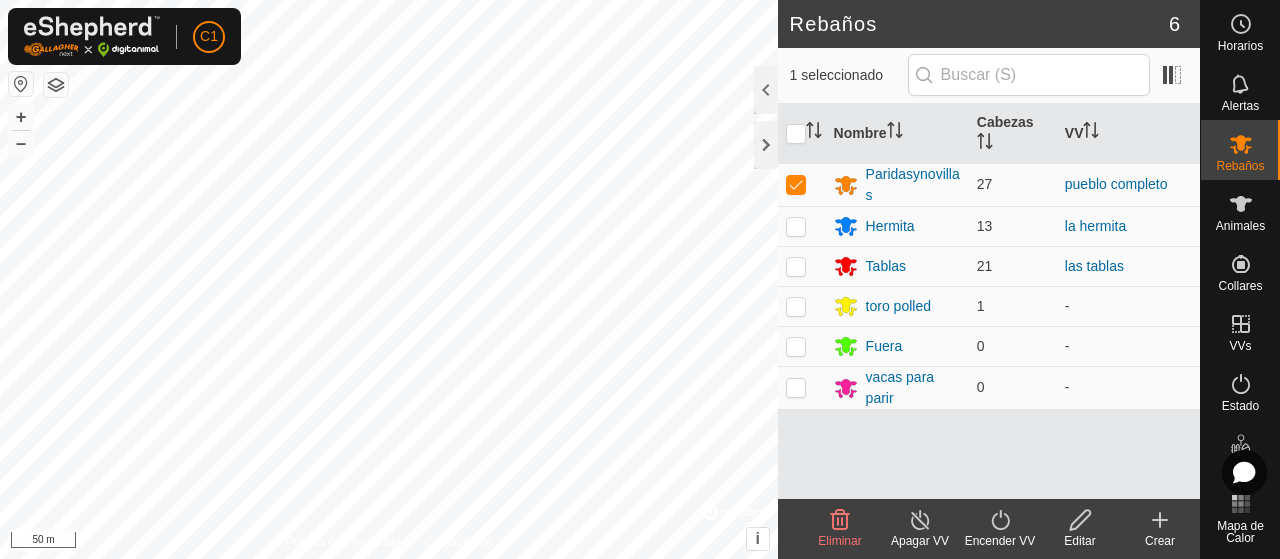 click 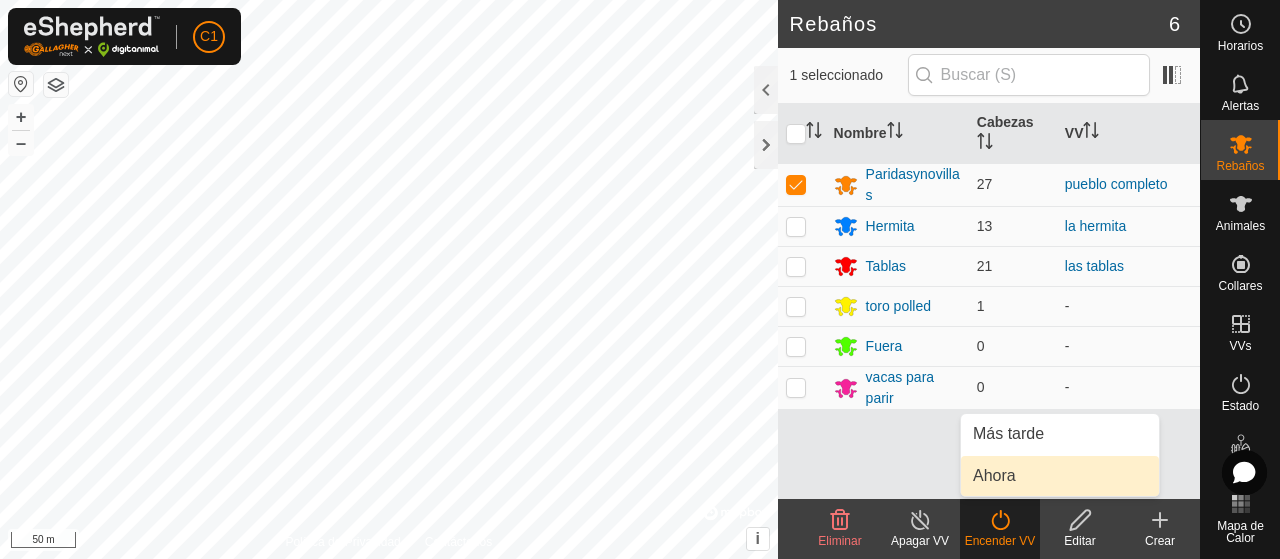 click on "Ahora" at bounding box center [1060, 476] 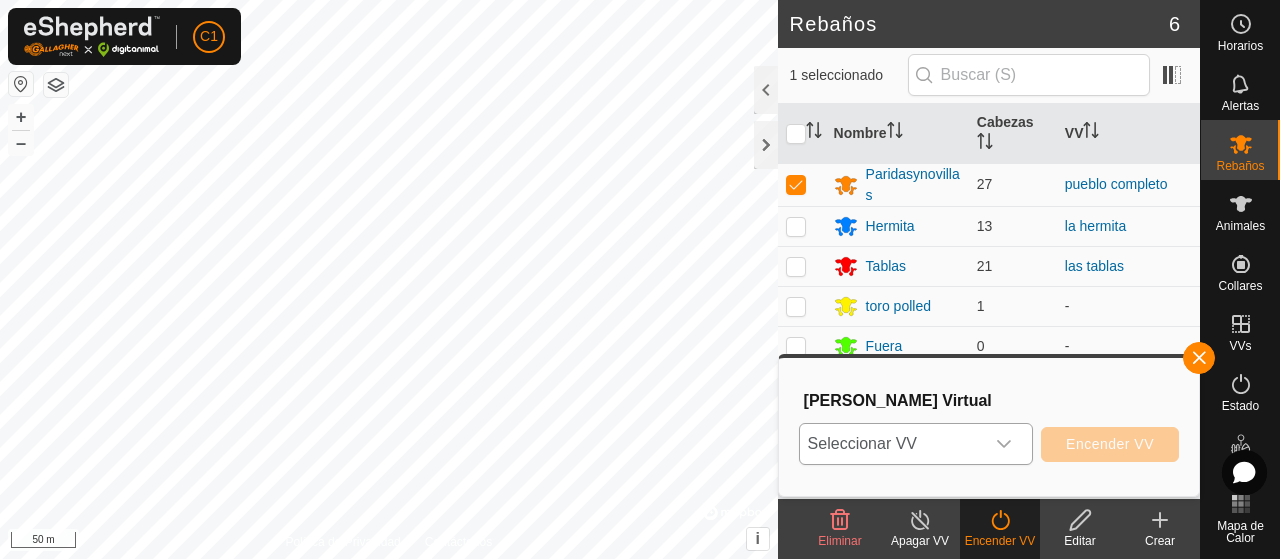 click at bounding box center [1004, 444] 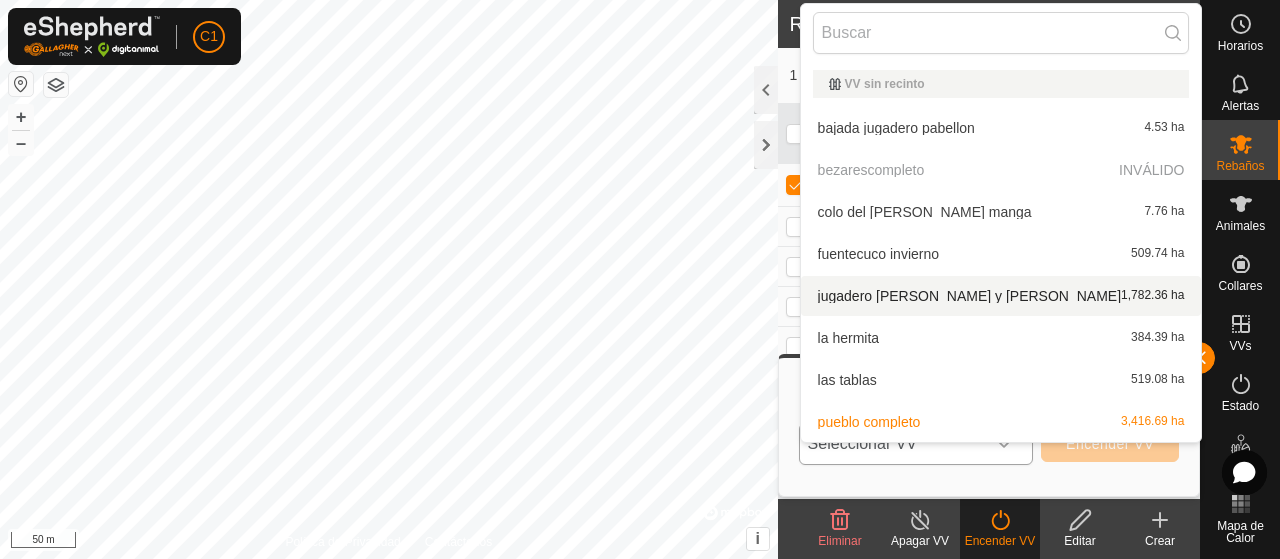 click on "jugadero [PERSON_NAME] y [PERSON_NAME]  1,782.36 ha" at bounding box center [1001, 296] 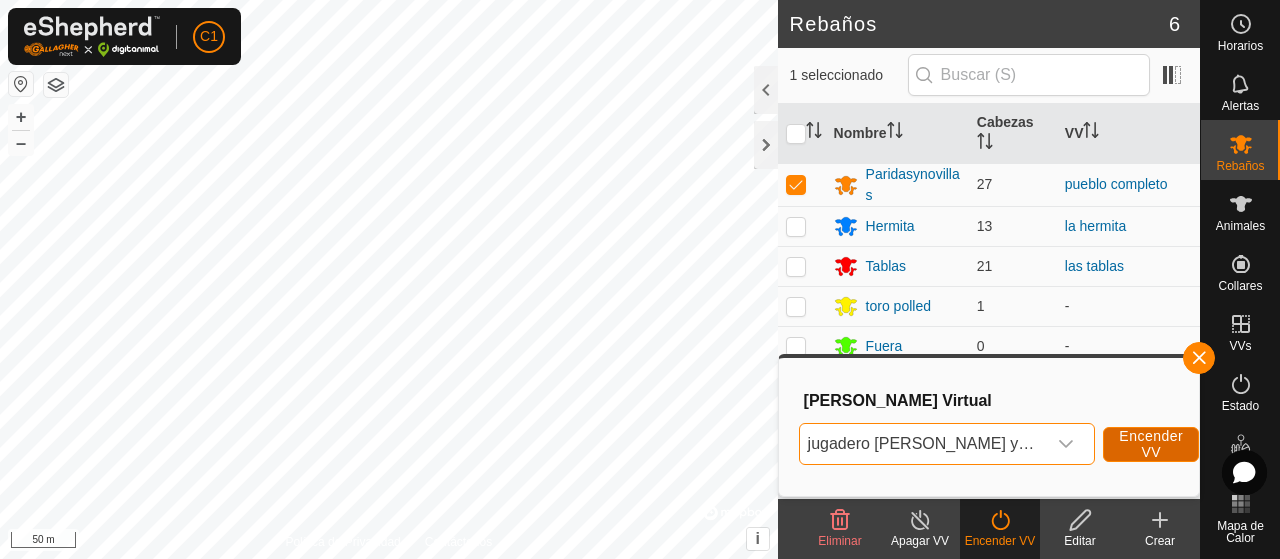 click on "Encender VV" at bounding box center (1151, 444) 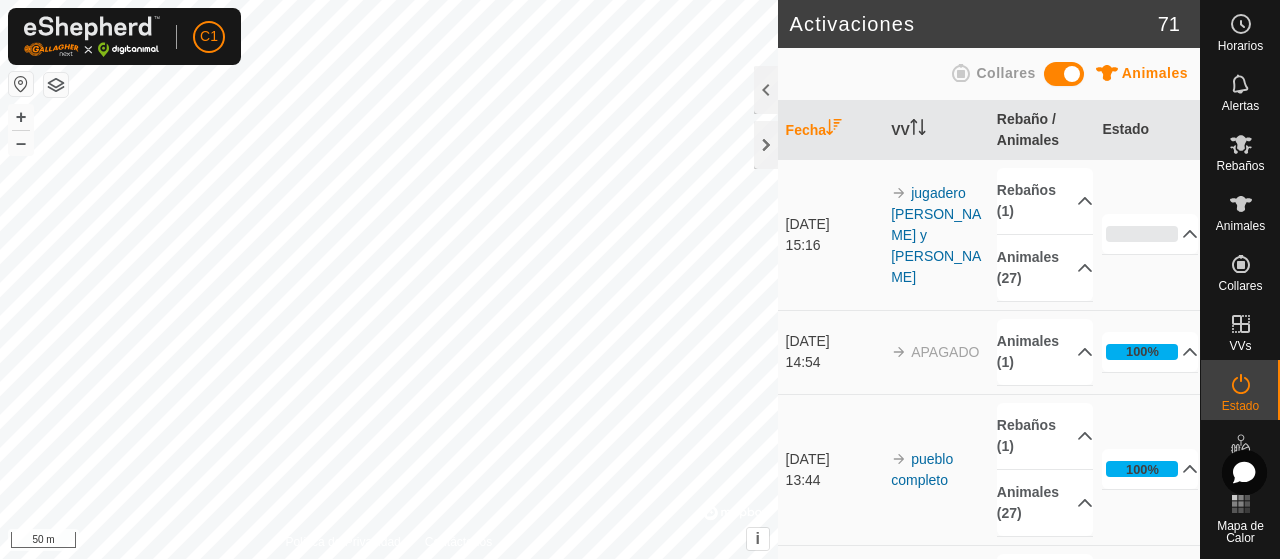 click 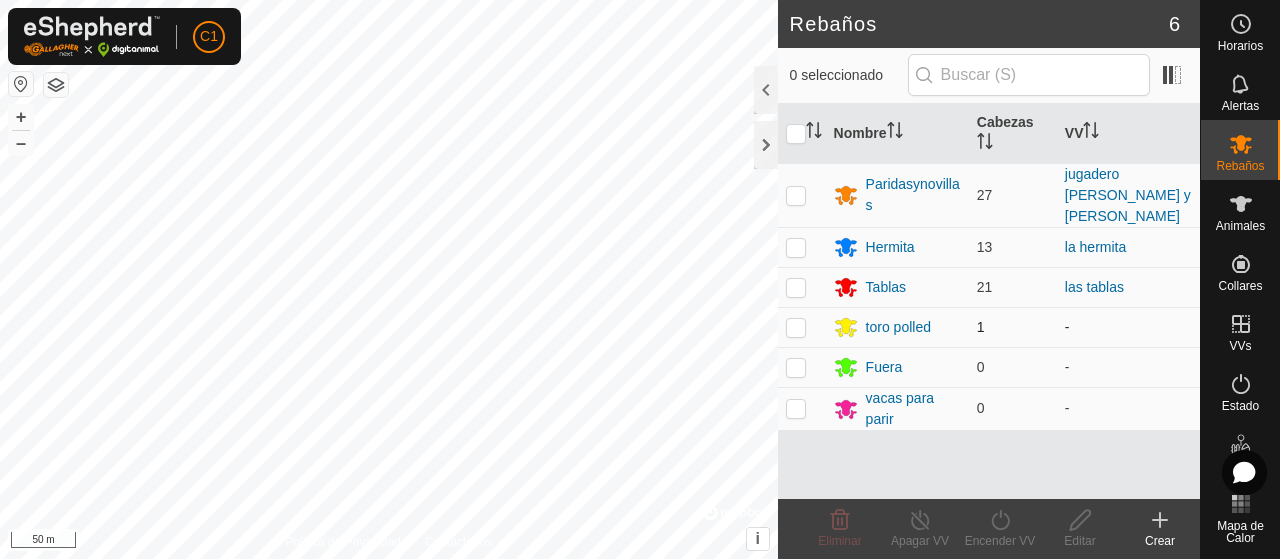 click at bounding box center (796, 327) 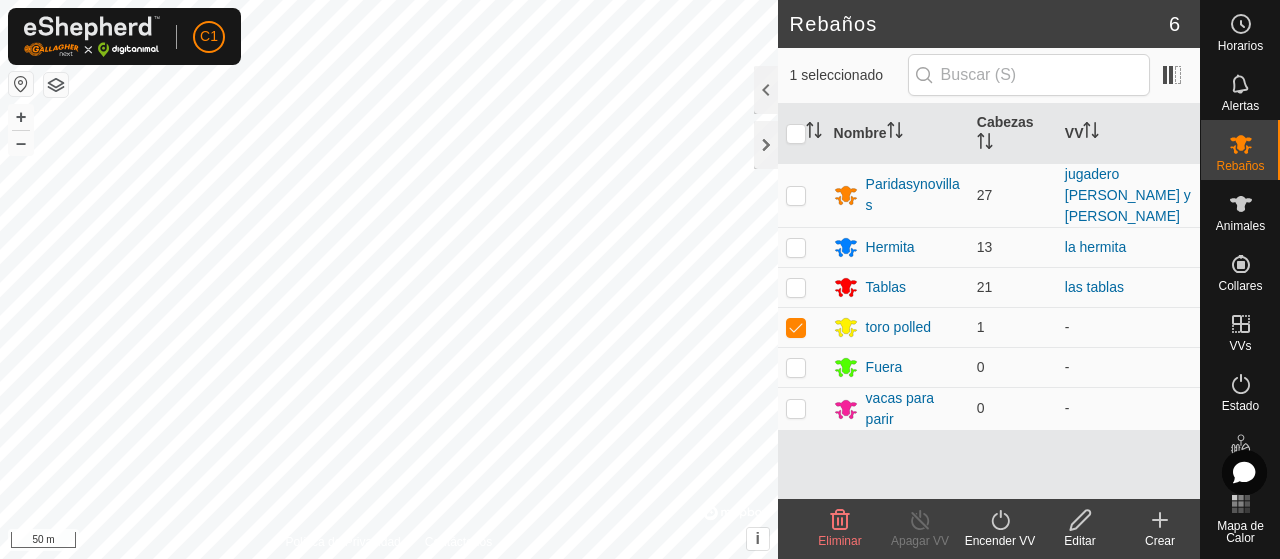 click 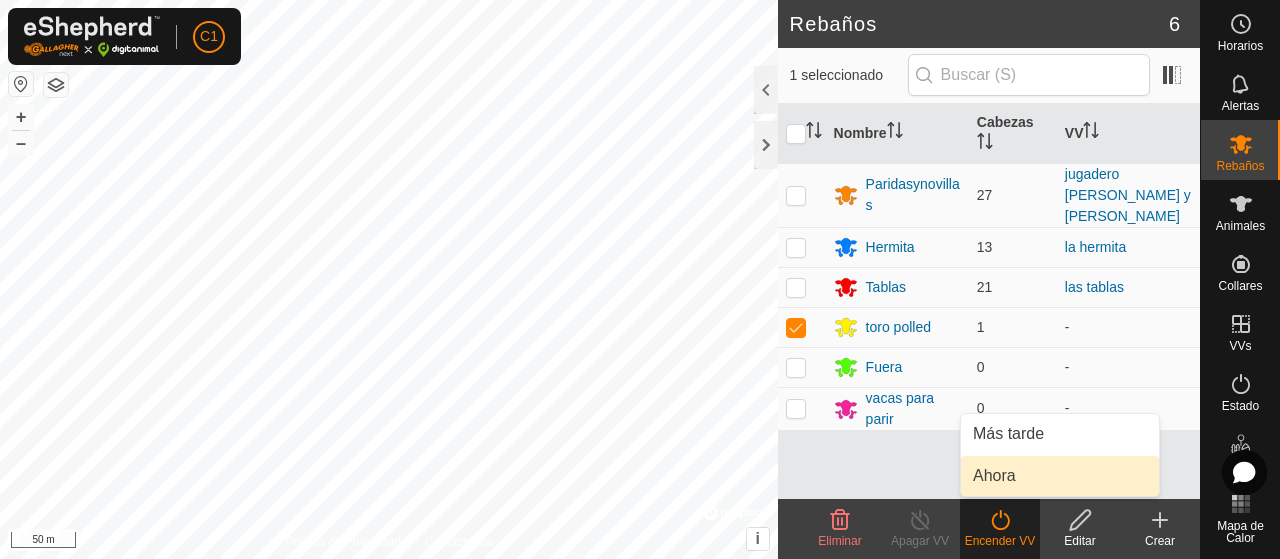 click on "Ahora" at bounding box center (1060, 476) 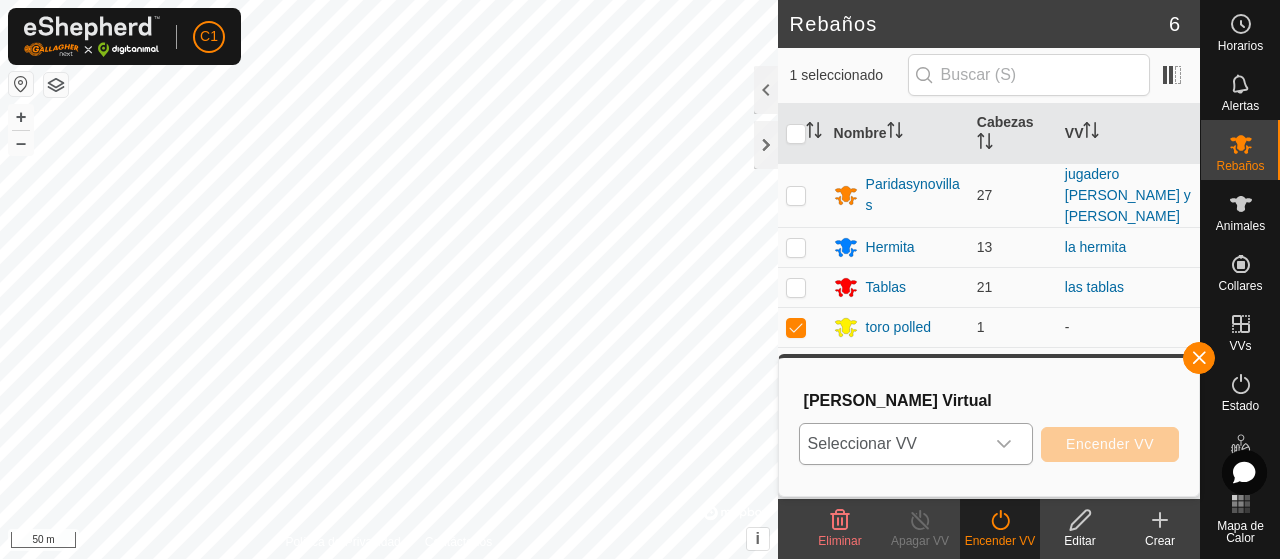 click 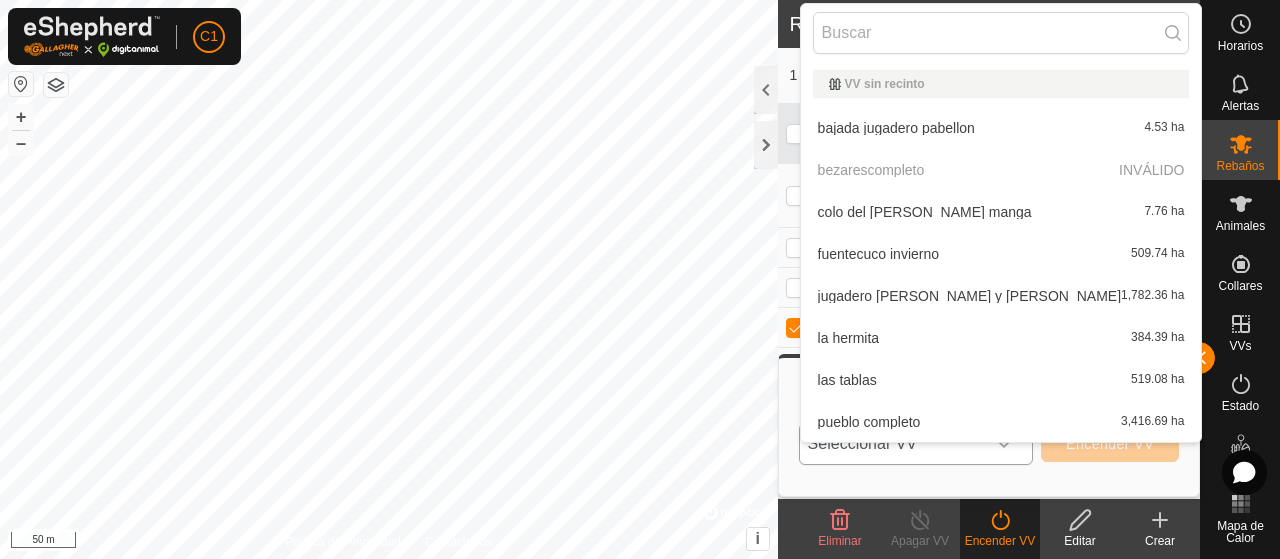 click on "pueblo completo  3,416.69 ha" at bounding box center [1001, 422] 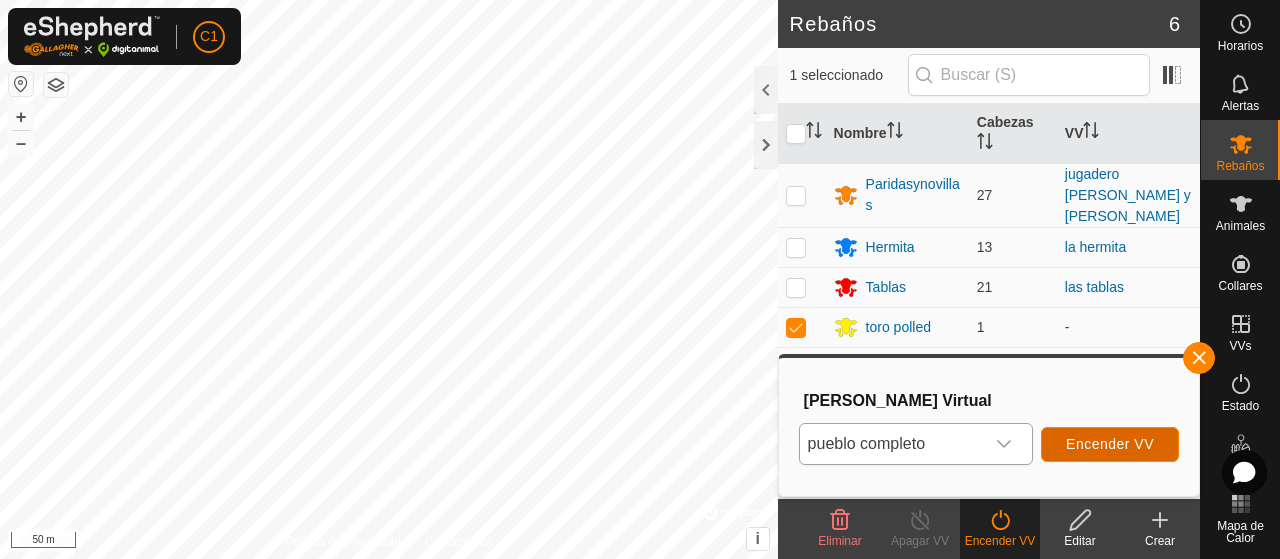 click on "Encender VV" at bounding box center [1110, 444] 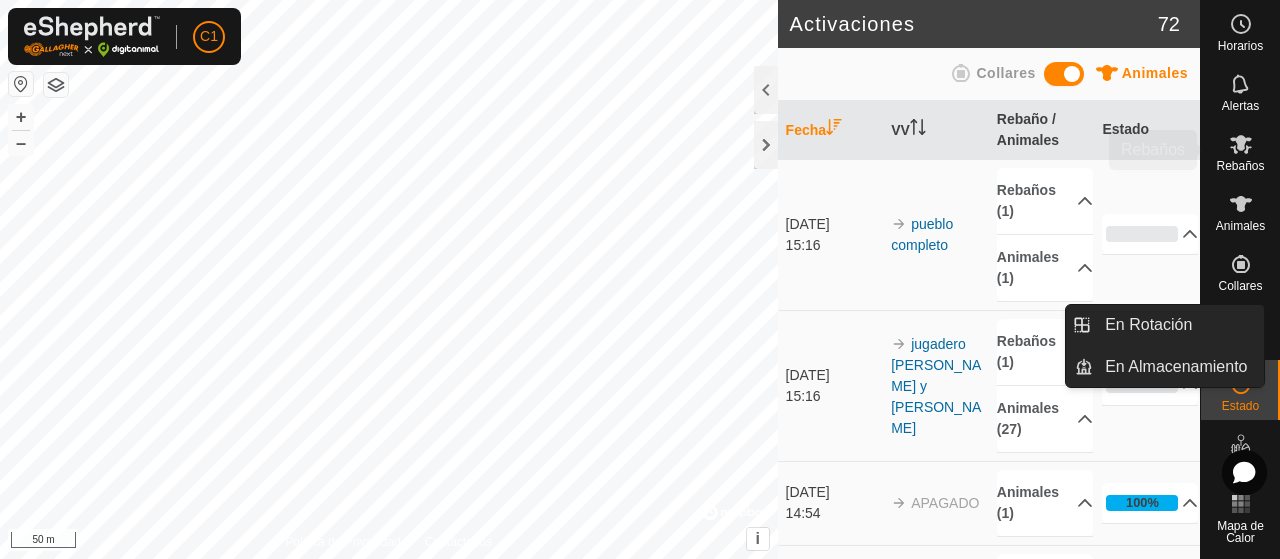 click at bounding box center (1241, 144) 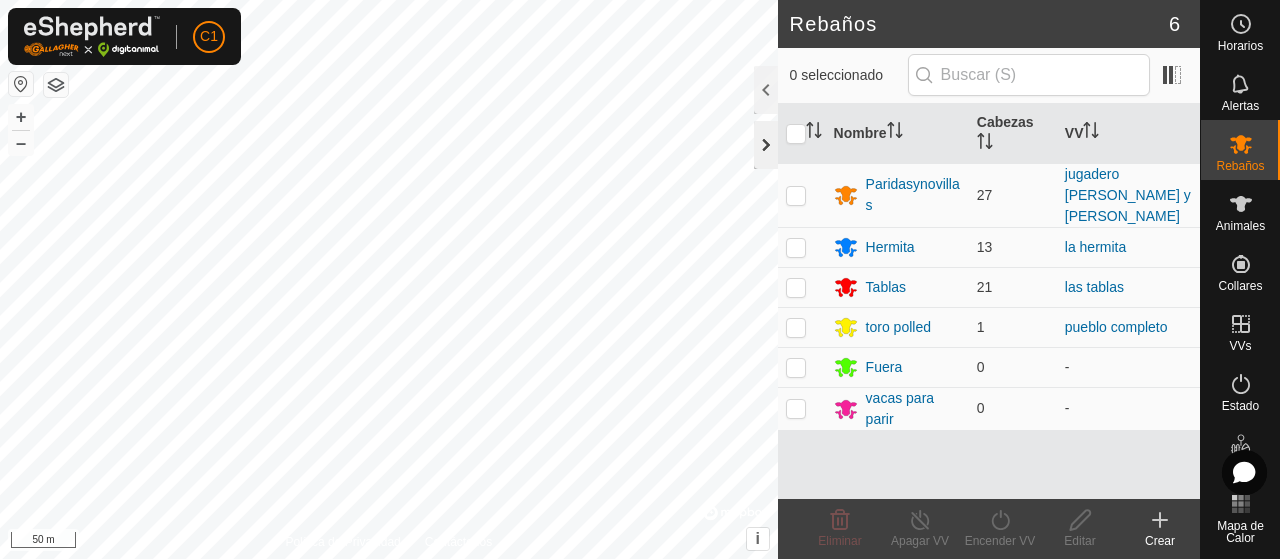 click 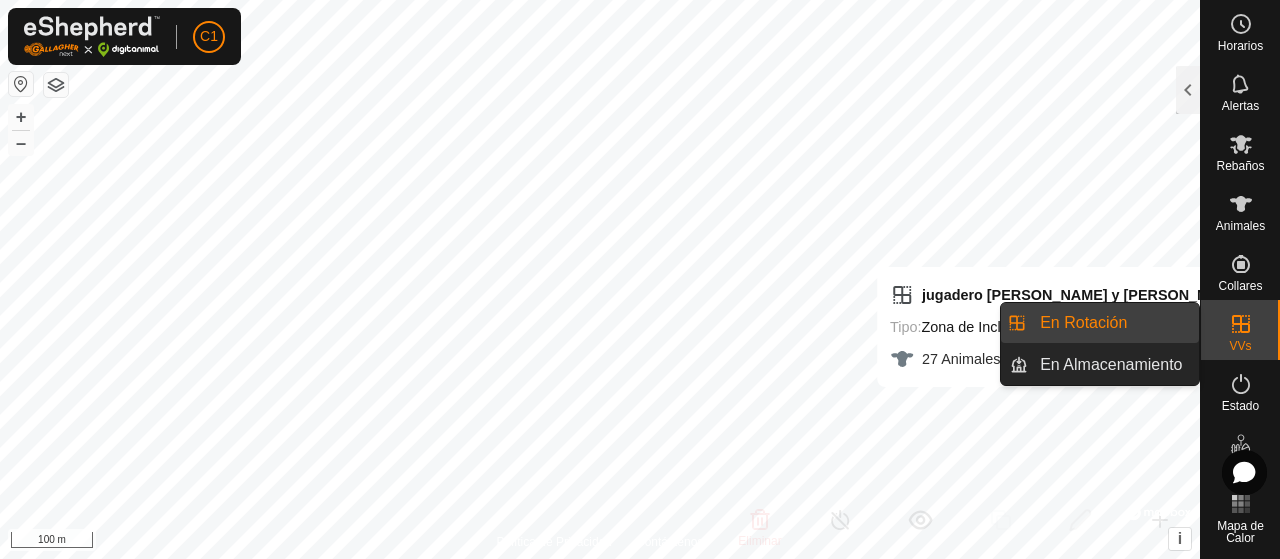 click 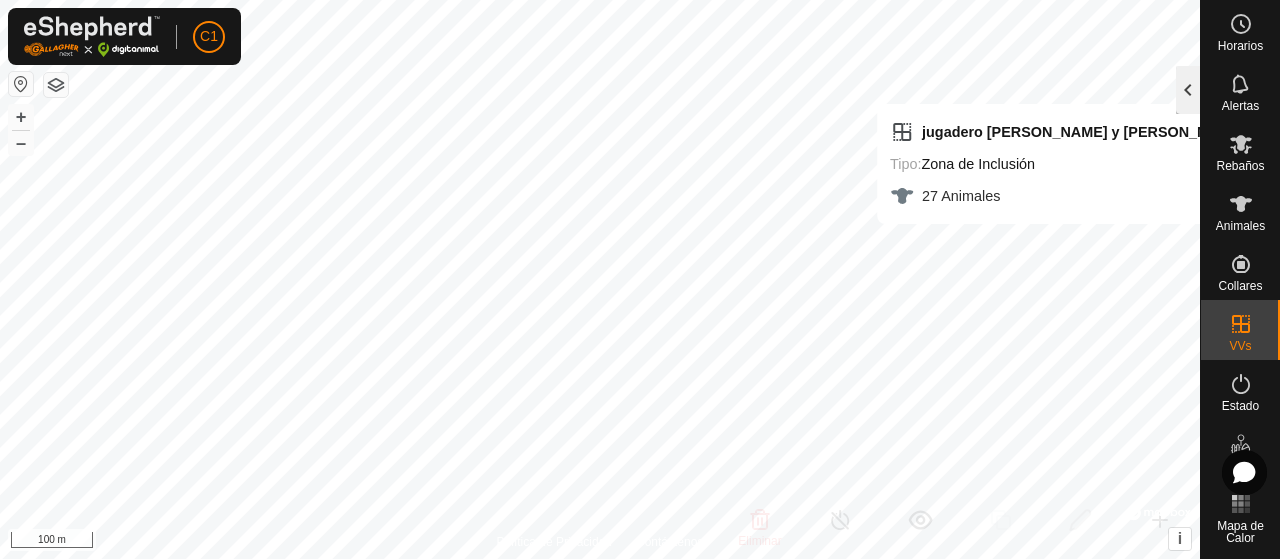 click 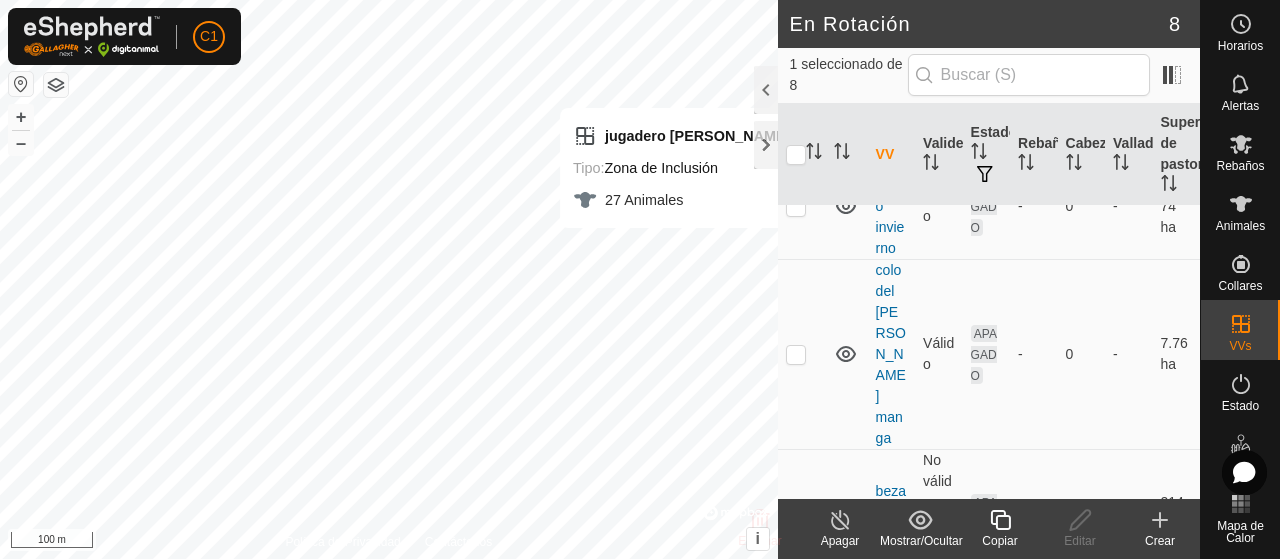 scroll, scrollTop: 700, scrollLeft: 0, axis: vertical 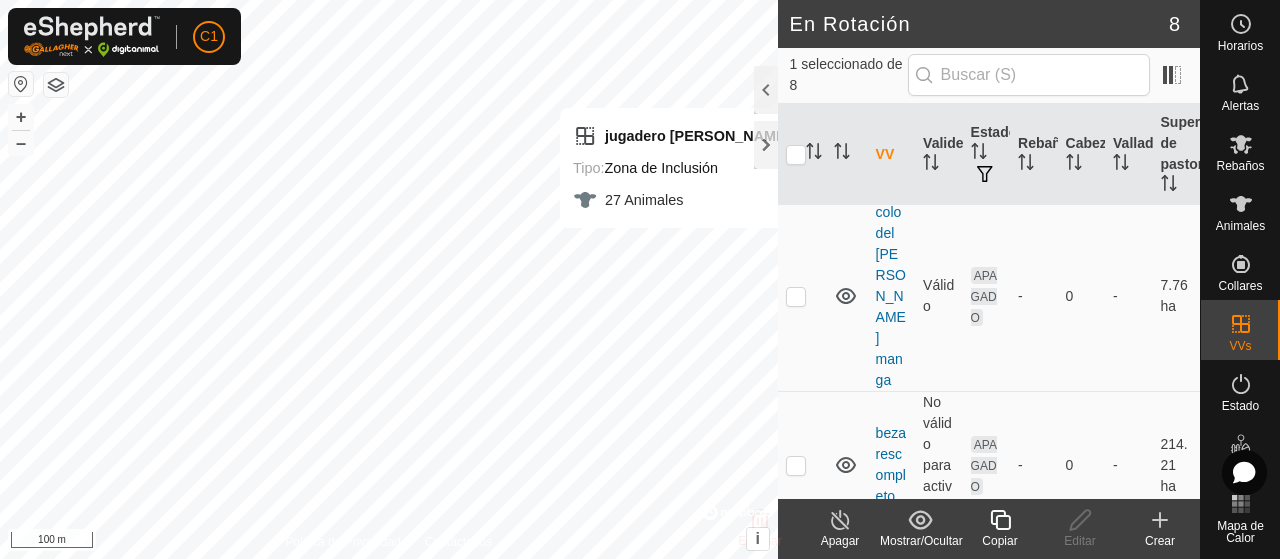 click at bounding box center [796, 602] 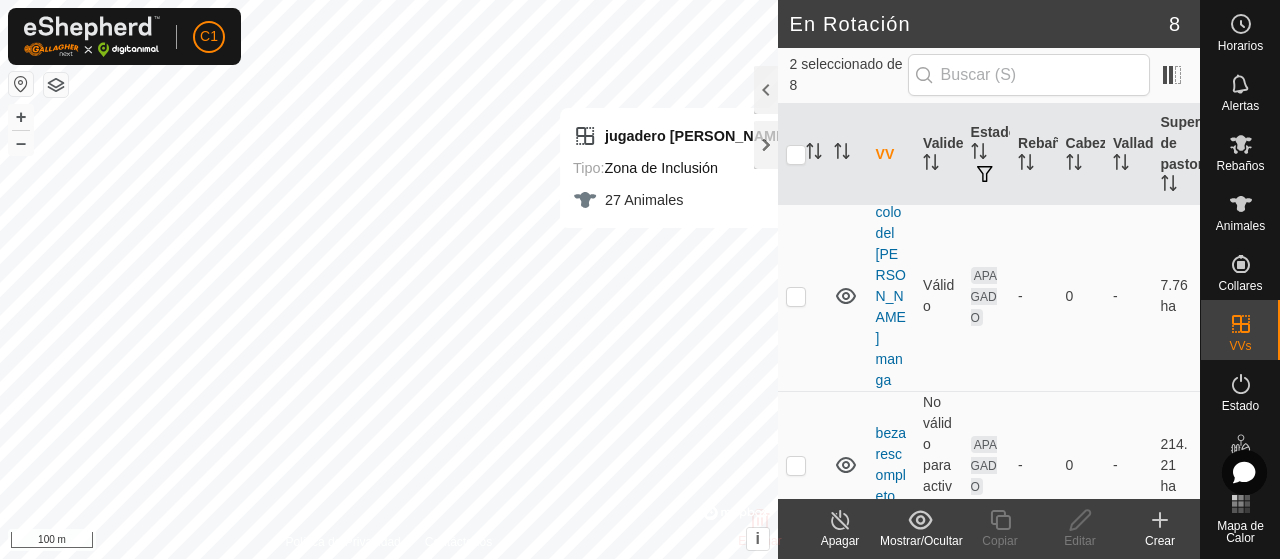 click at bounding box center (796, 602) 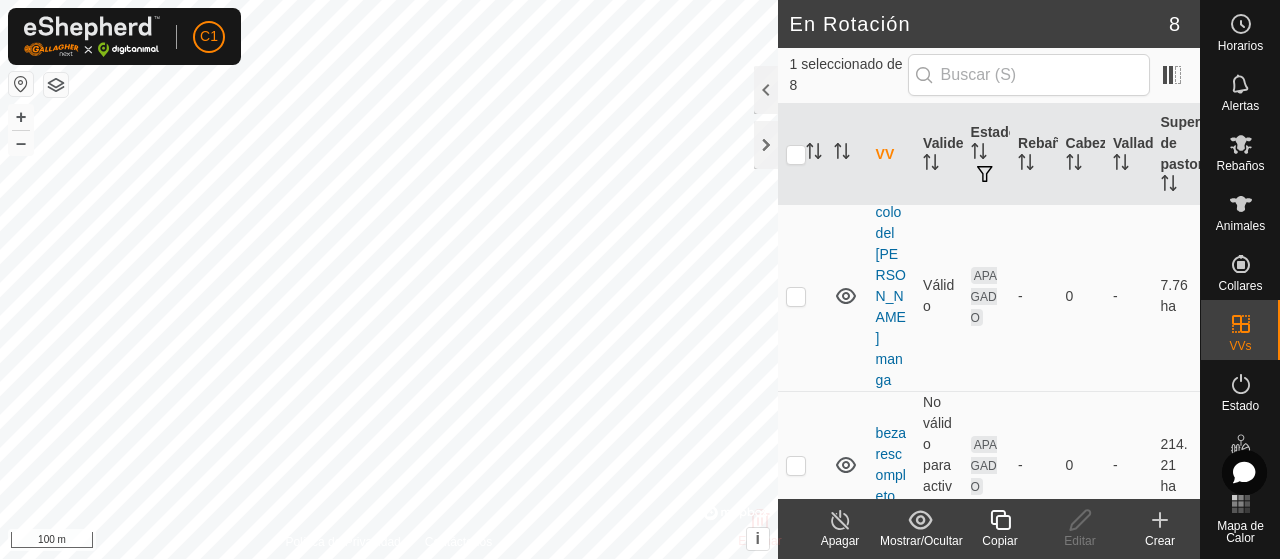 checkbox on "true" 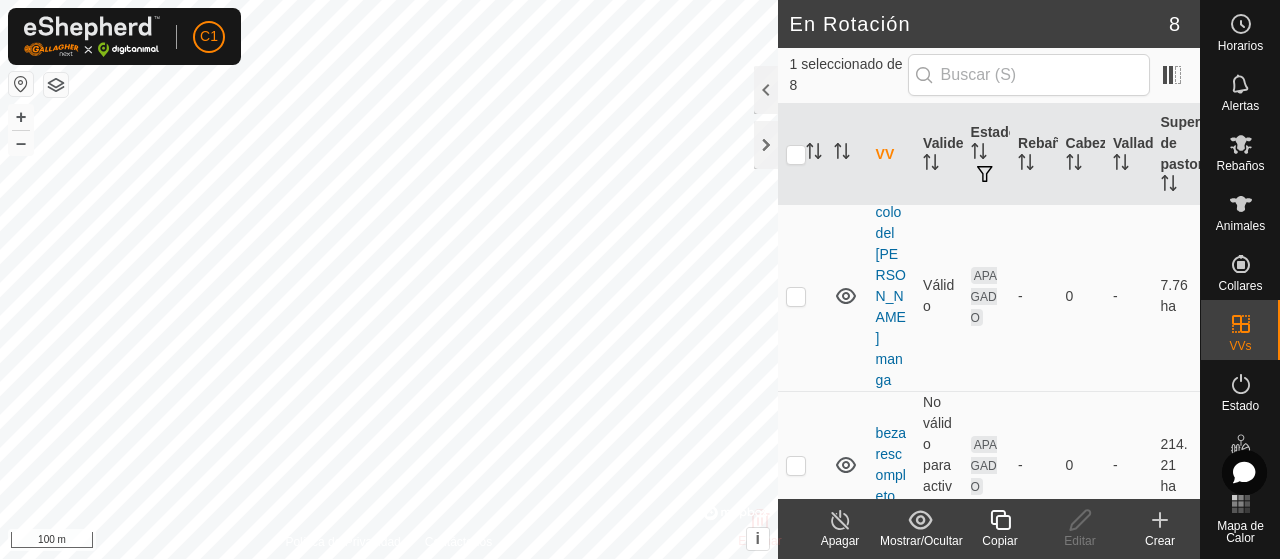 checkbox on "false" 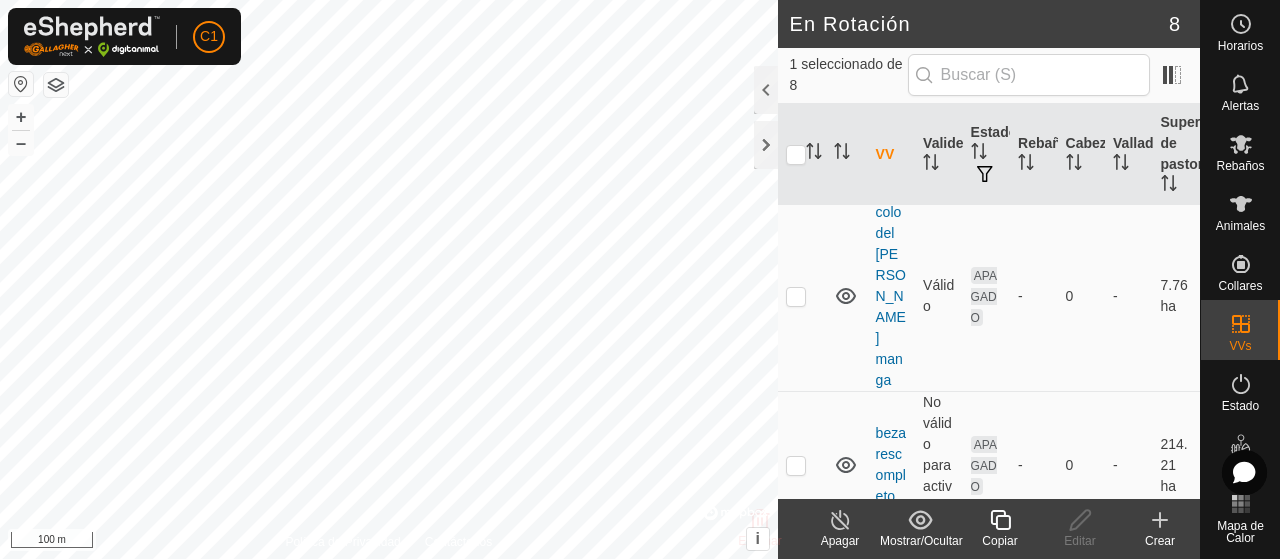 checkbox on "false" 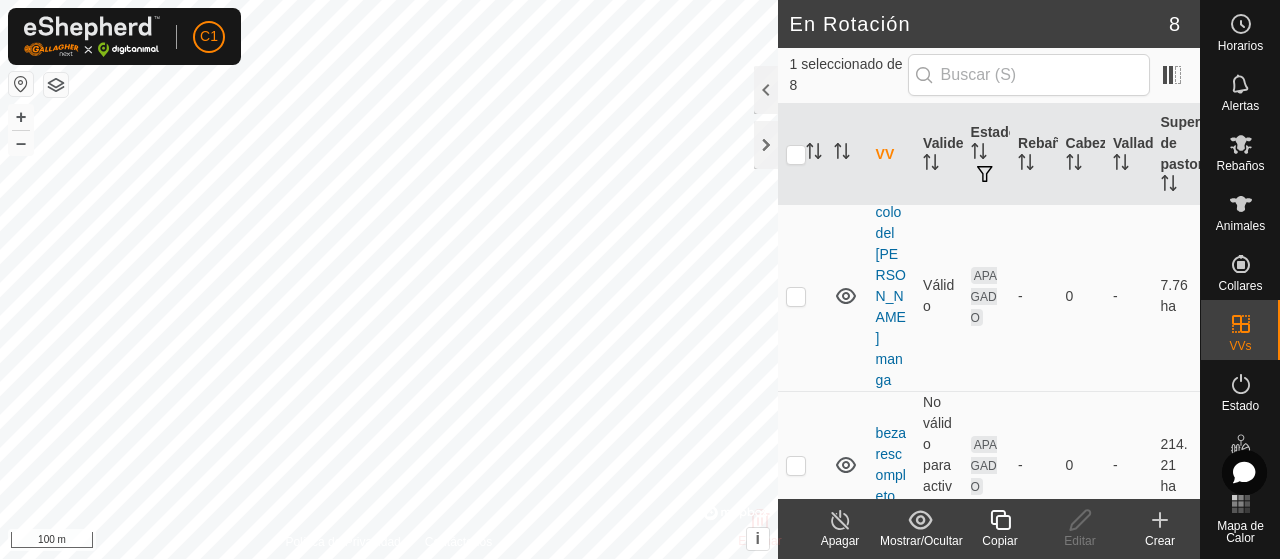 checkbox on "true" 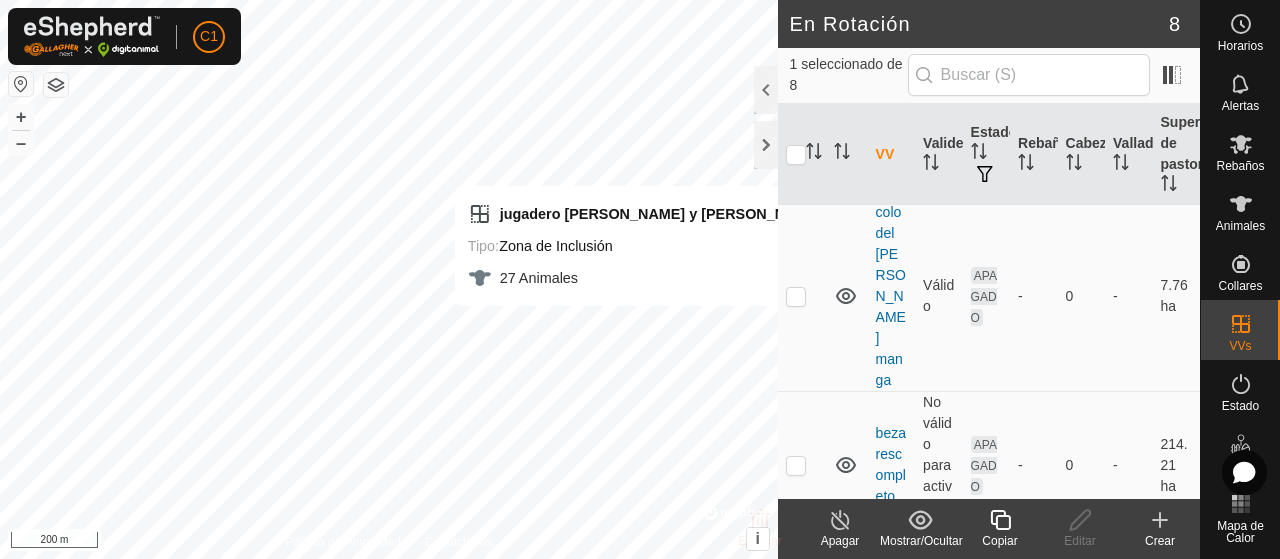 click at bounding box center [796, 602] 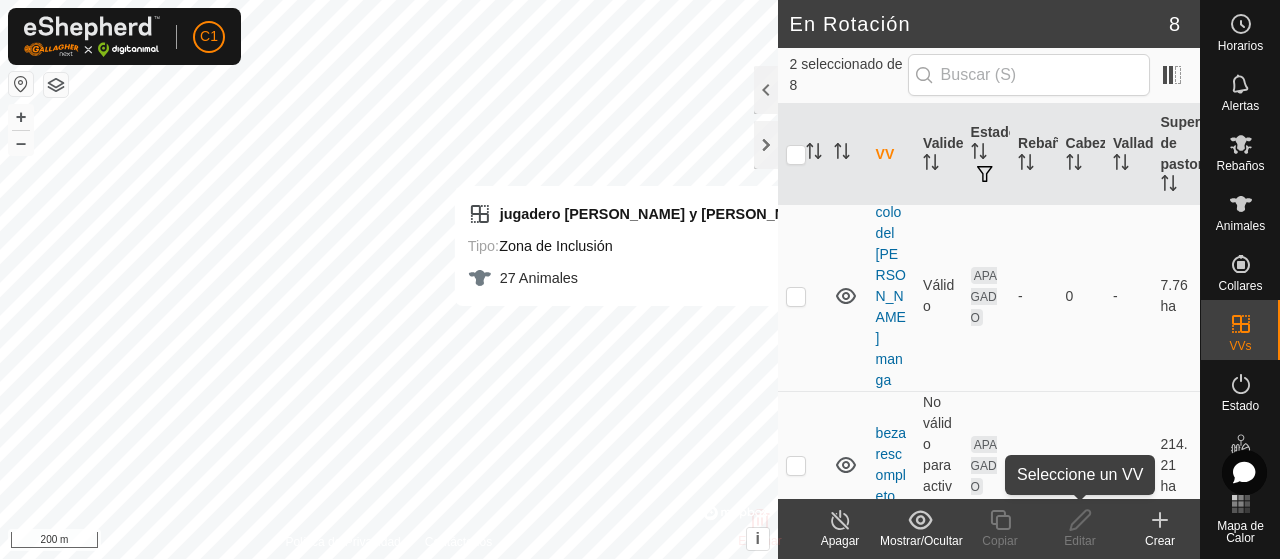click on "Editar" 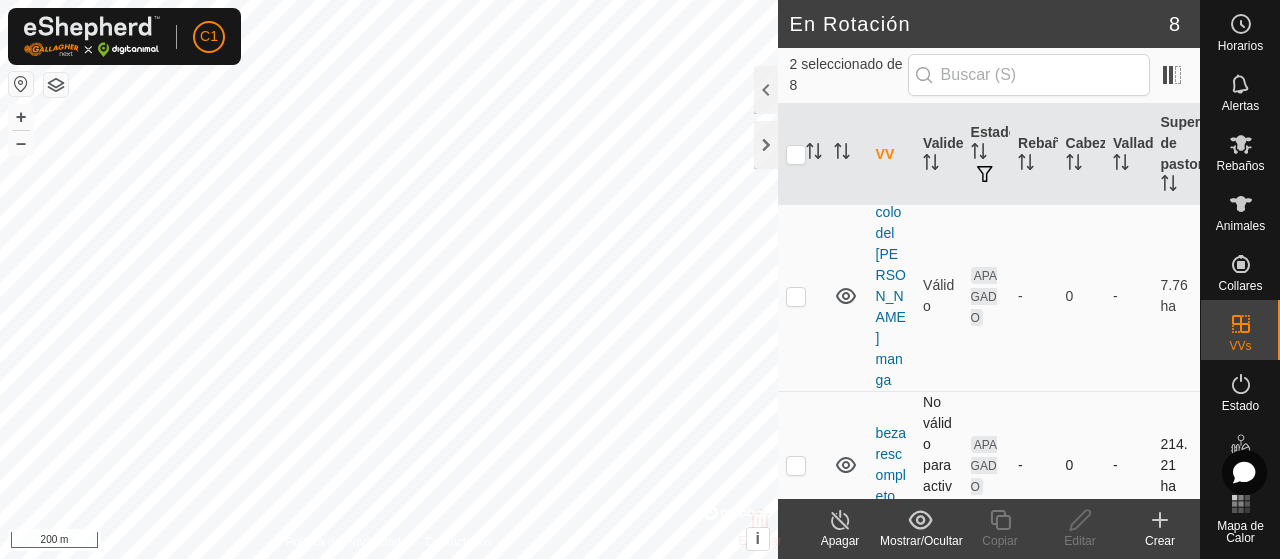 click at bounding box center (796, 465) 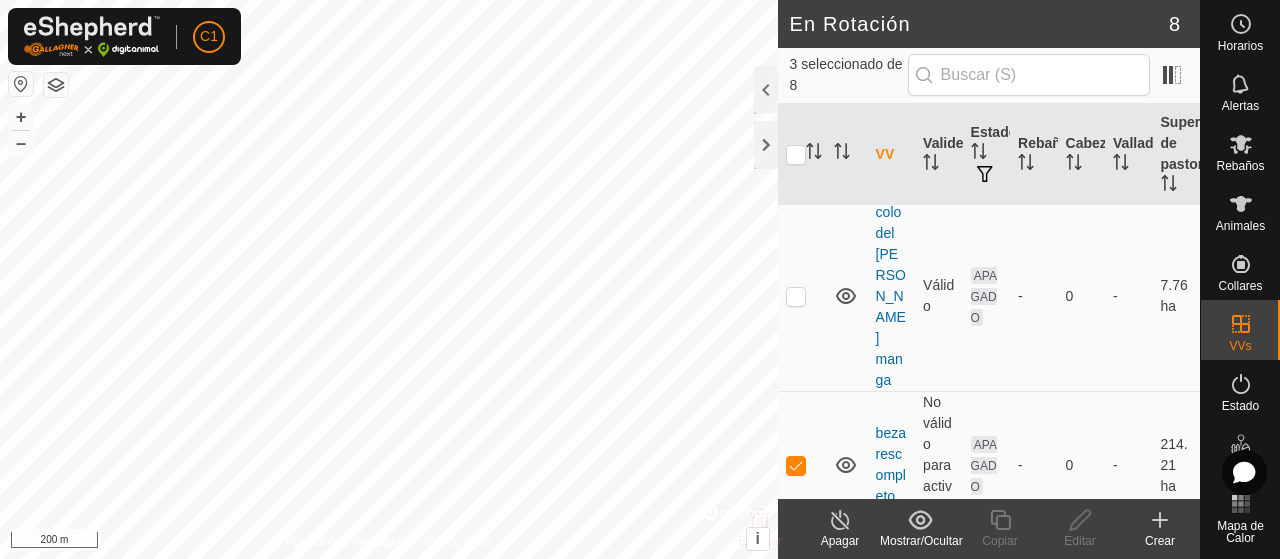 click at bounding box center (796, 602) 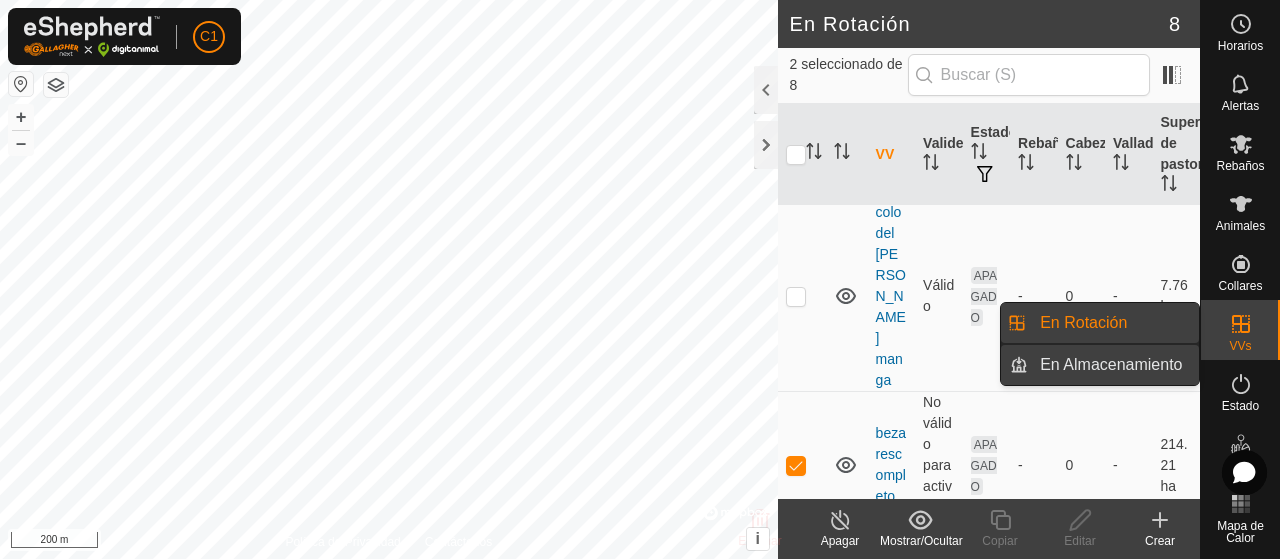 click on "En Almacenamiento" at bounding box center (1113, 365) 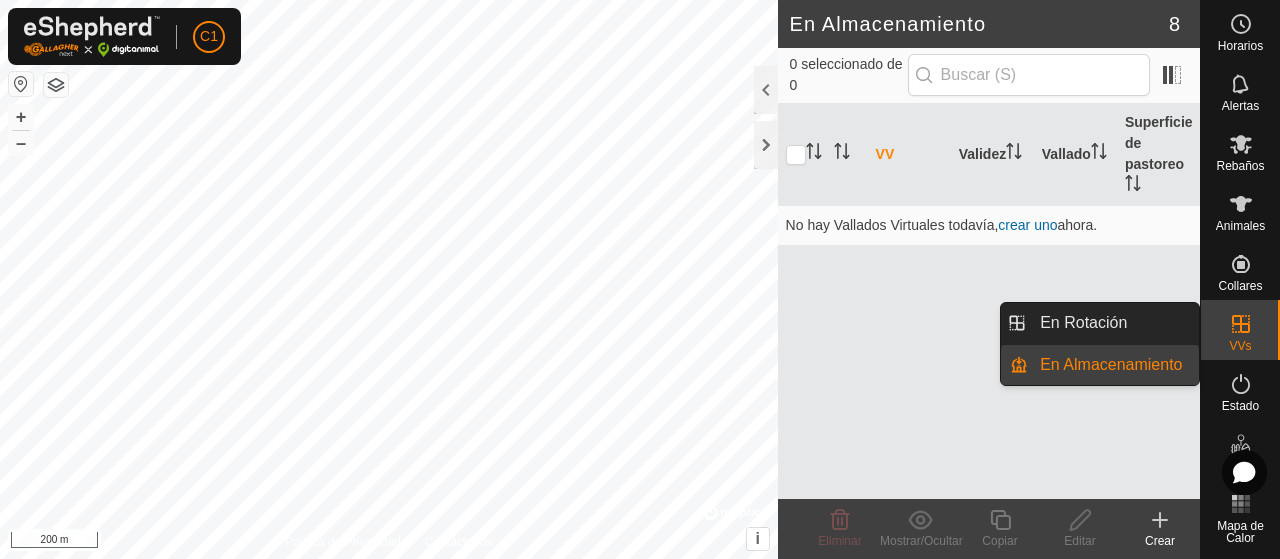drag, startPoint x: 1243, startPoint y: 322, endPoint x: 1215, endPoint y: 322, distance: 28 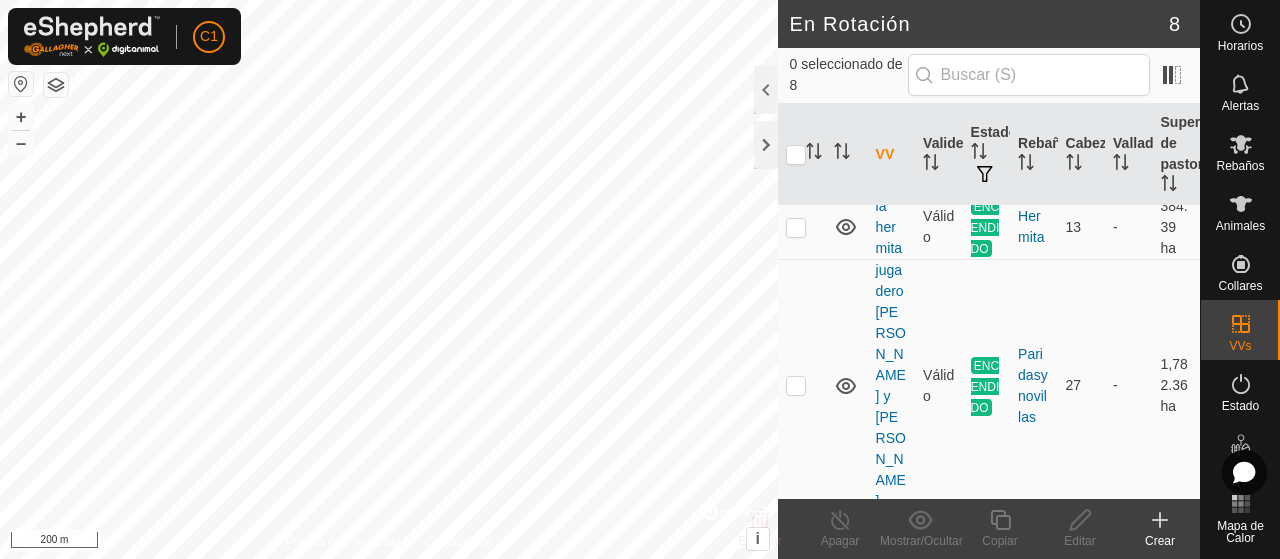 scroll, scrollTop: 300, scrollLeft: 0, axis: vertical 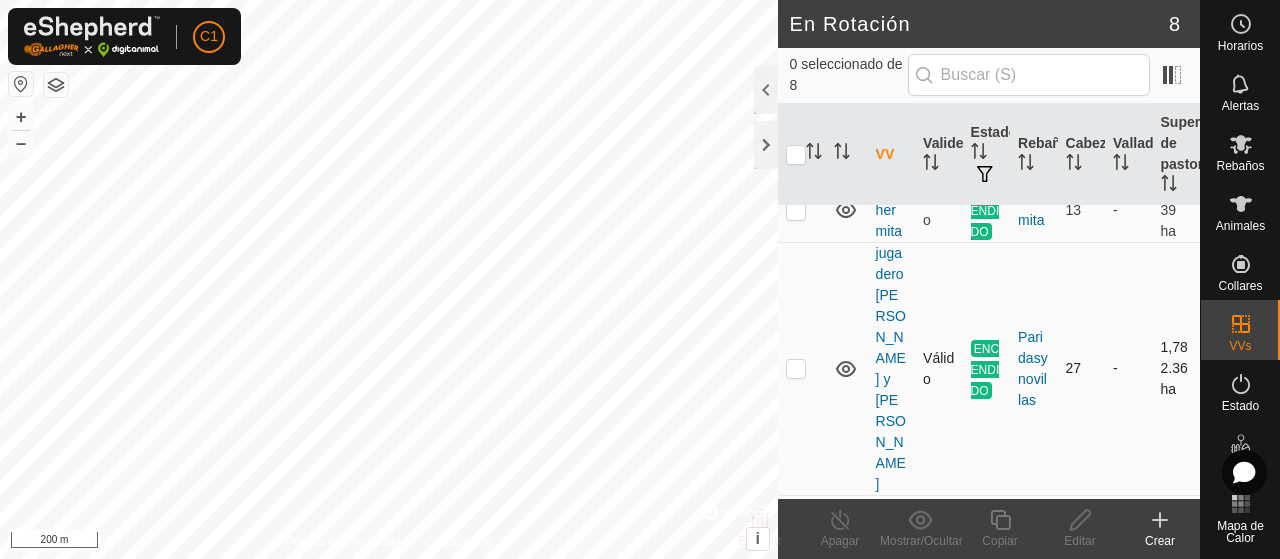 click at bounding box center [796, 368] 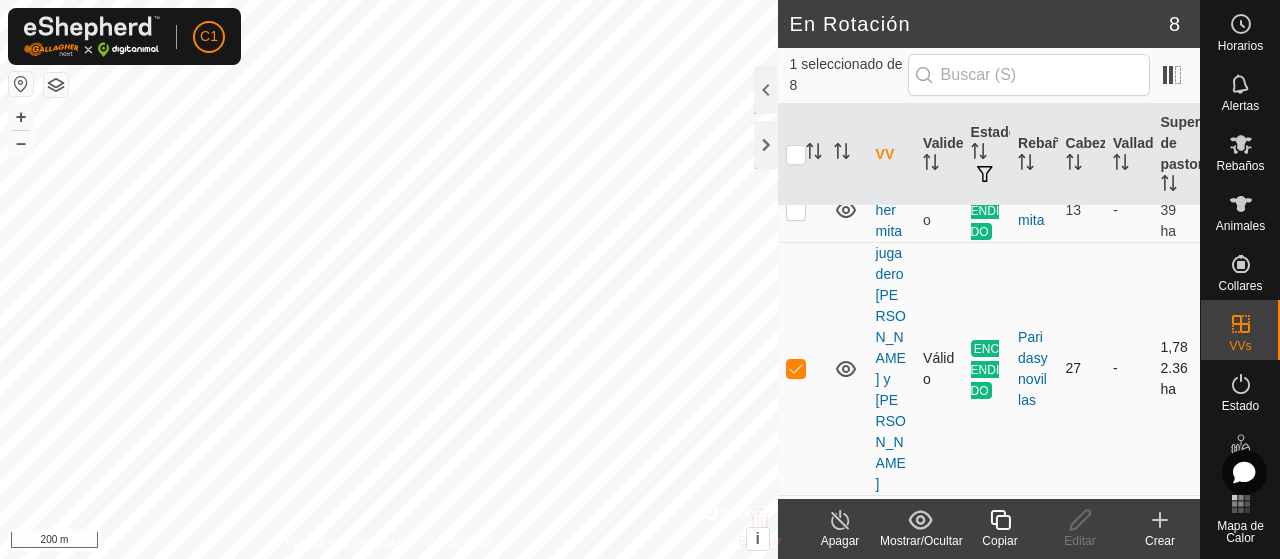 click at bounding box center [796, 368] 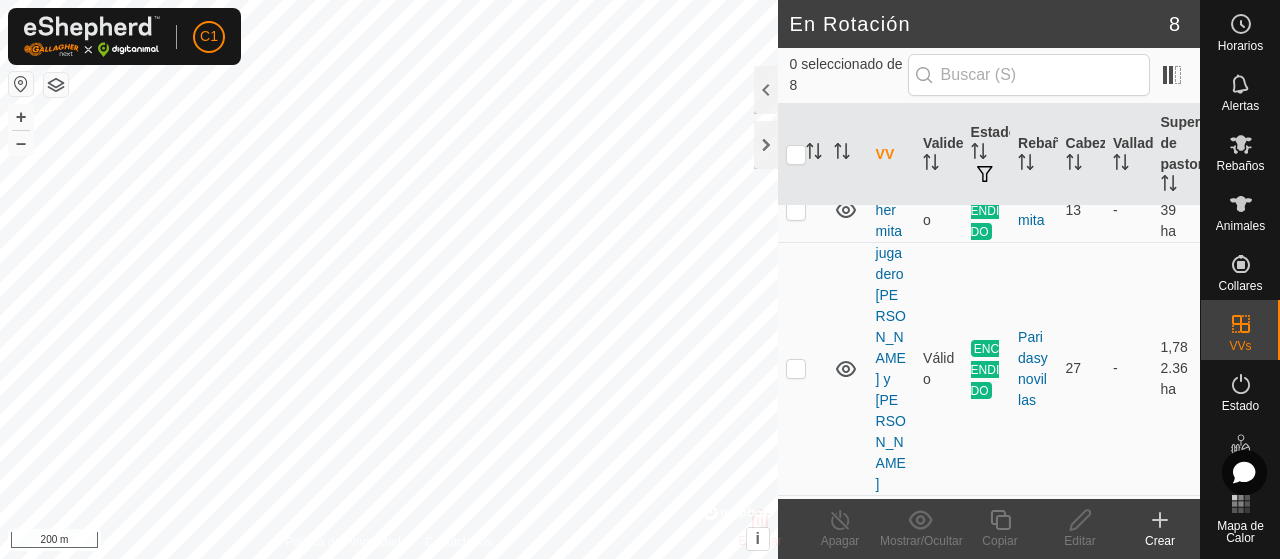 click at bounding box center [796, 548] 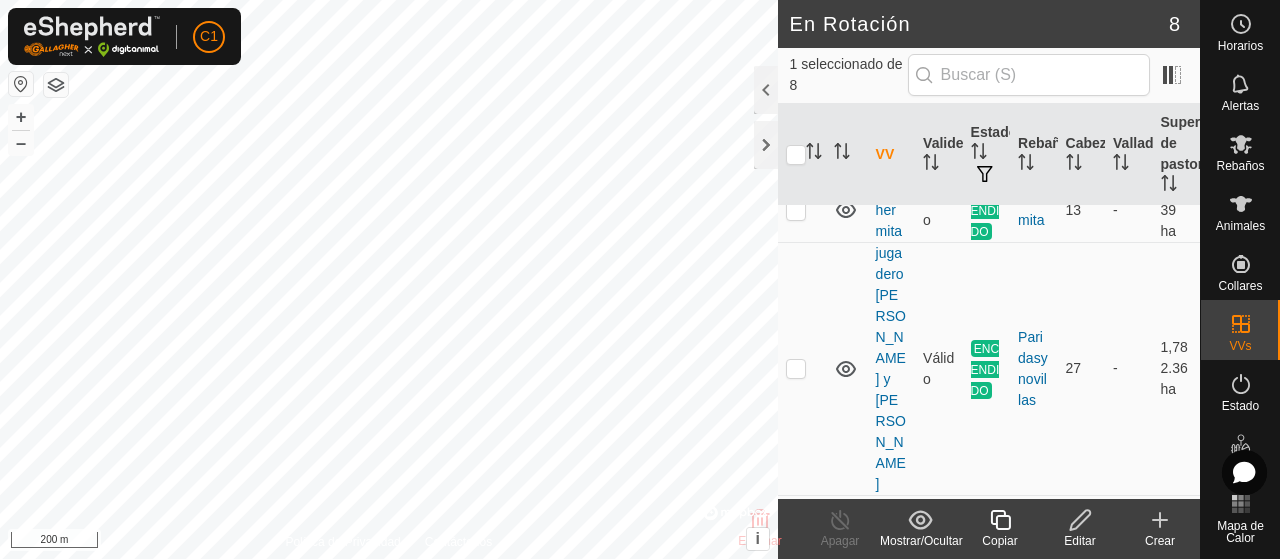click 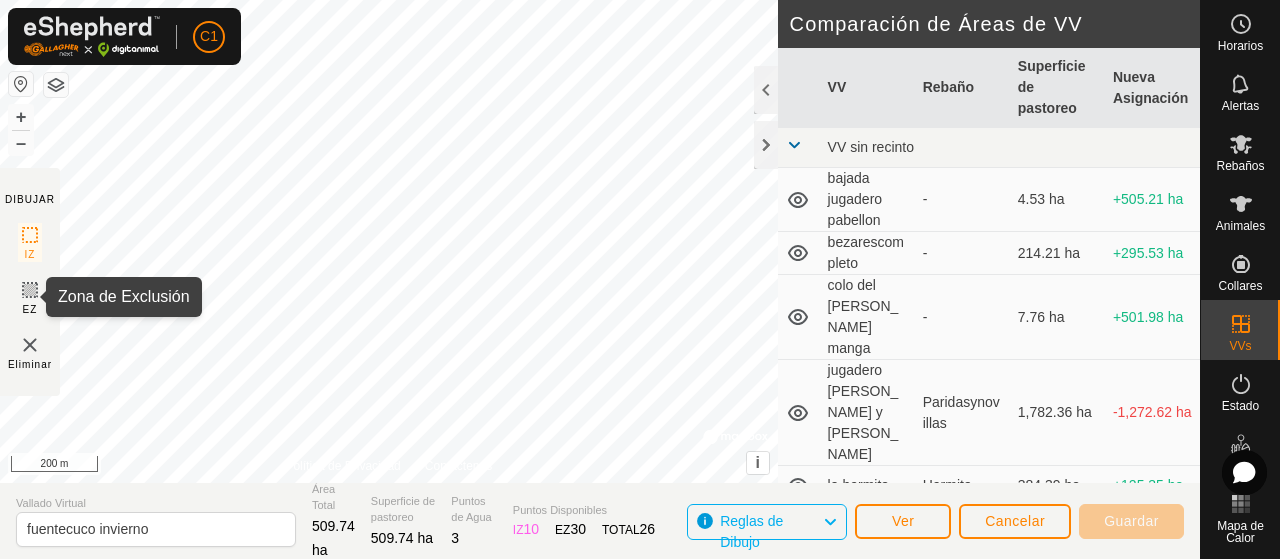 click 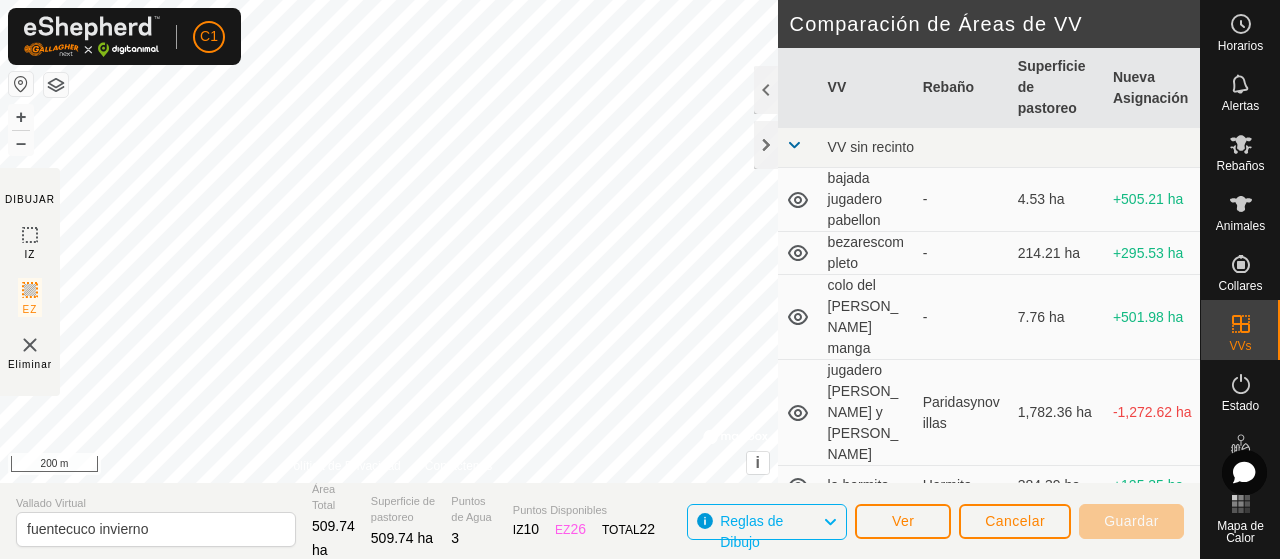 click 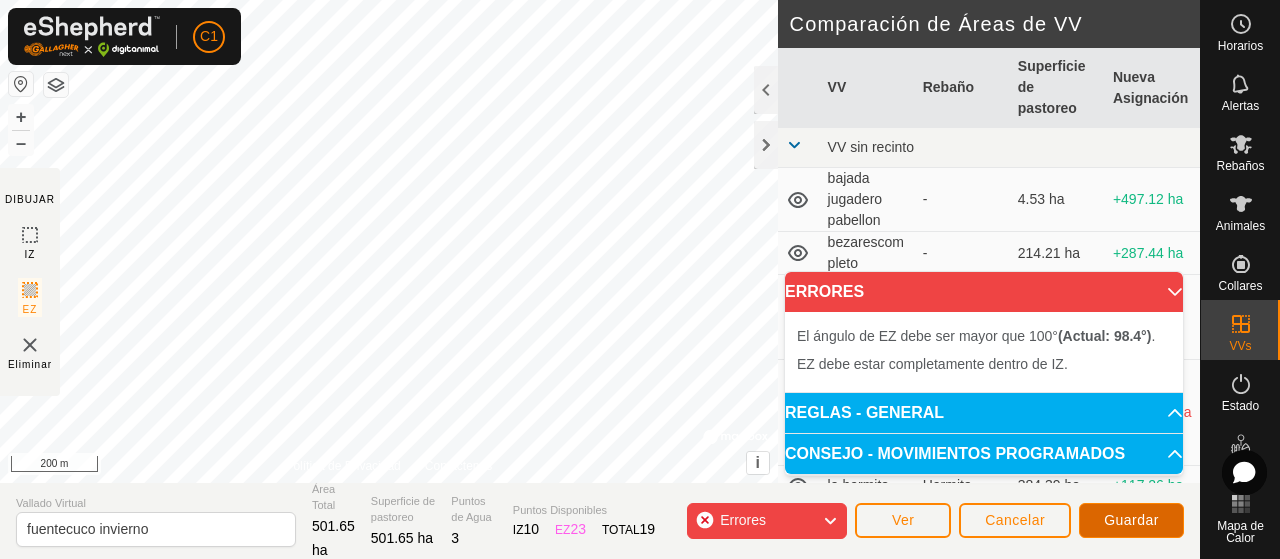 click on "Guardar" 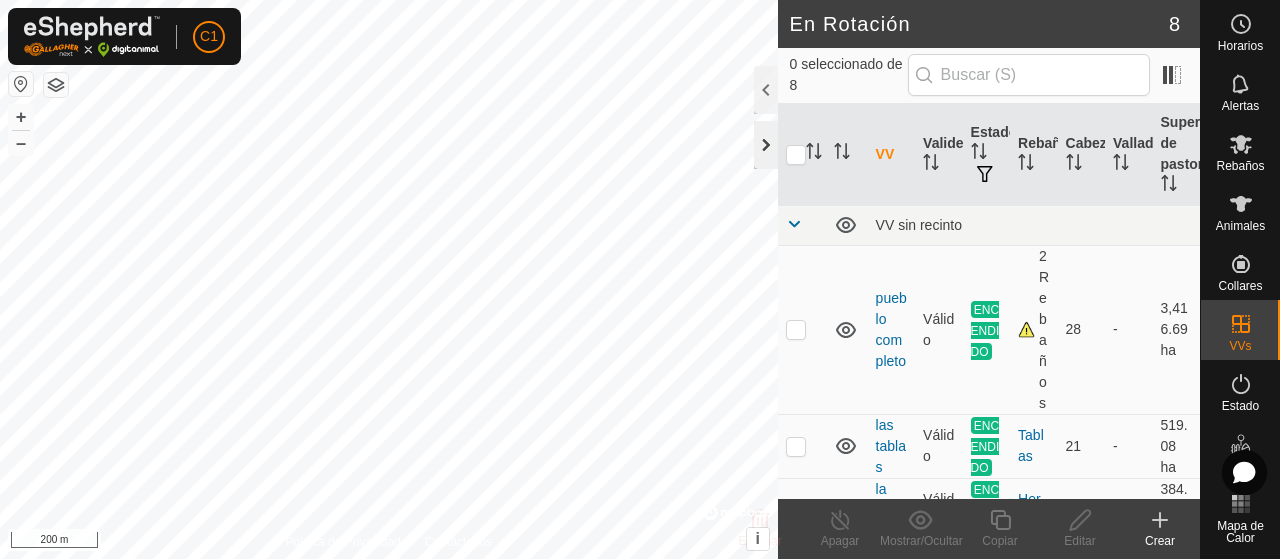 click 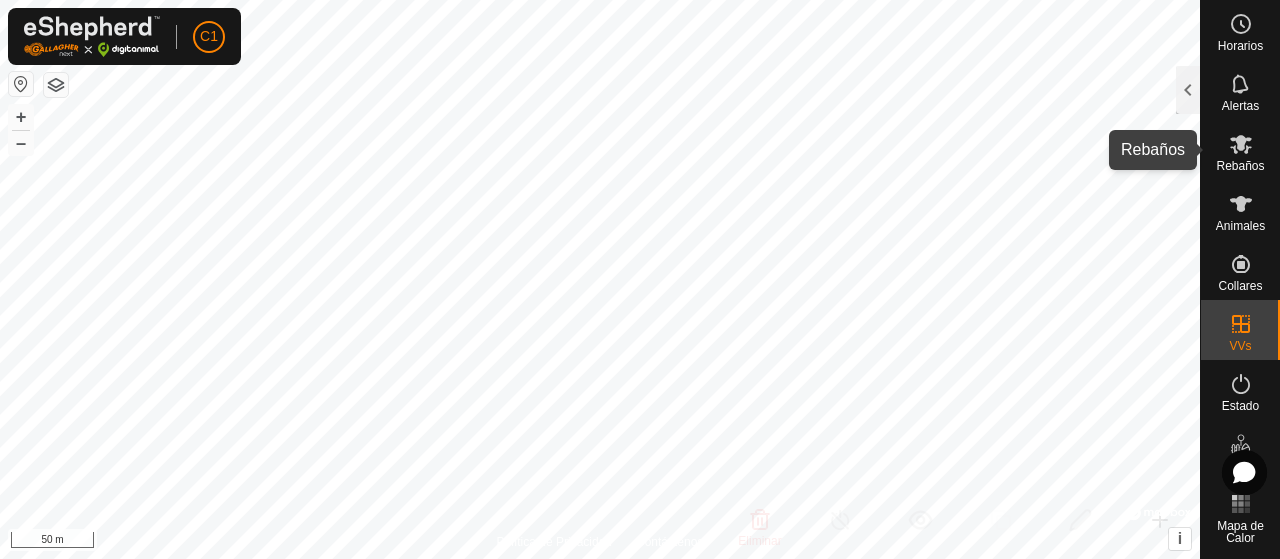 click 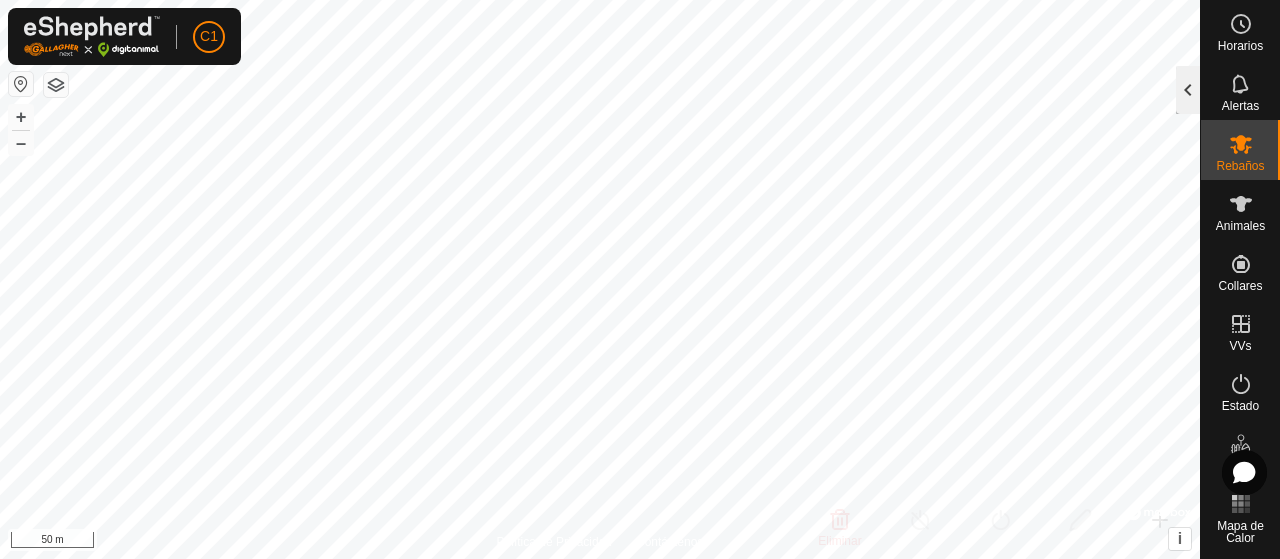 click 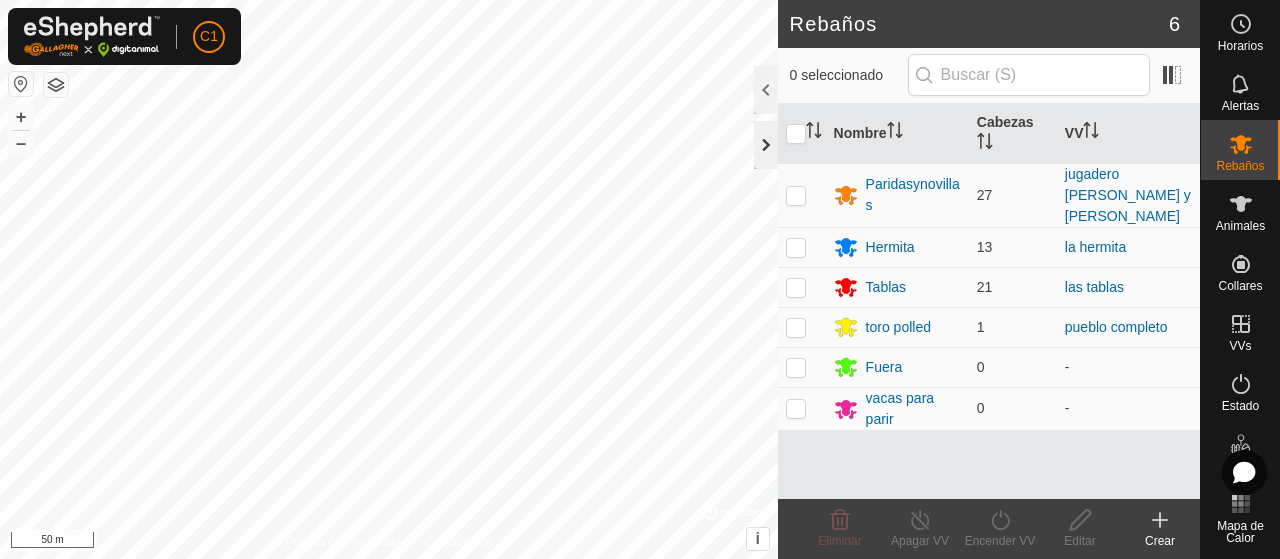 click 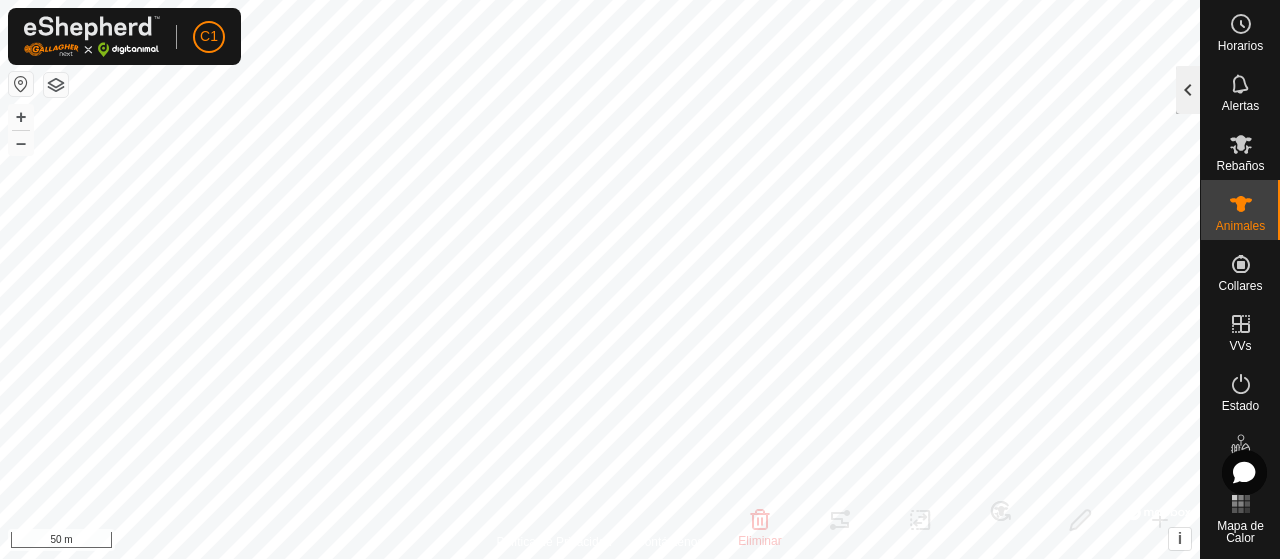 click 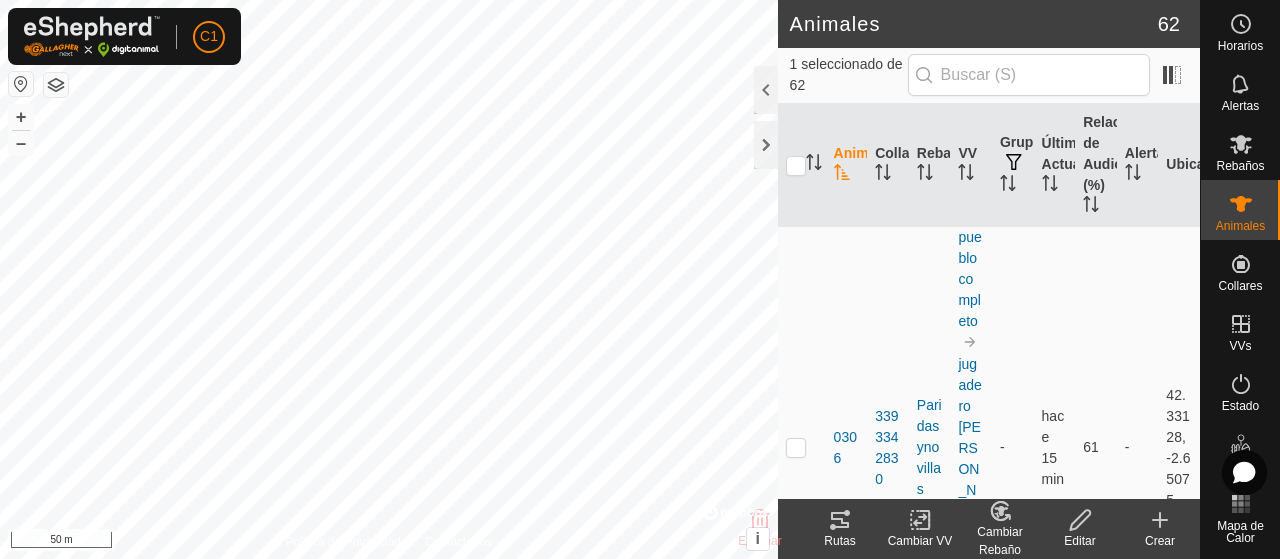 click 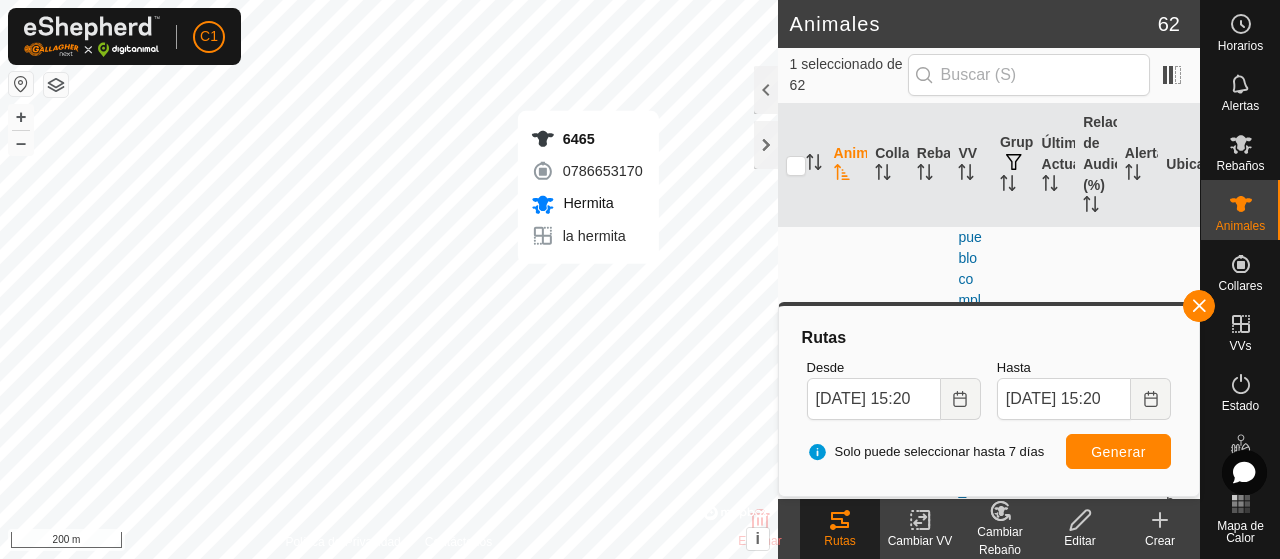 checkbox on "true" 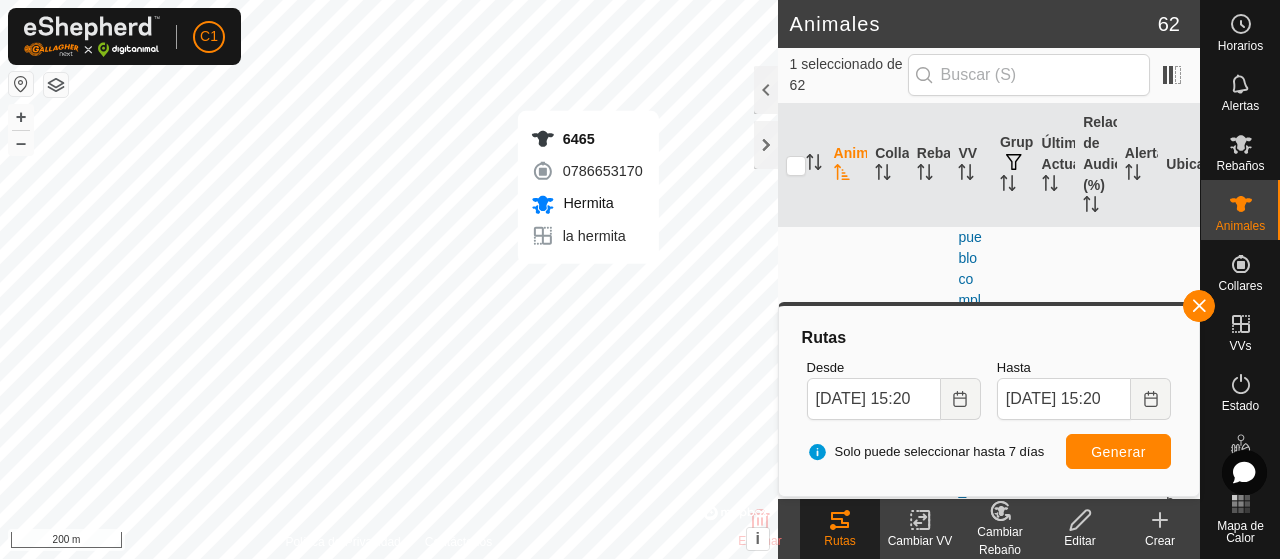 checkbox on "false" 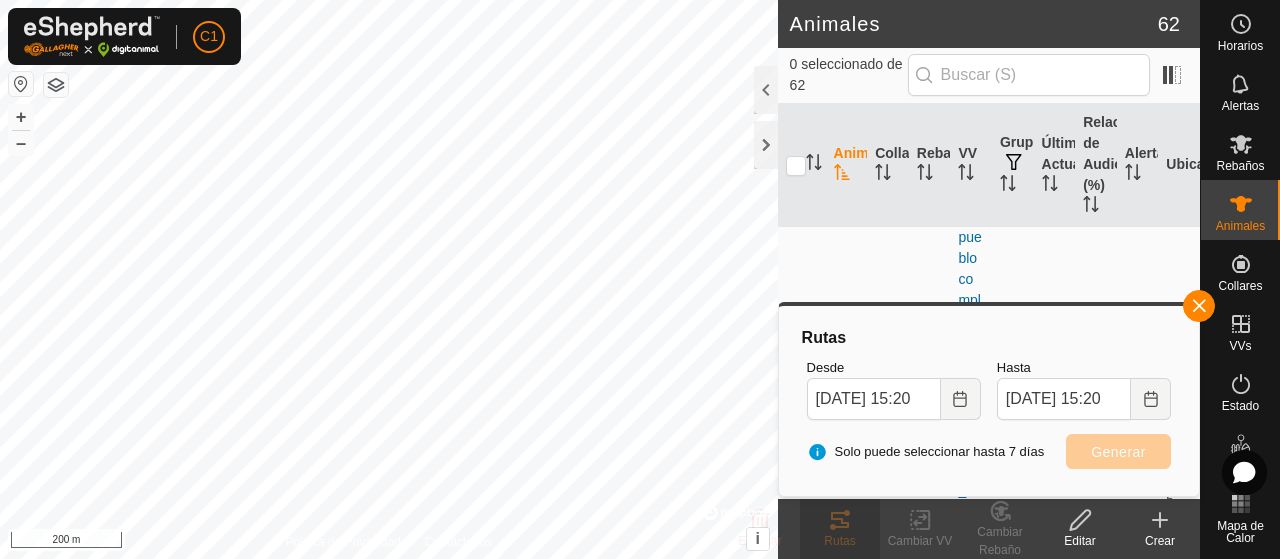 checkbox on "true" 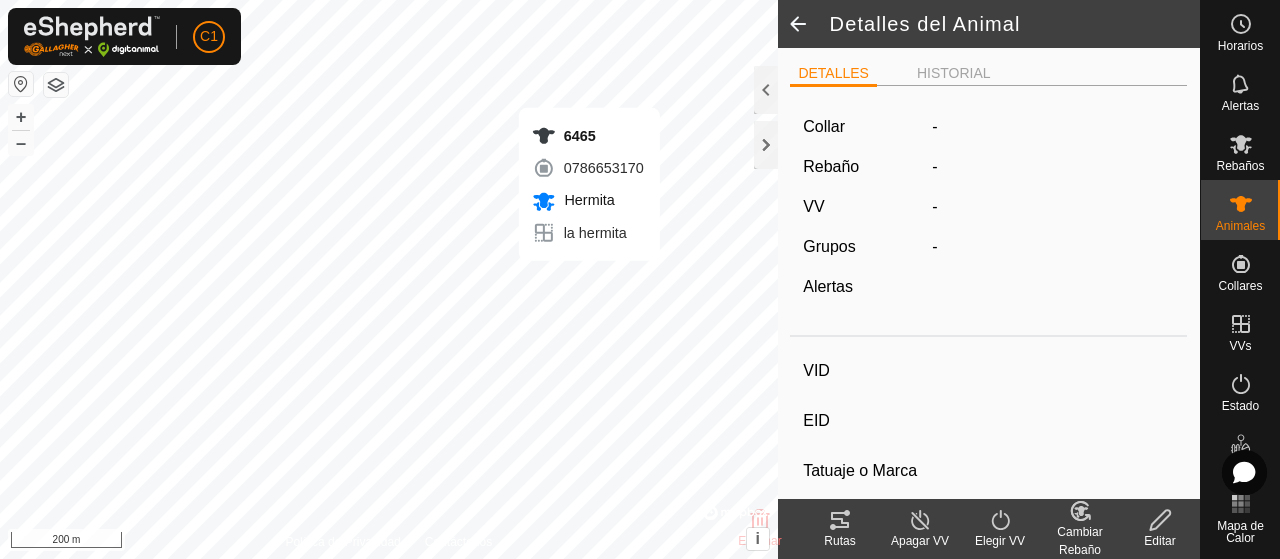type on "6465" 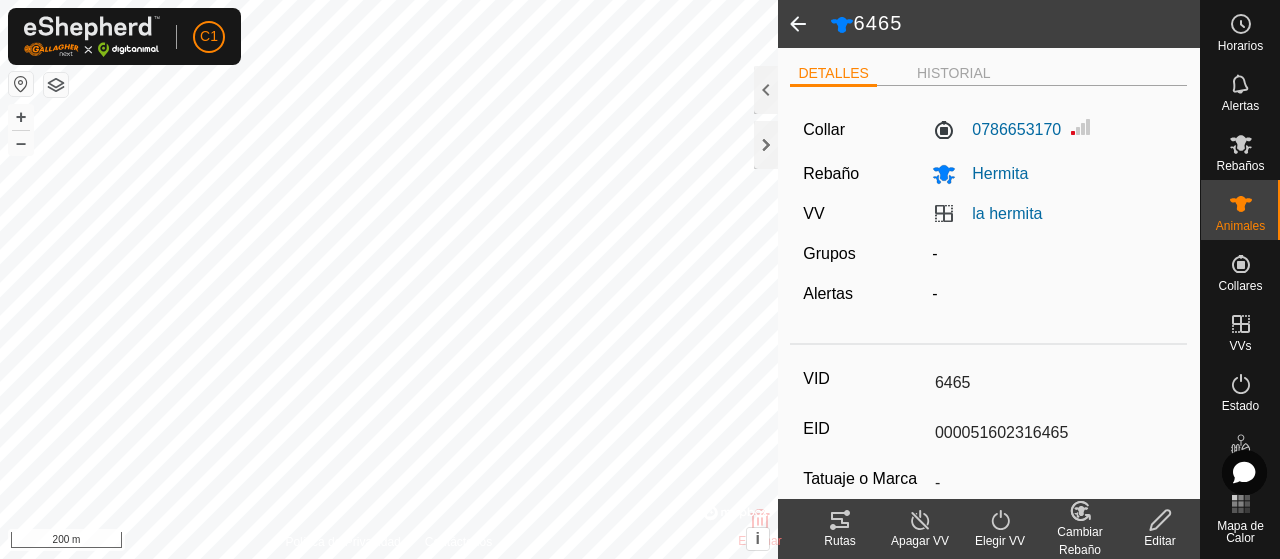 click 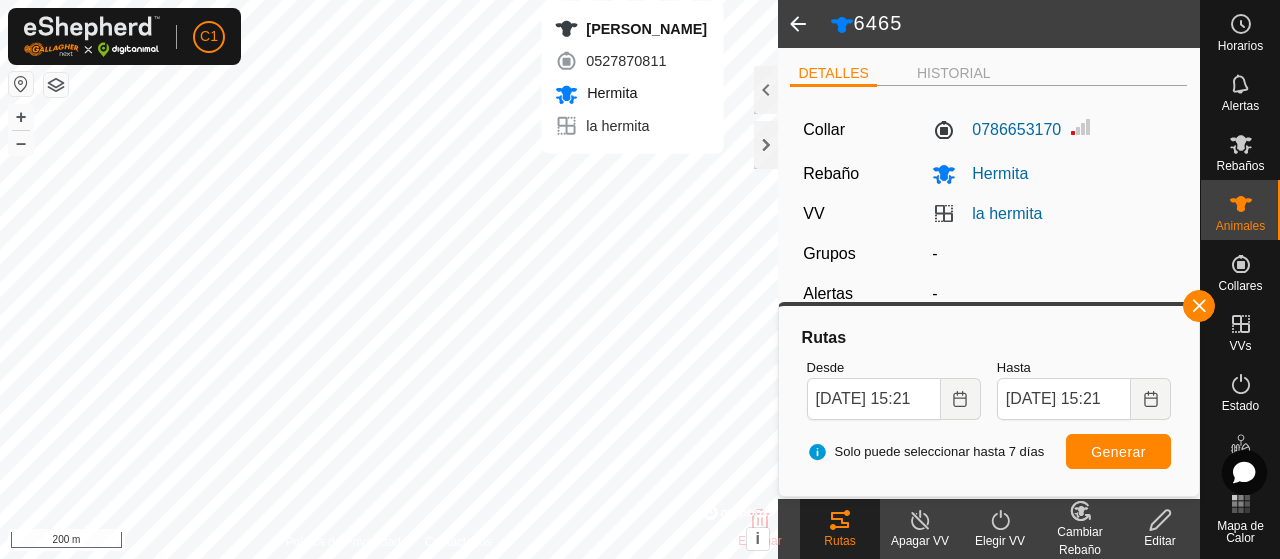 type 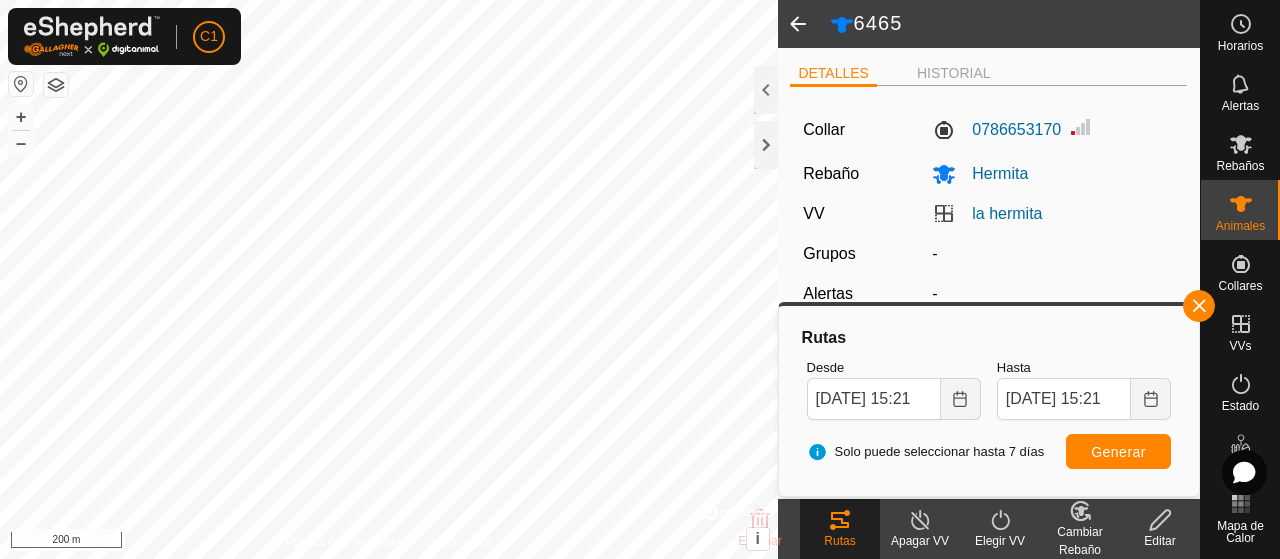type on "[PERSON_NAME]" 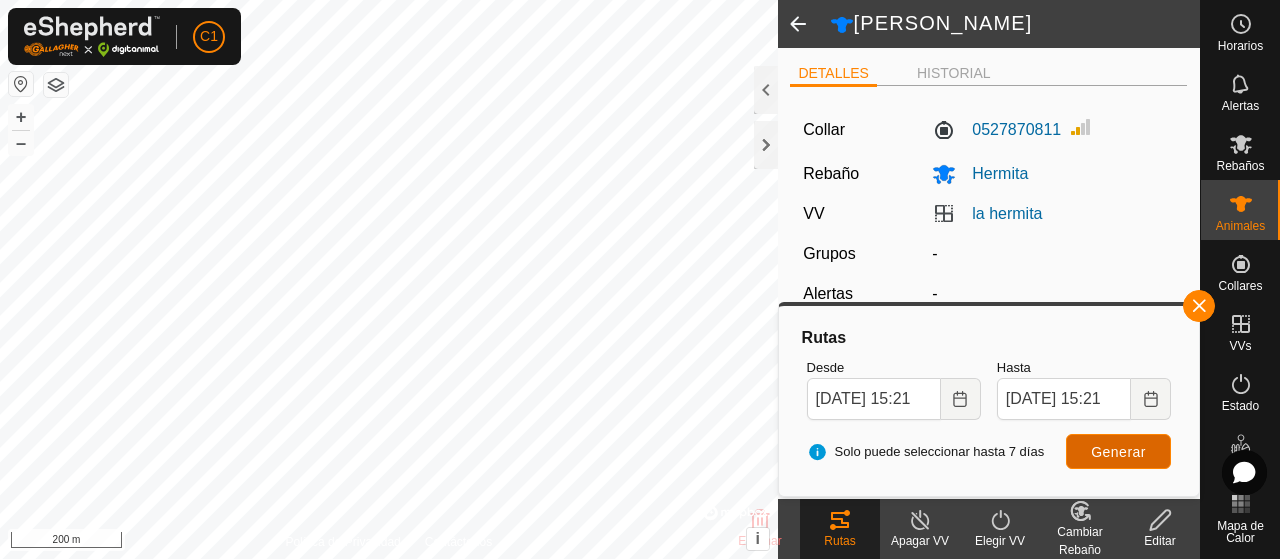 click on "Generar" at bounding box center [1118, 451] 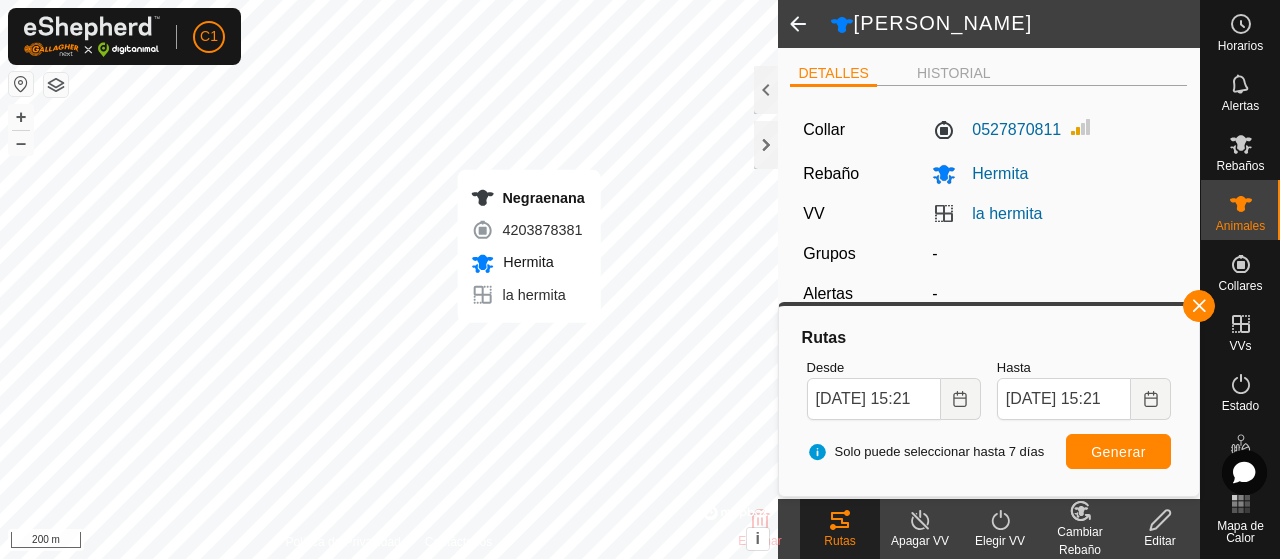 type 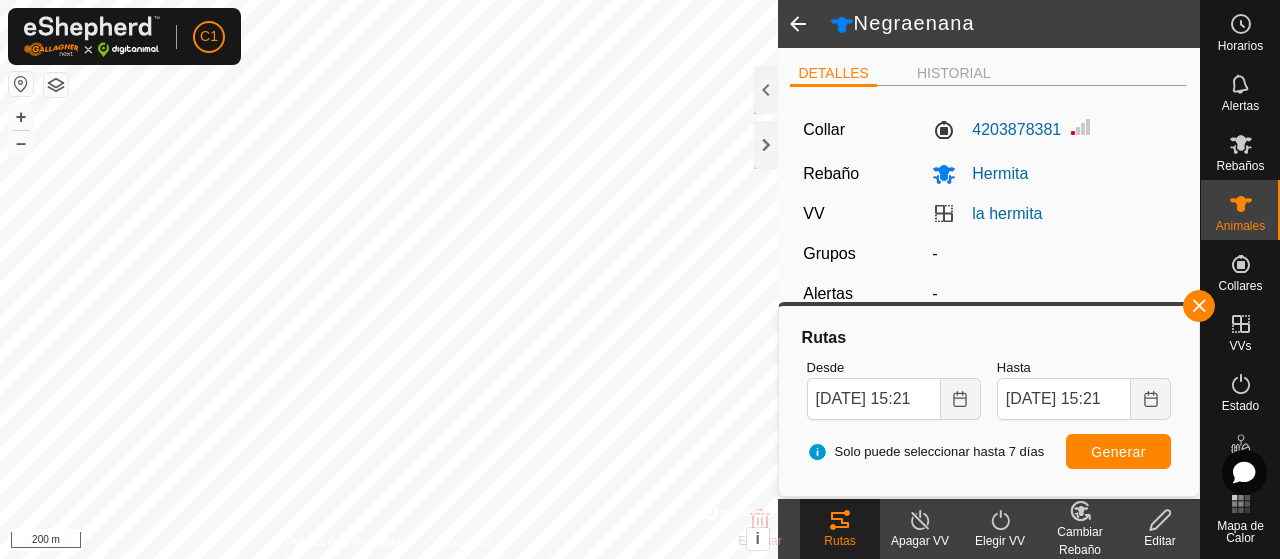 type on "Negraenana" 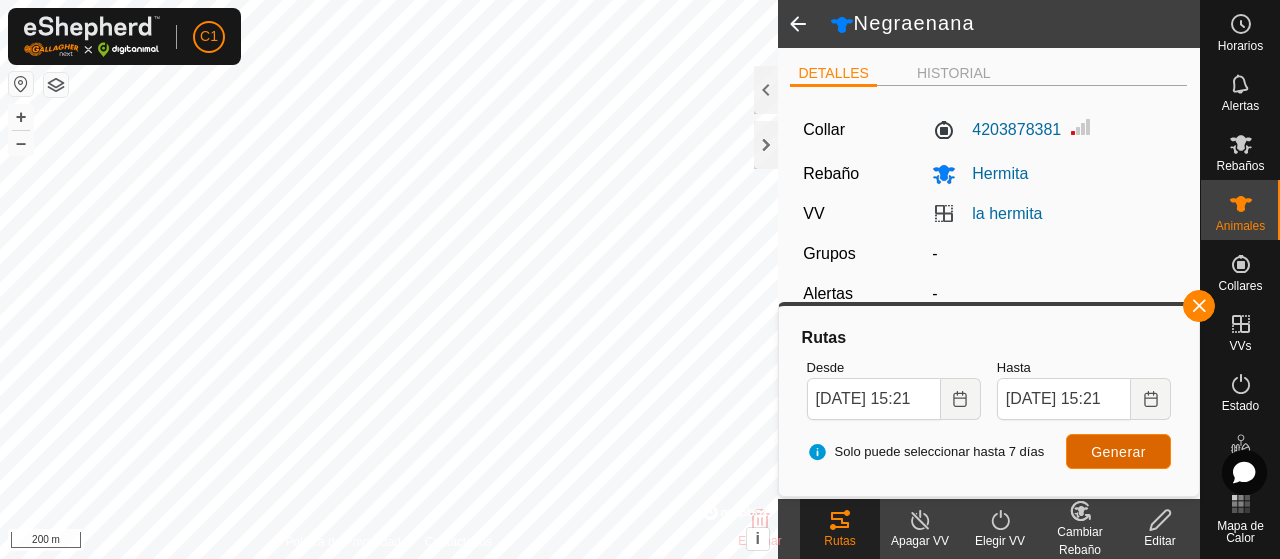 click on "Generar" at bounding box center (1118, 452) 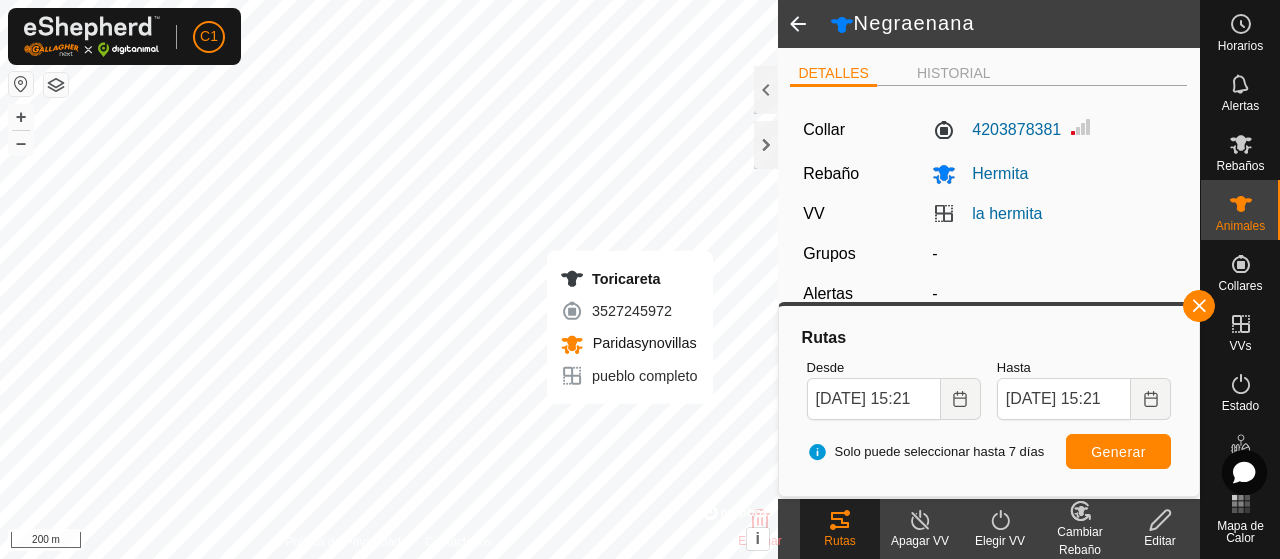 type 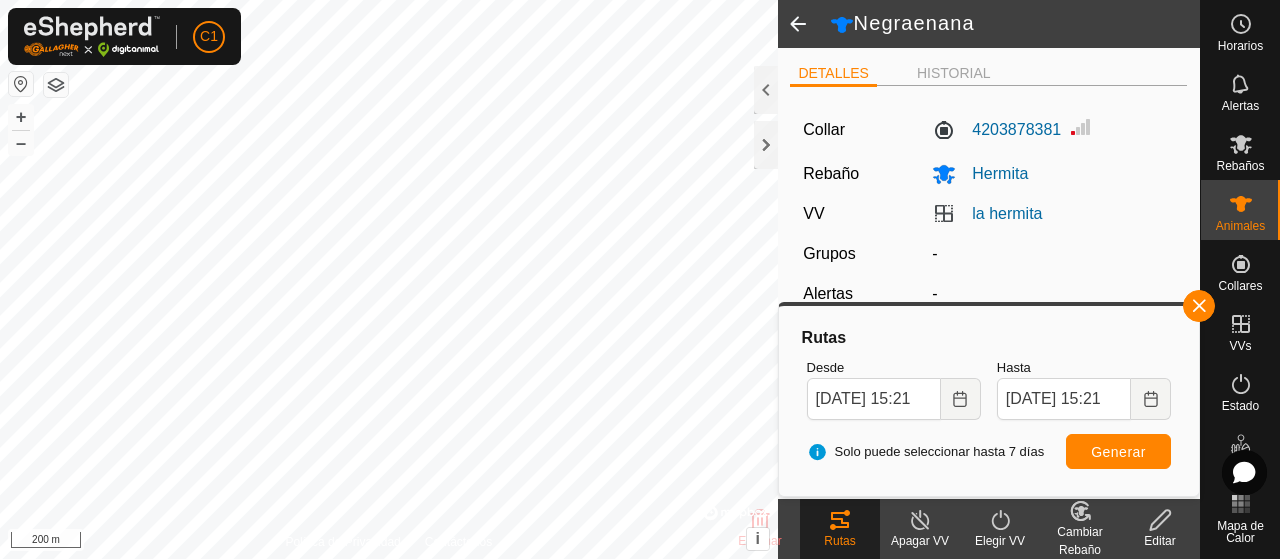 type on "Toricareta" 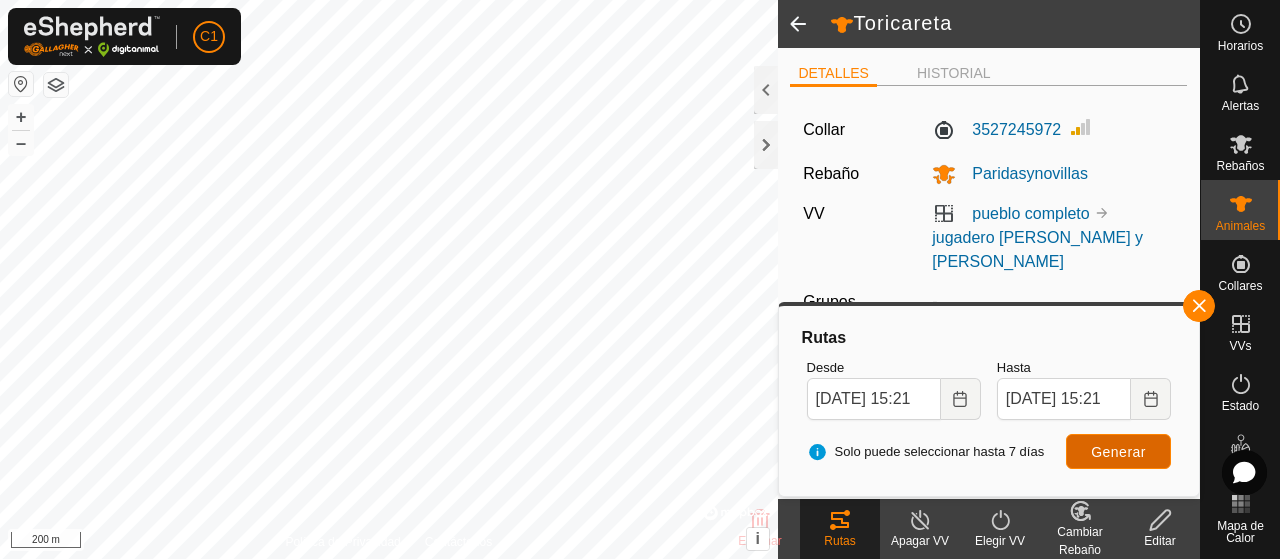 click on "Generar" at bounding box center (1118, 452) 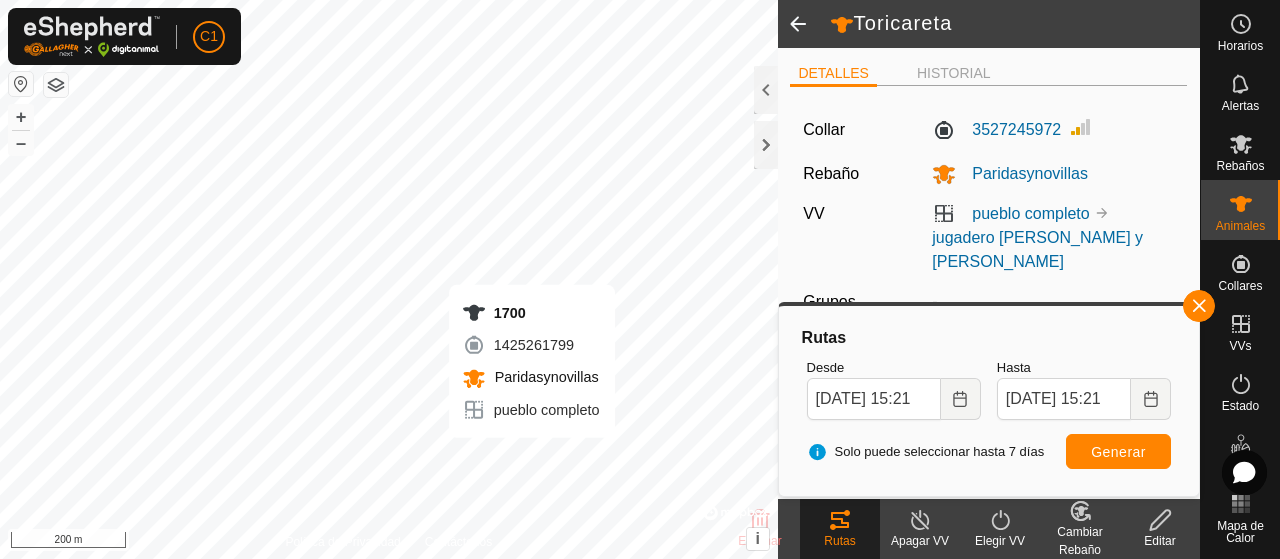 type 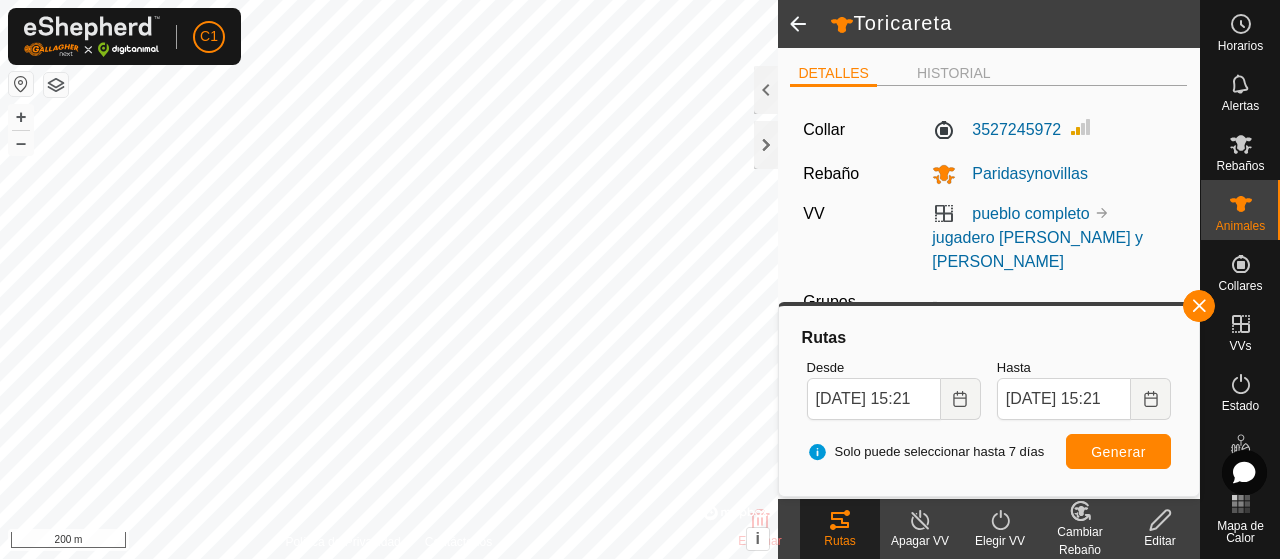 type on "1700" 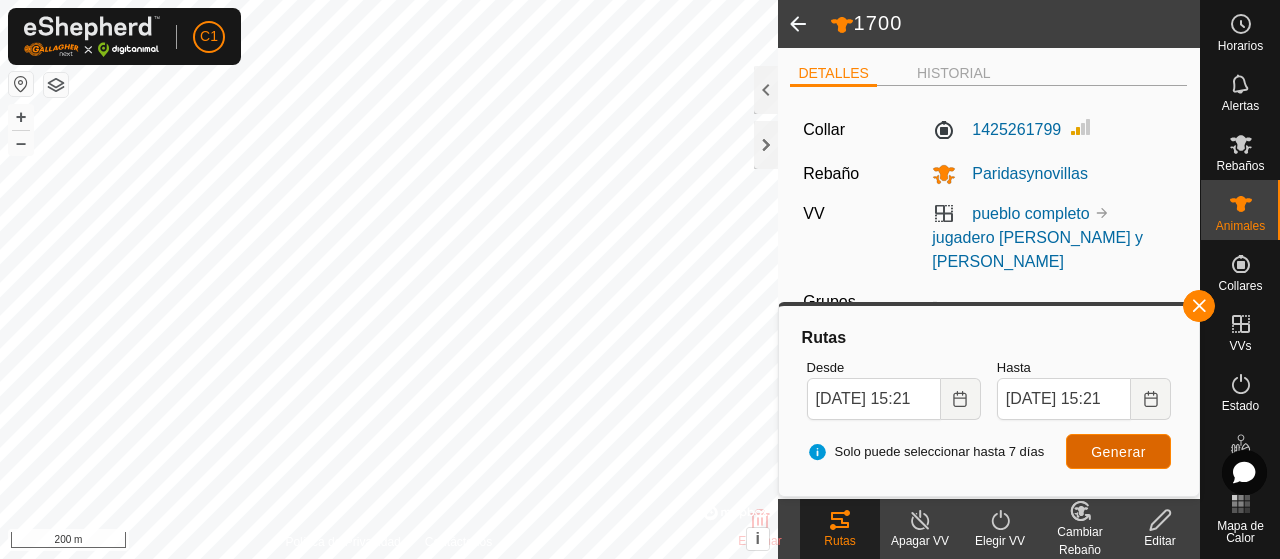 click on "Generar" at bounding box center [1118, 452] 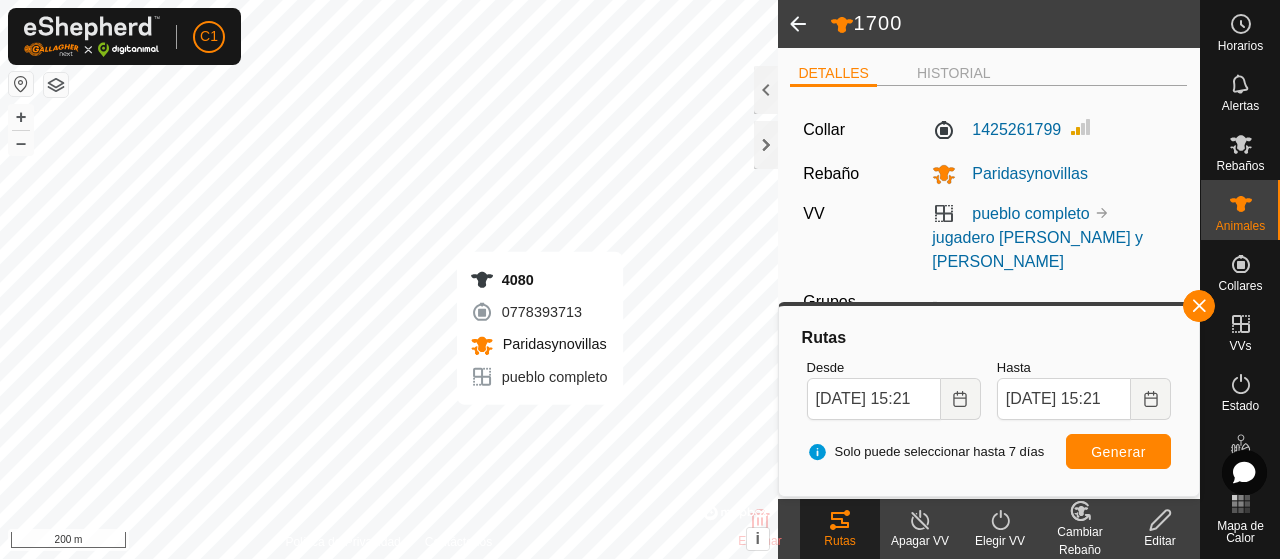 type 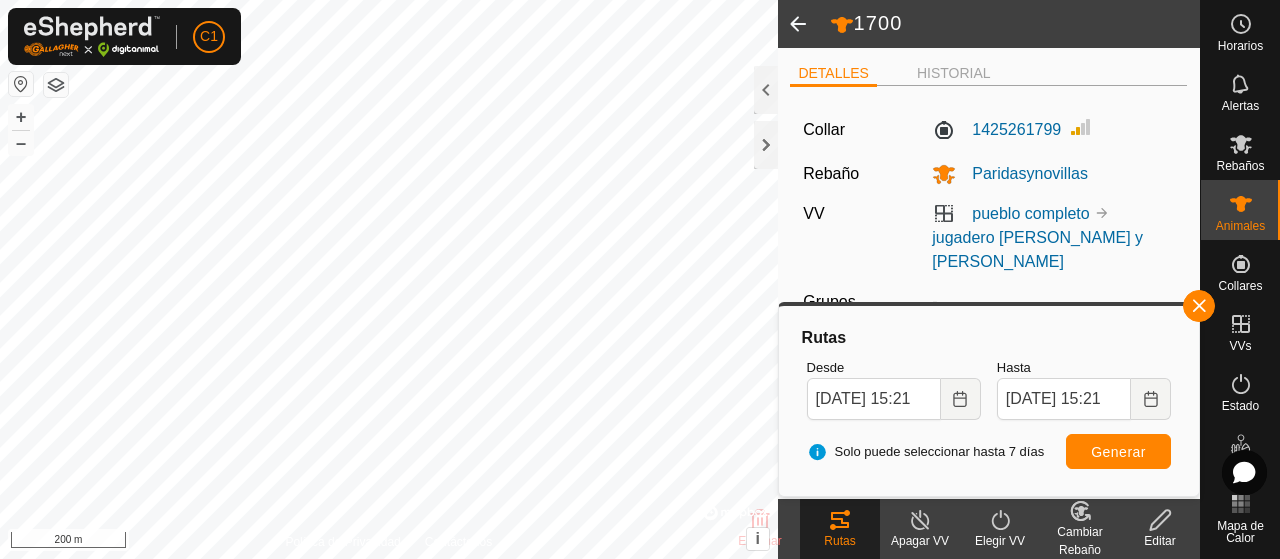 type on "4080" 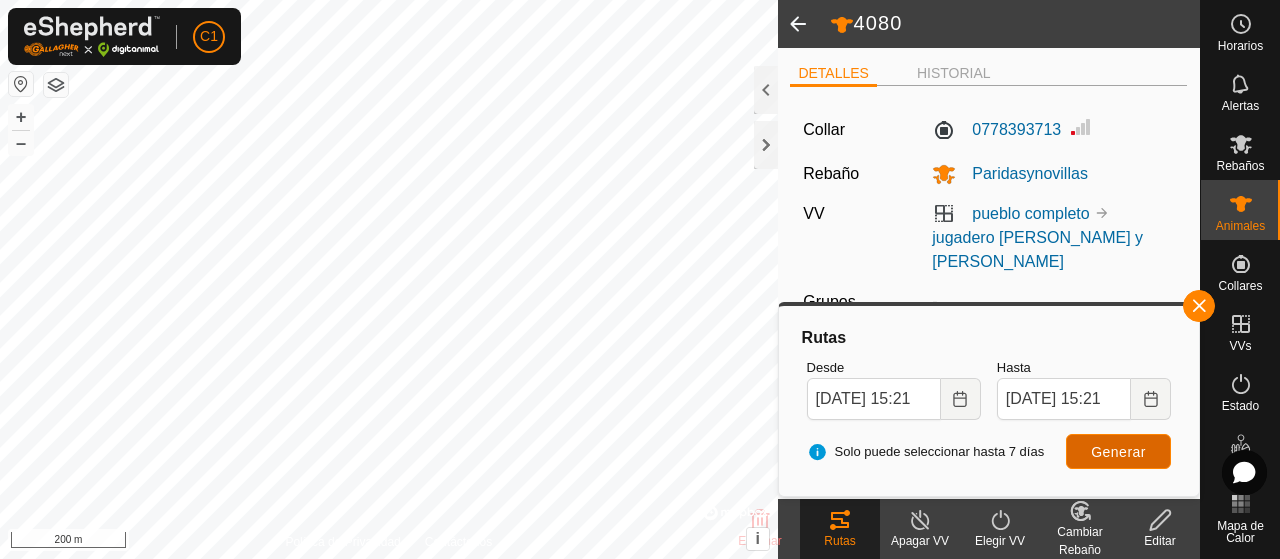 click on "Generar" at bounding box center [1118, 451] 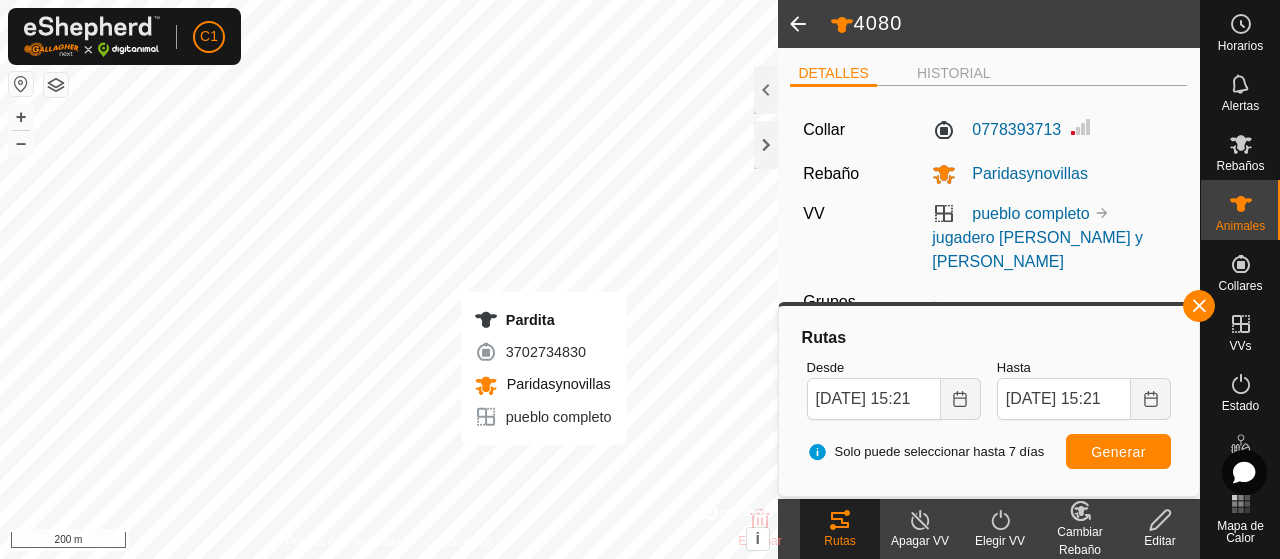type 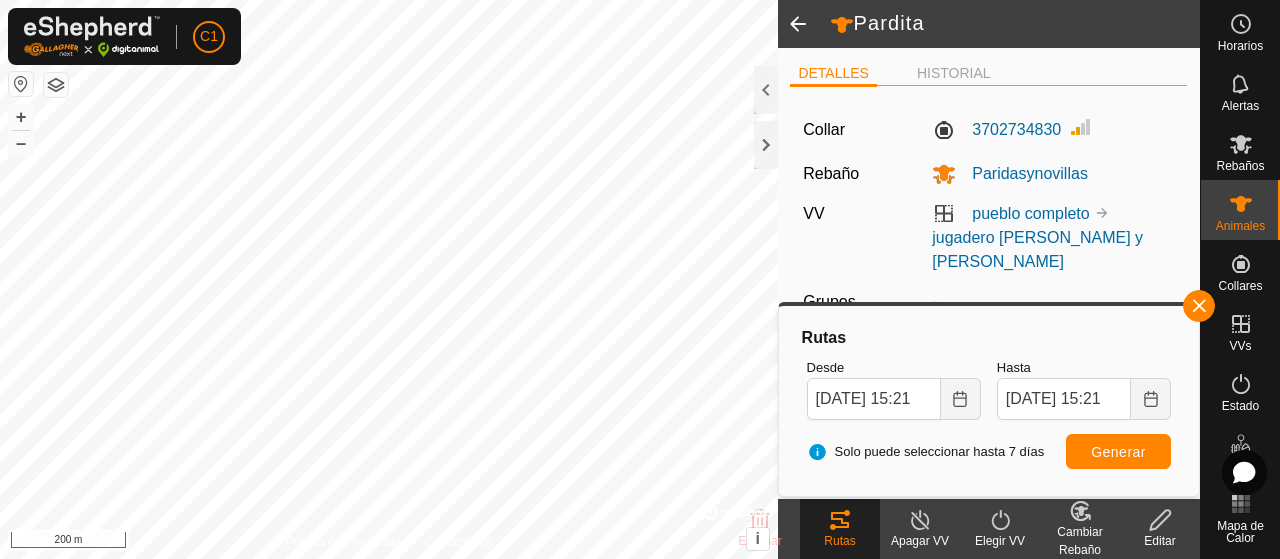type on "Pardita" 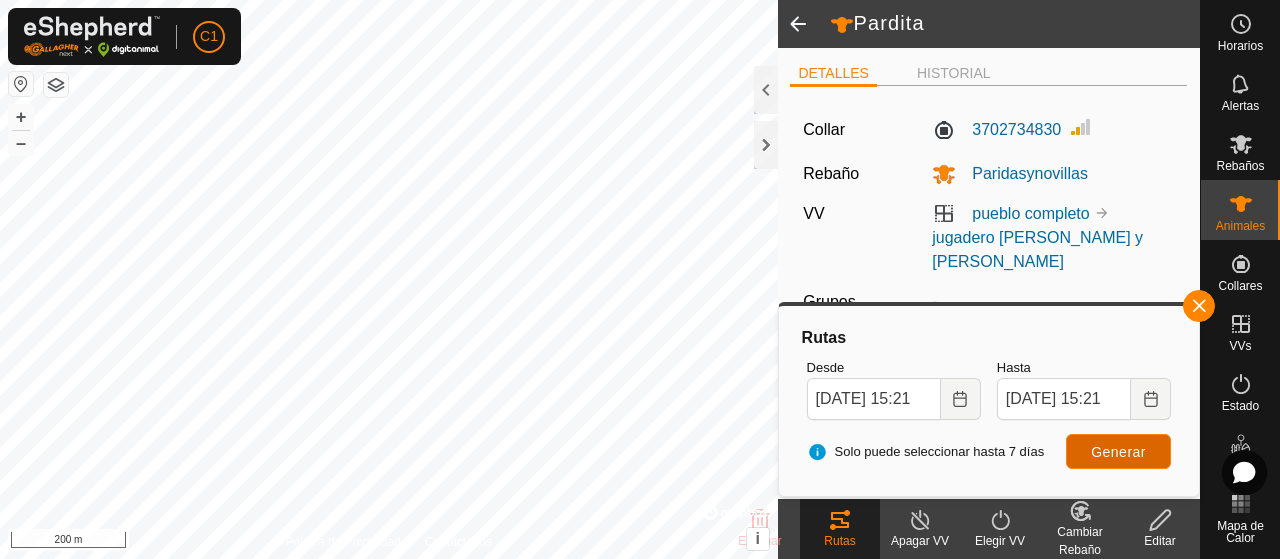 click on "Generar" at bounding box center [1118, 452] 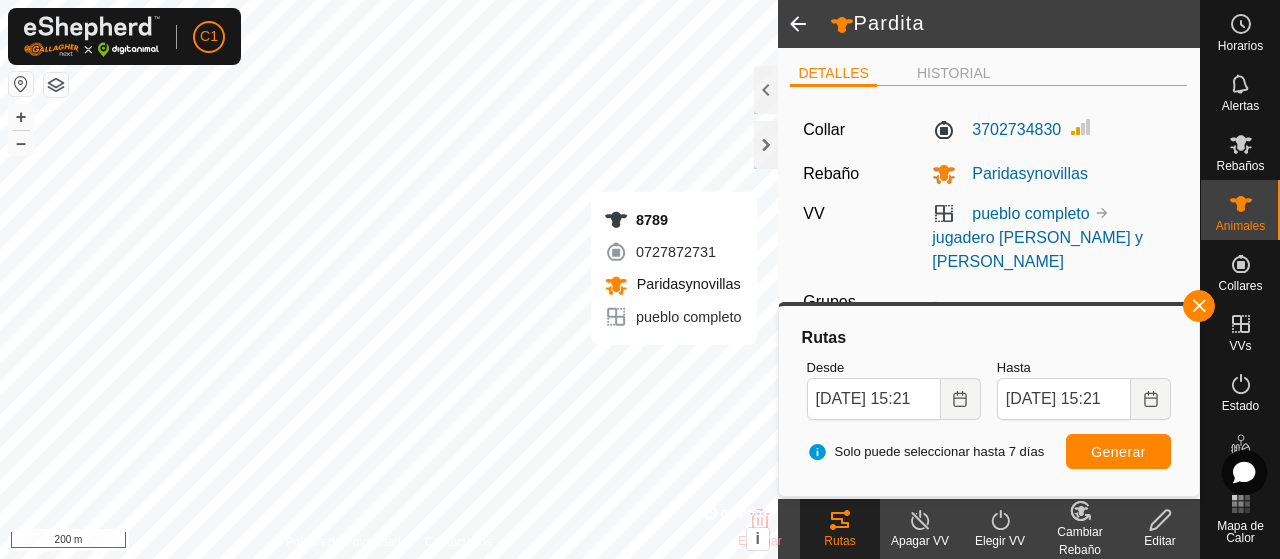 type 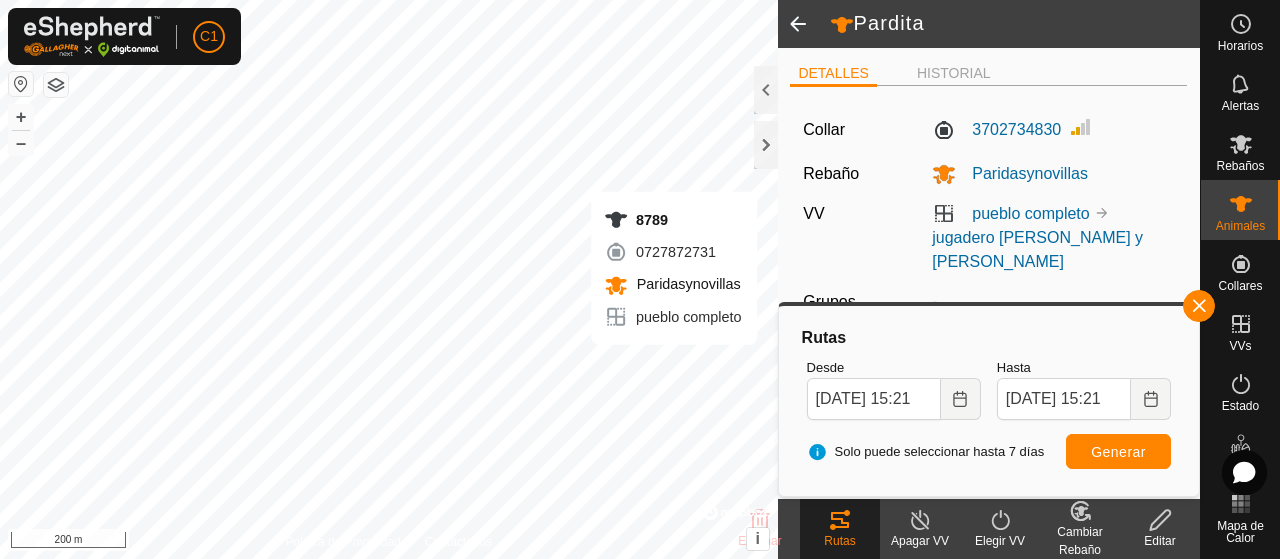 type 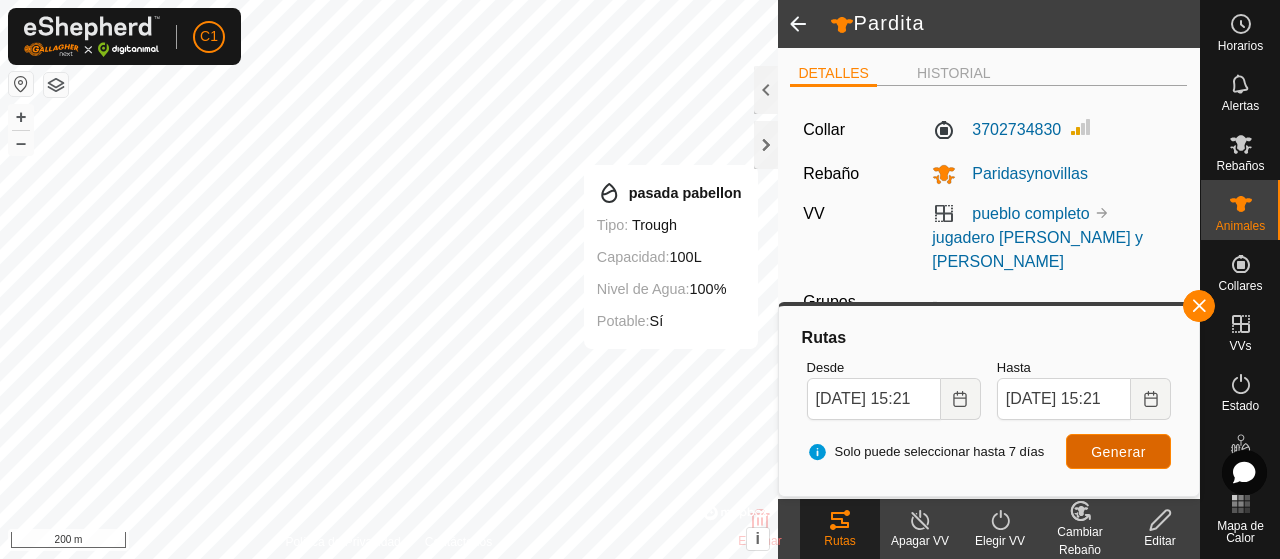 click on "Generar" at bounding box center [1118, 452] 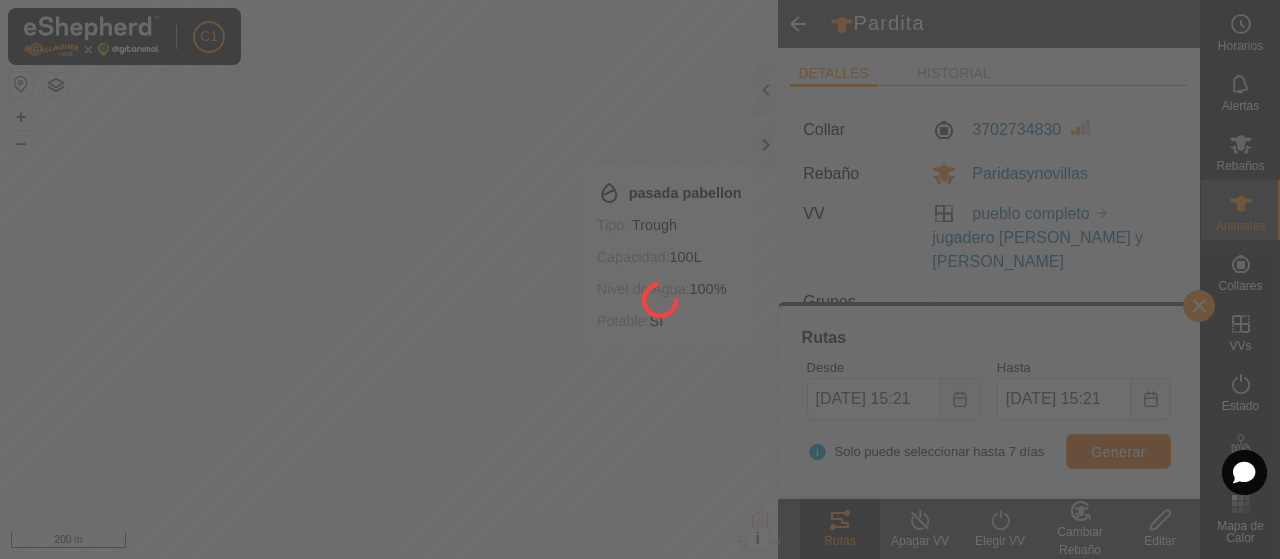 type on "8789" 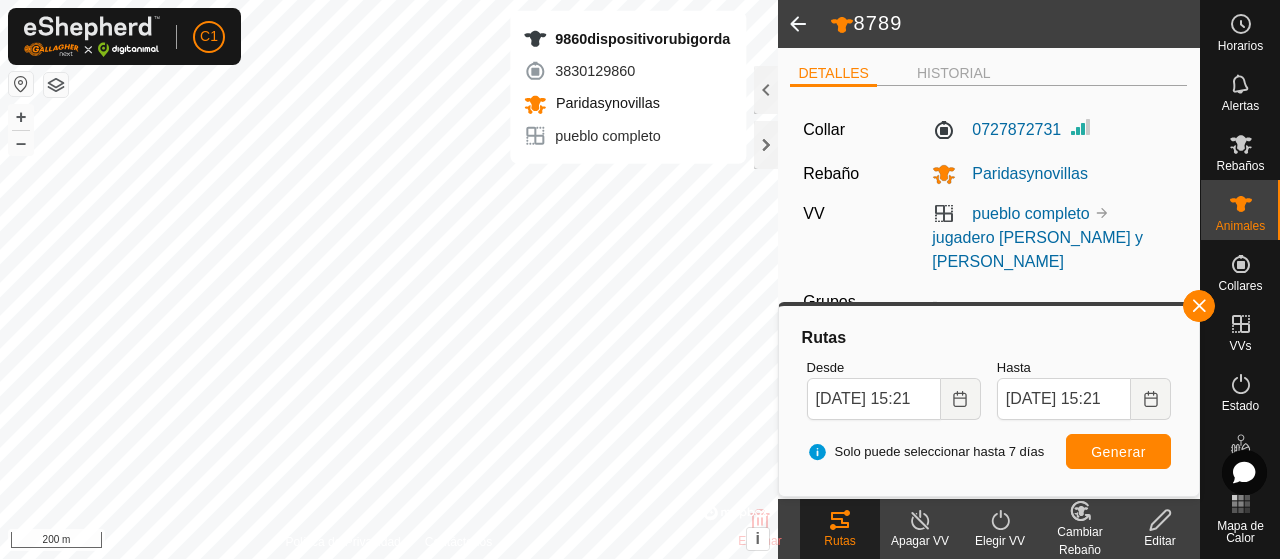 type 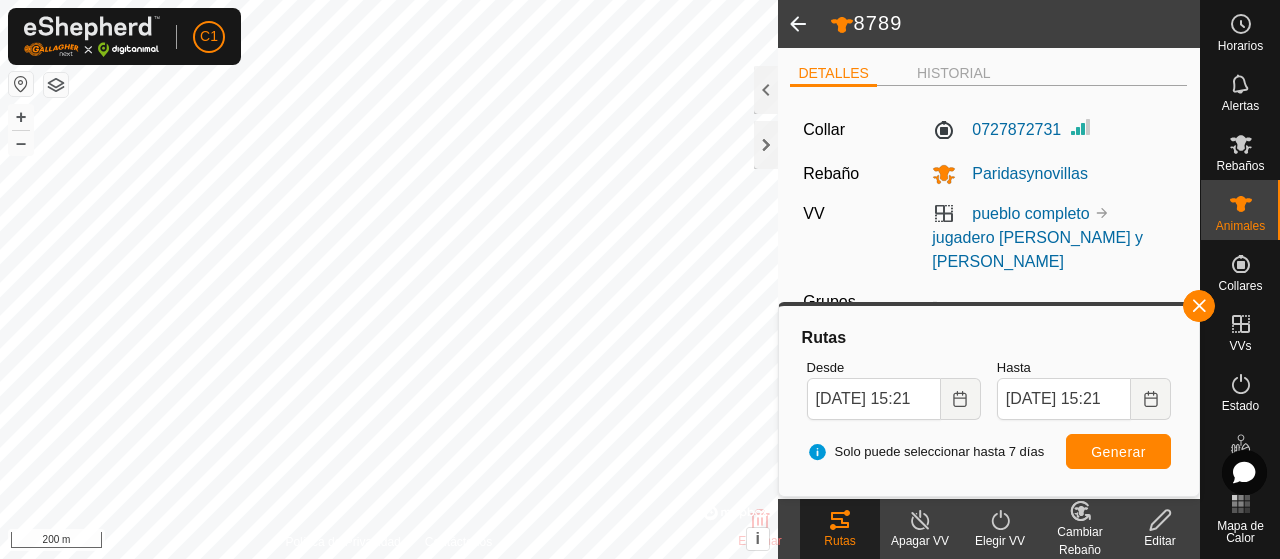 type on "9860dispositivorubigorda" 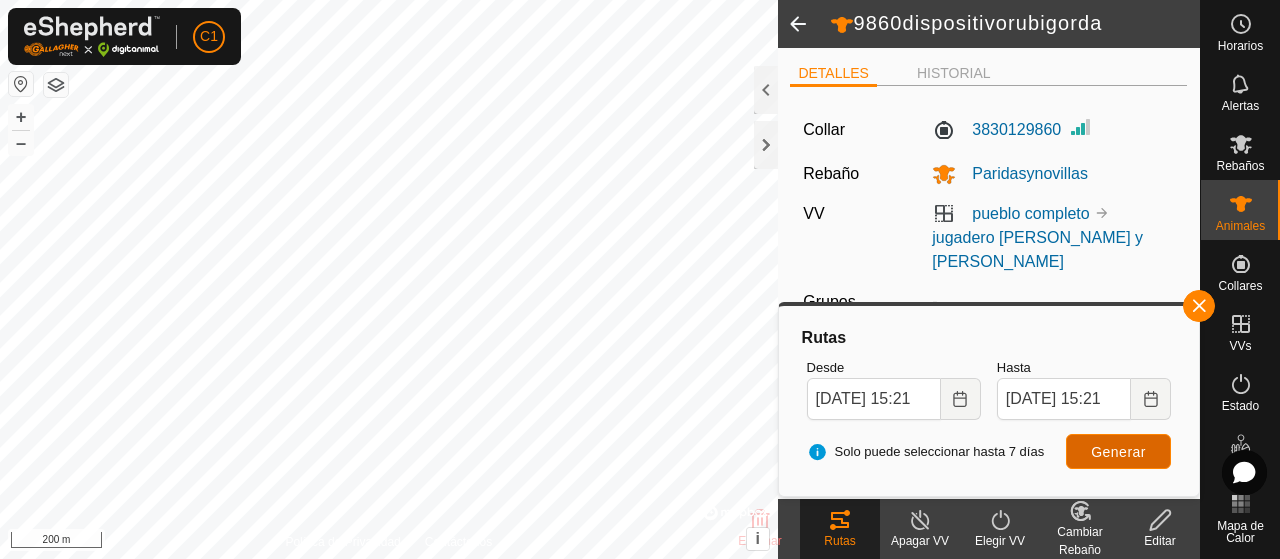 click on "Generar" at bounding box center [1118, 451] 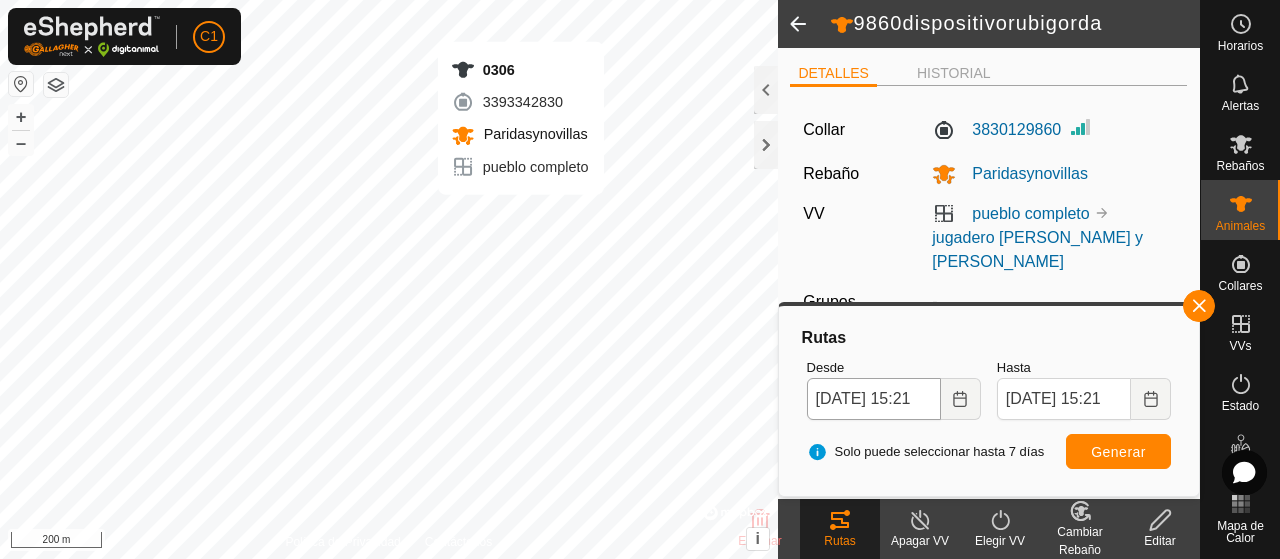 type 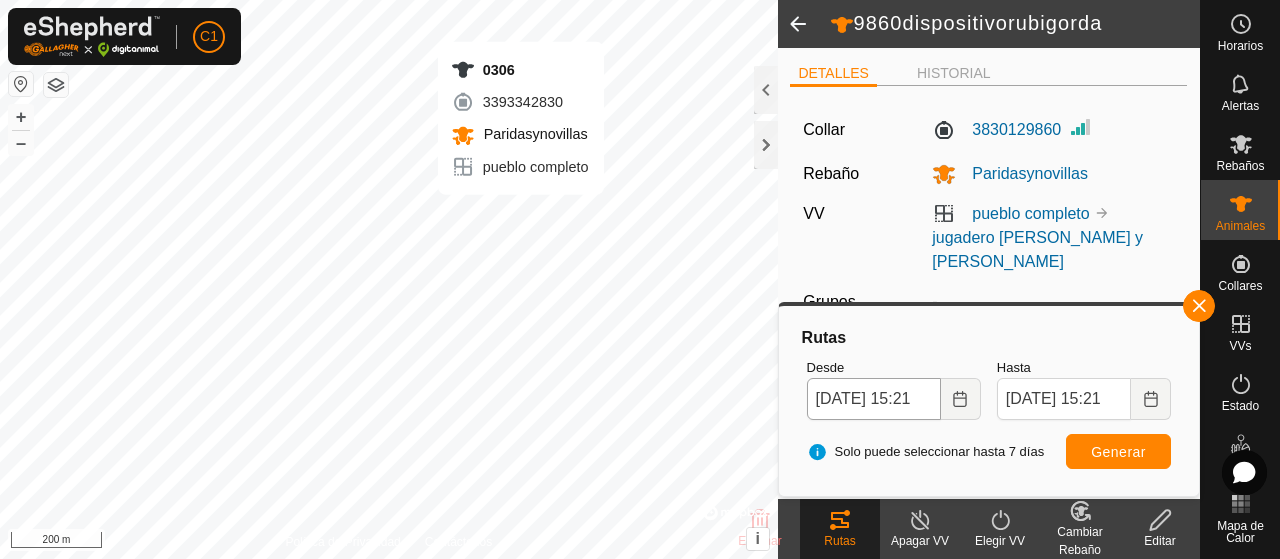 type 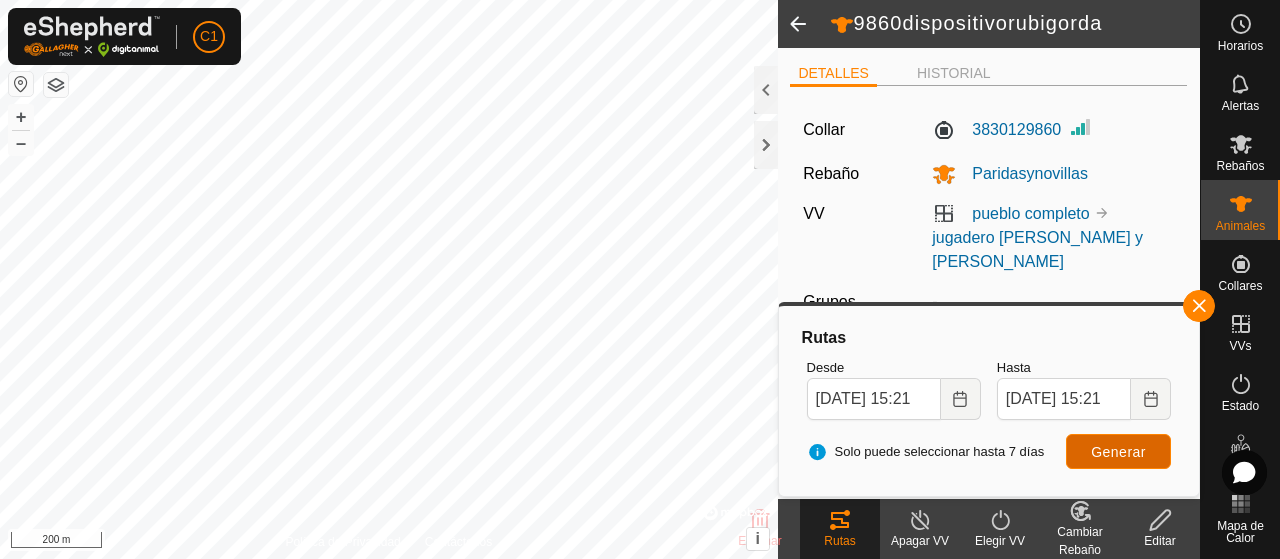 click on "Generar" at bounding box center [1118, 452] 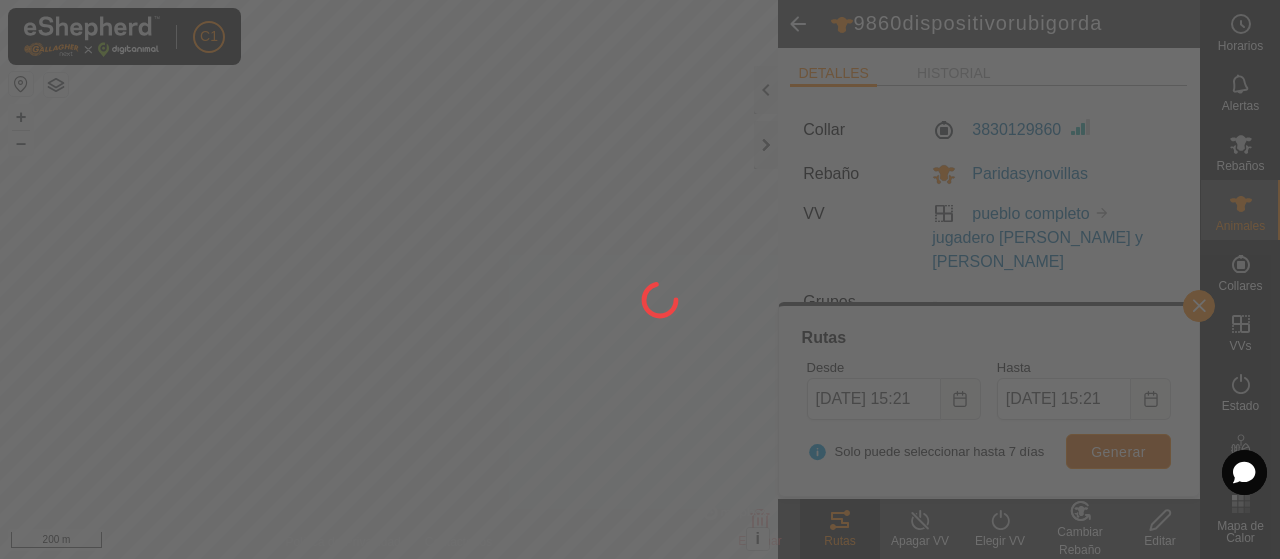 type on "0306" 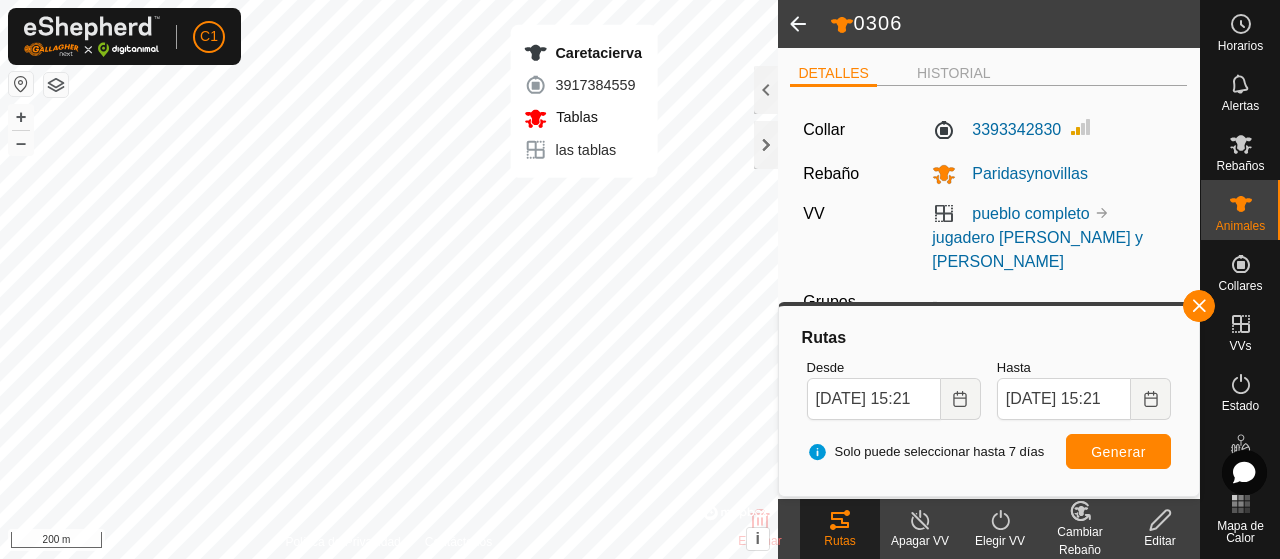 type 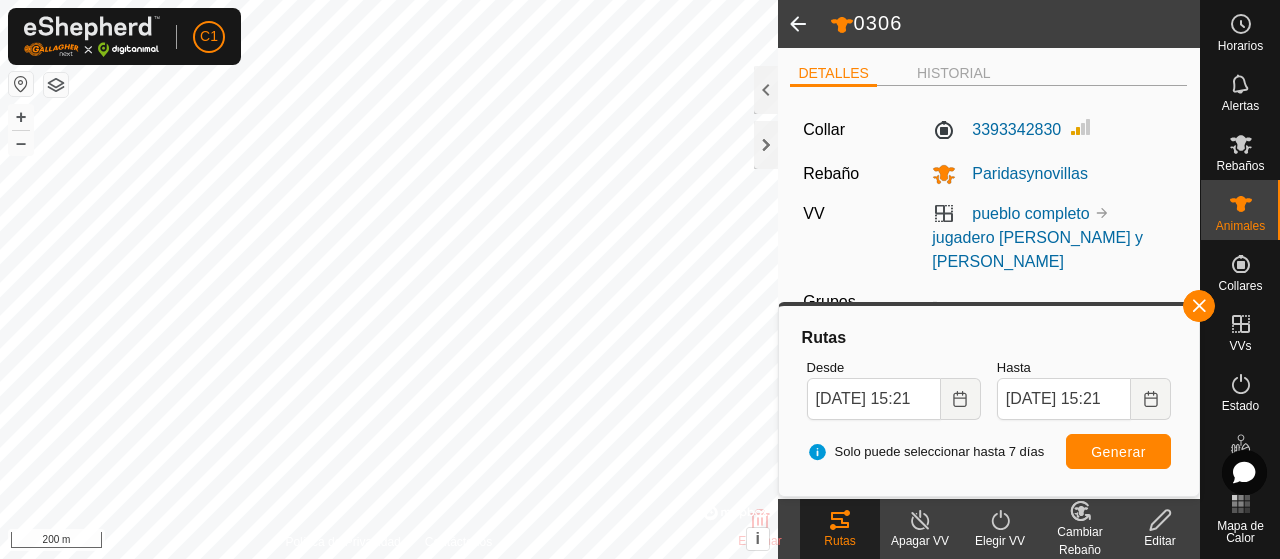 type on "Caretacierva" 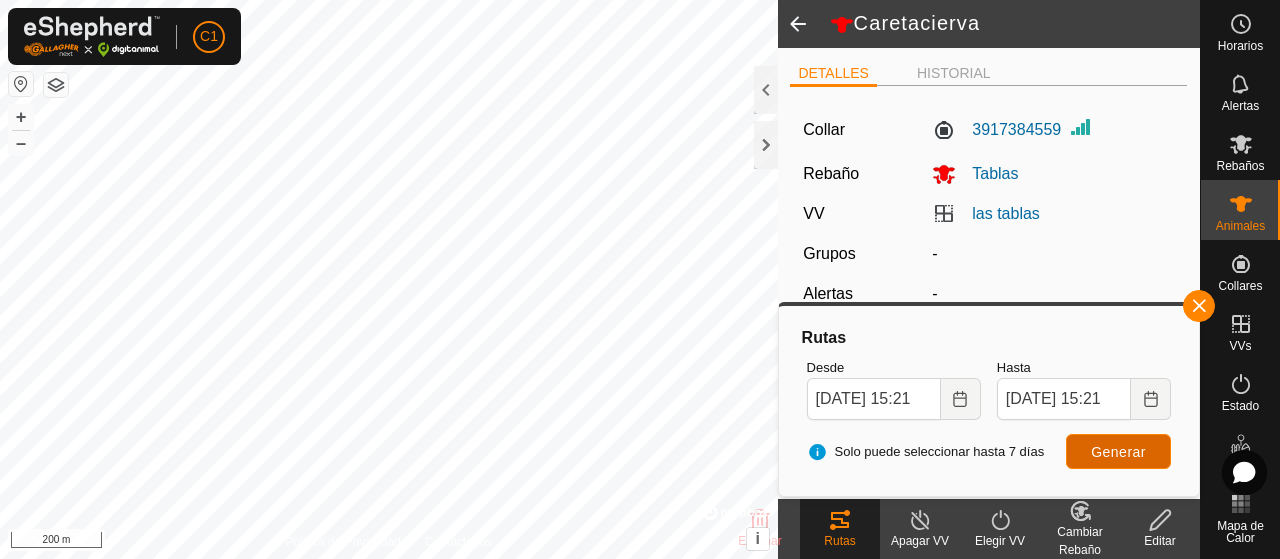 click on "Generar" at bounding box center (1118, 452) 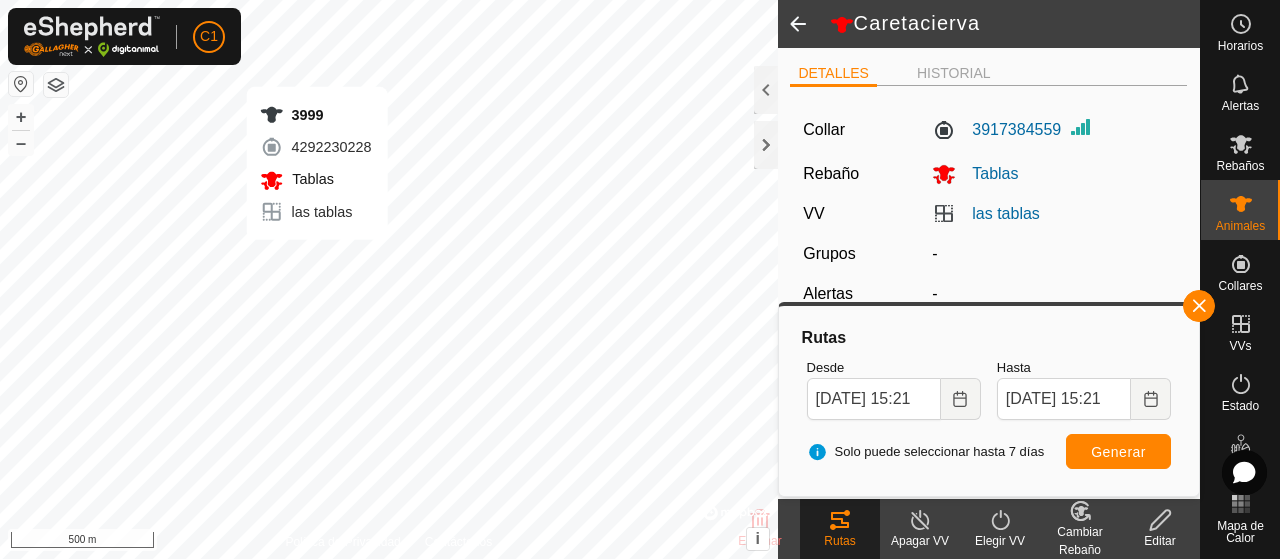 type 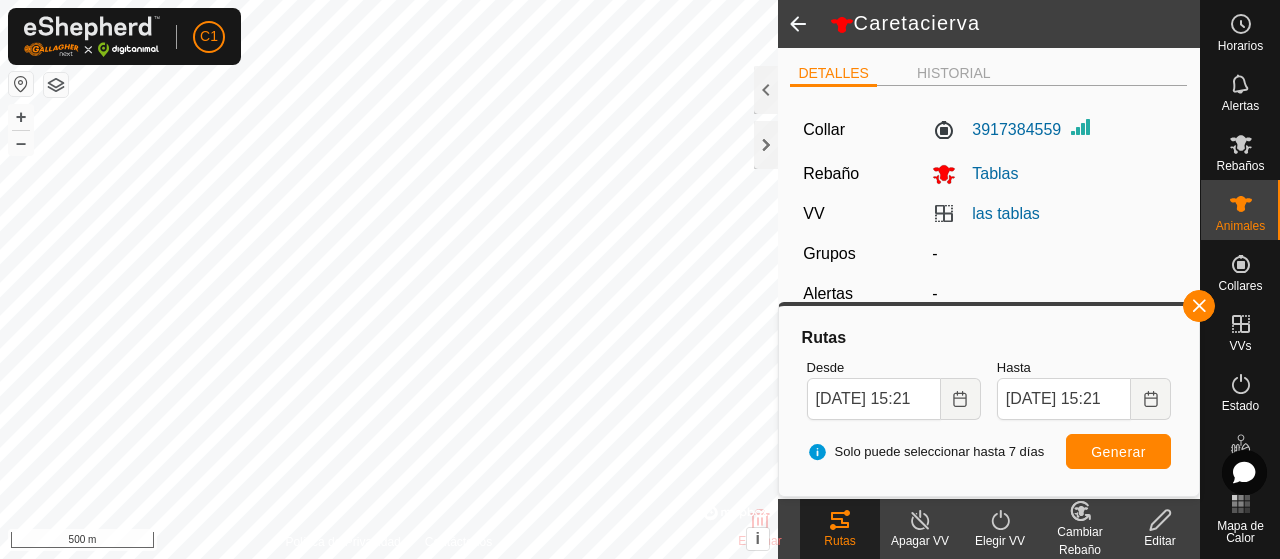 type on "3999" 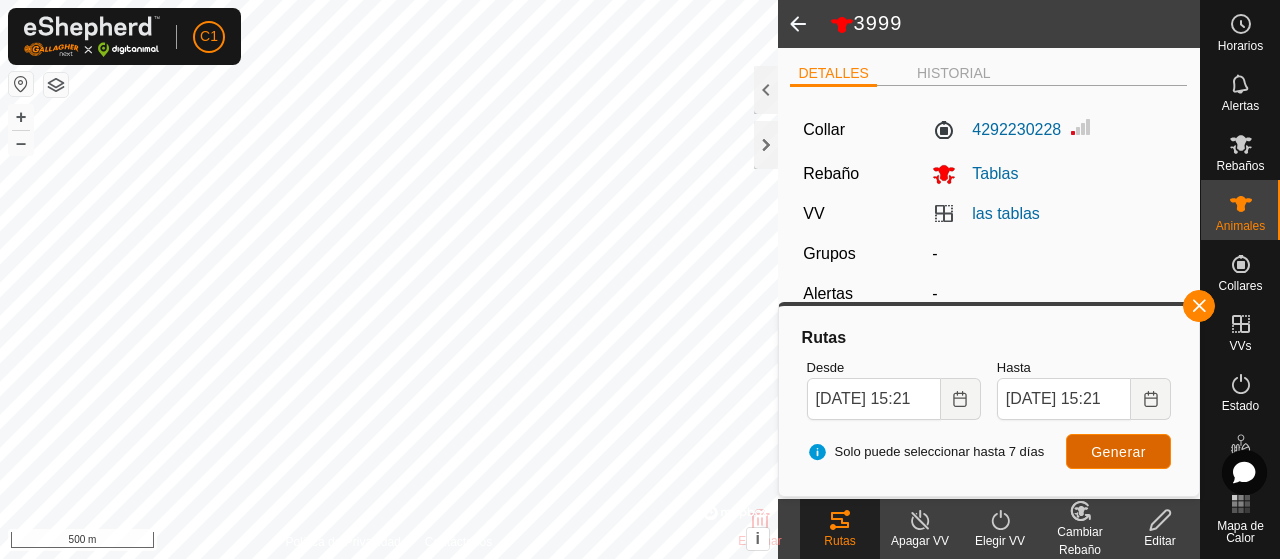 click on "Generar" at bounding box center (1118, 452) 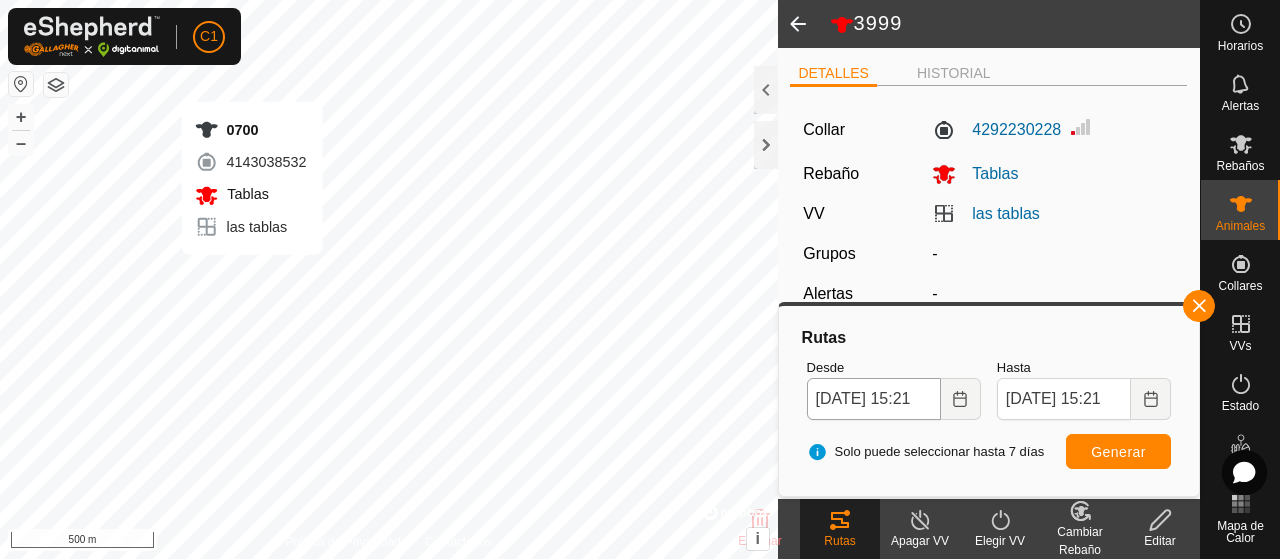 type 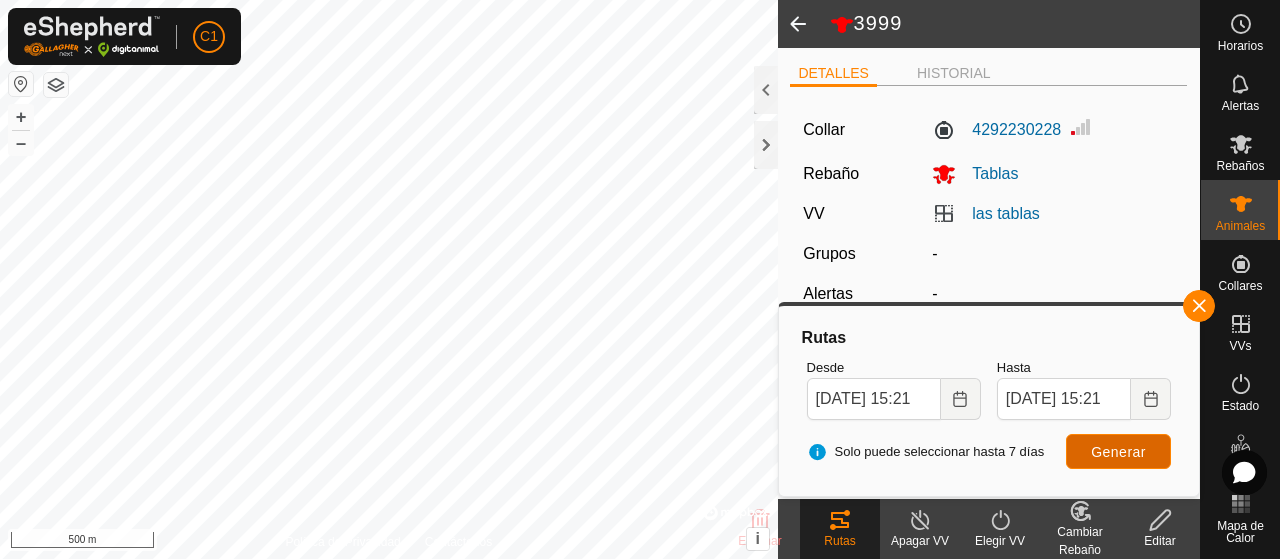 click on "Generar" at bounding box center (1118, 451) 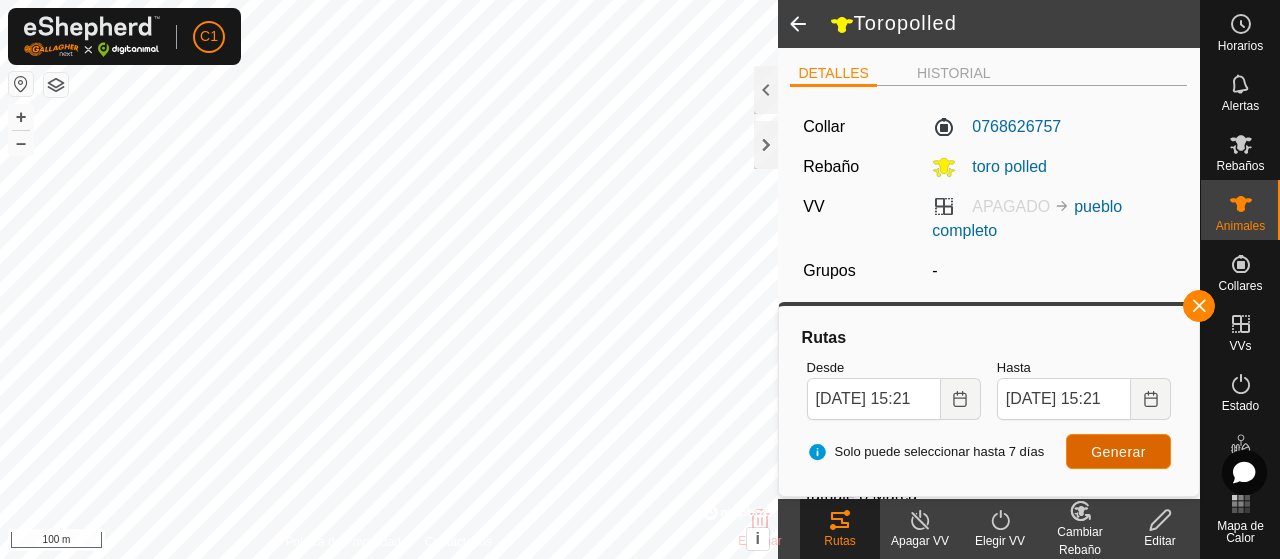 click on "Generar" at bounding box center [1118, 452] 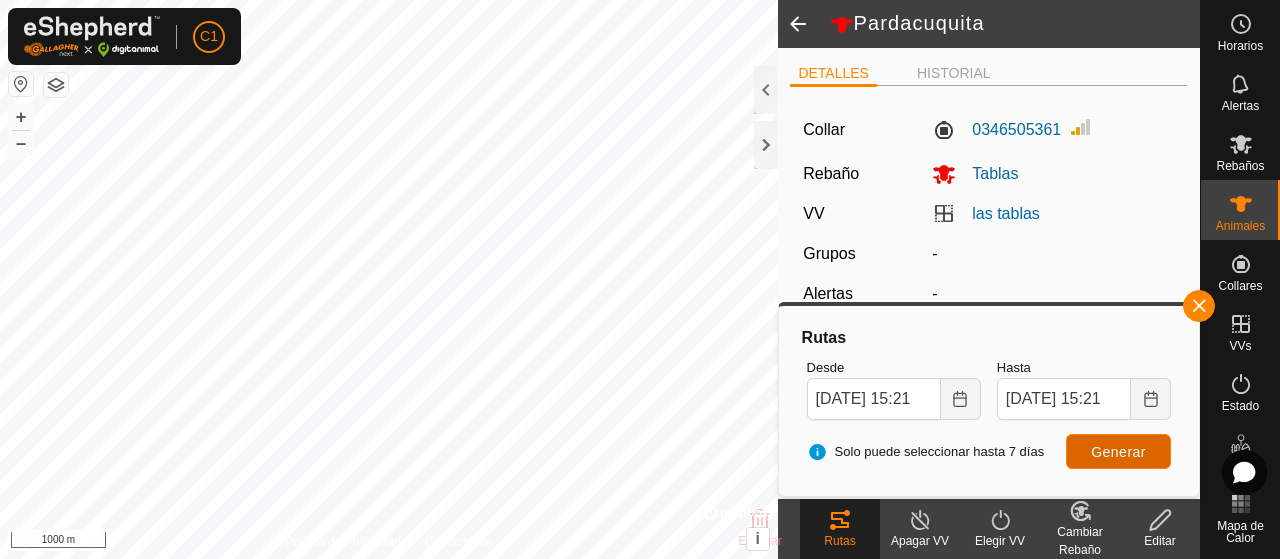 click on "Generar" at bounding box center (1118, 452) 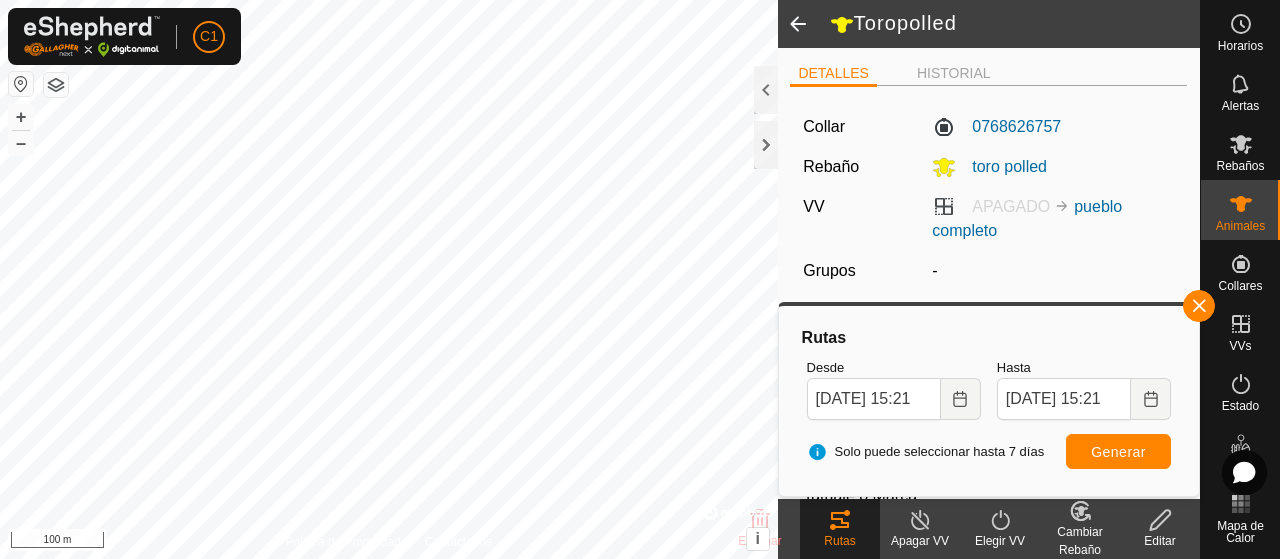 click 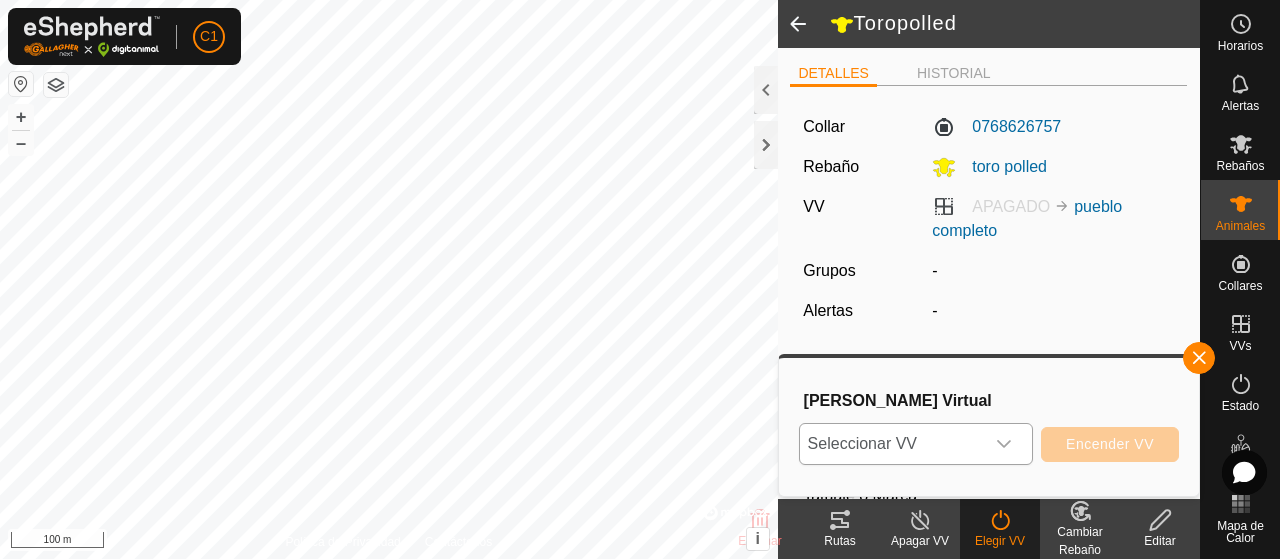 click at bounding box center [1004, 444] 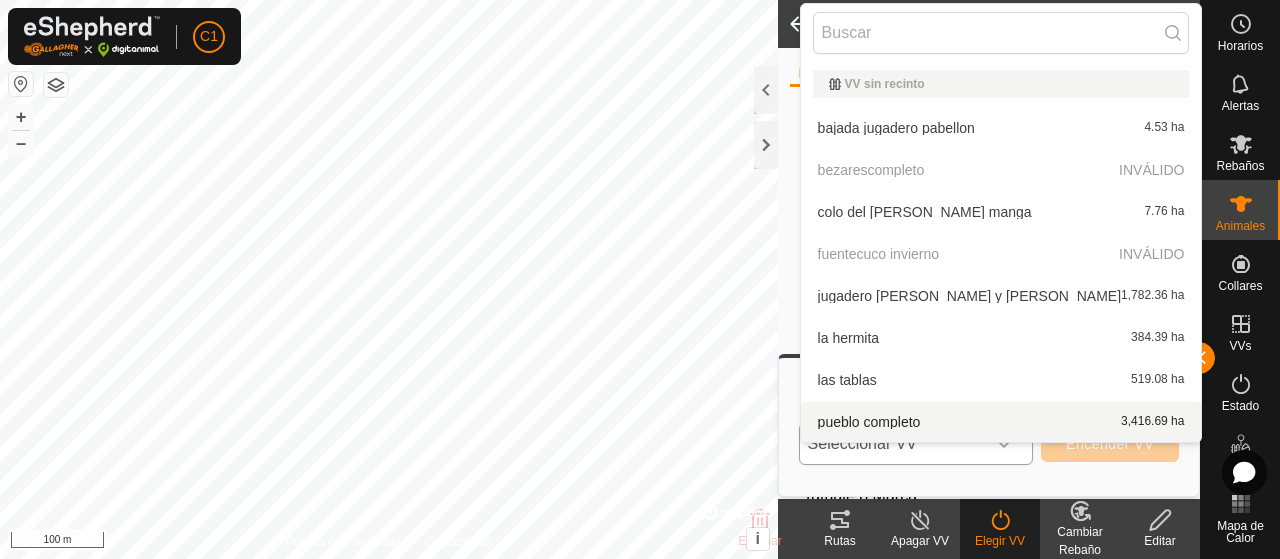 click on "pueblo completo  3,416.69 ha" at bounding box center (1001, 422) 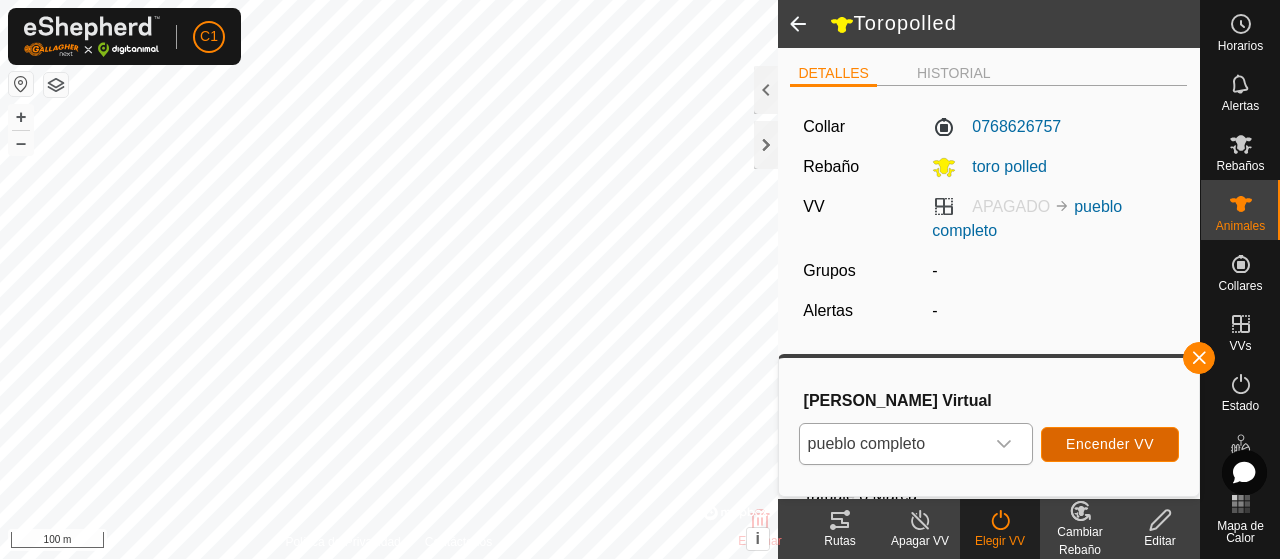 click on "Encender VV" at bounding box center (1110, 444) 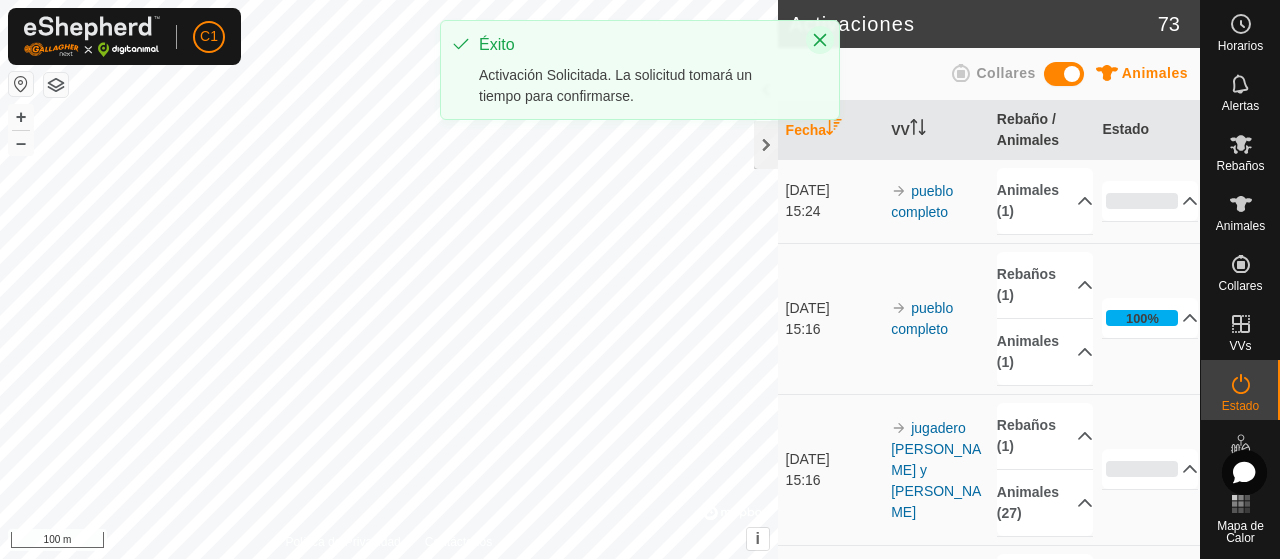 click 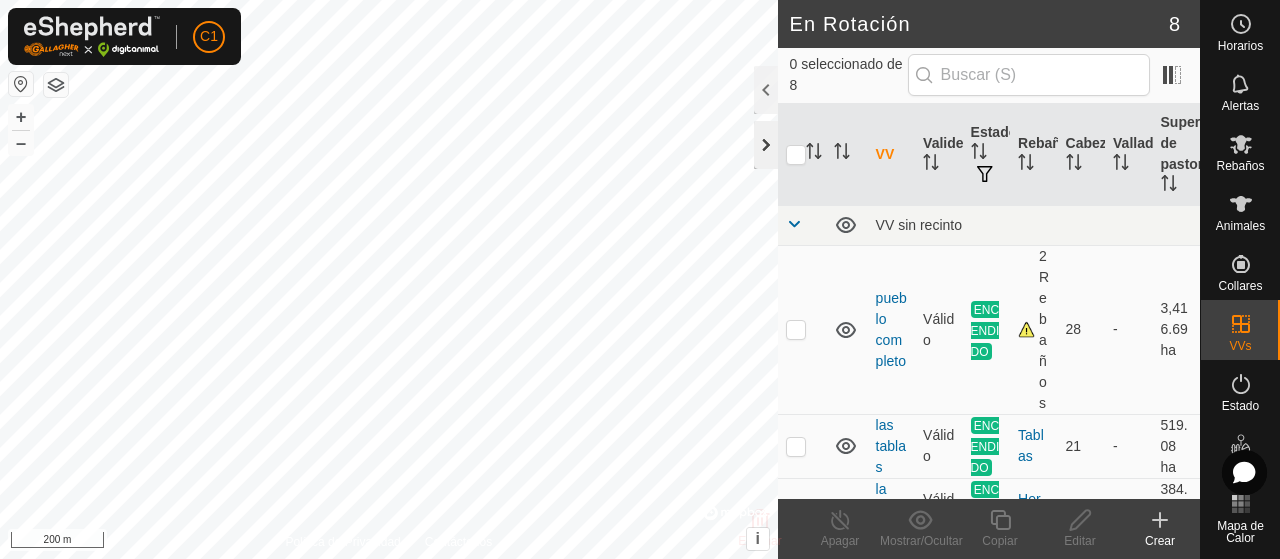 click 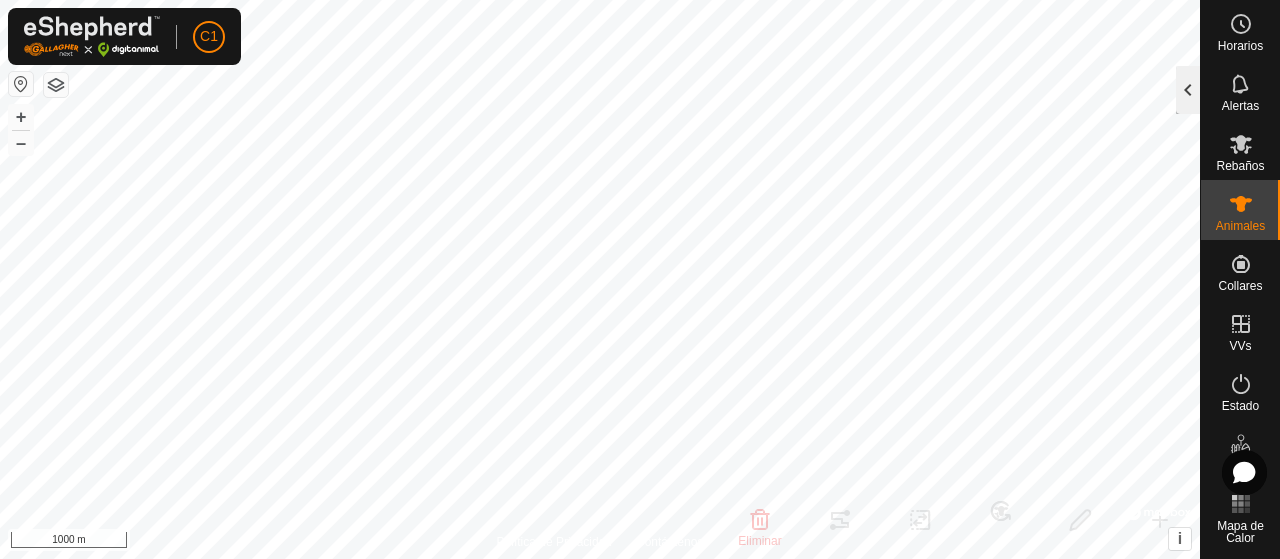 click 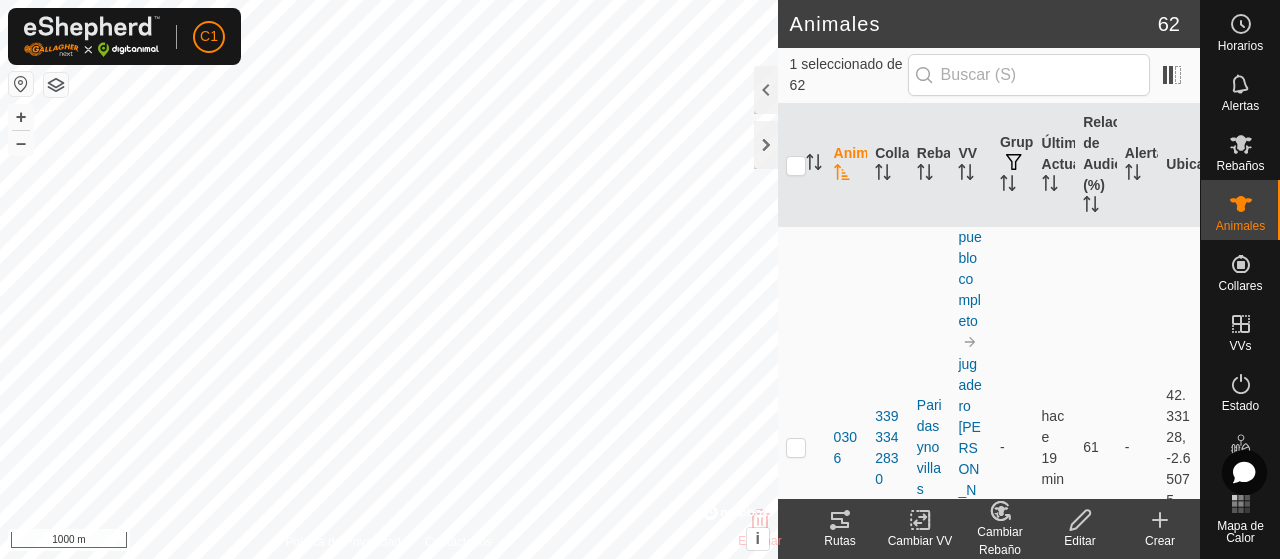 click 